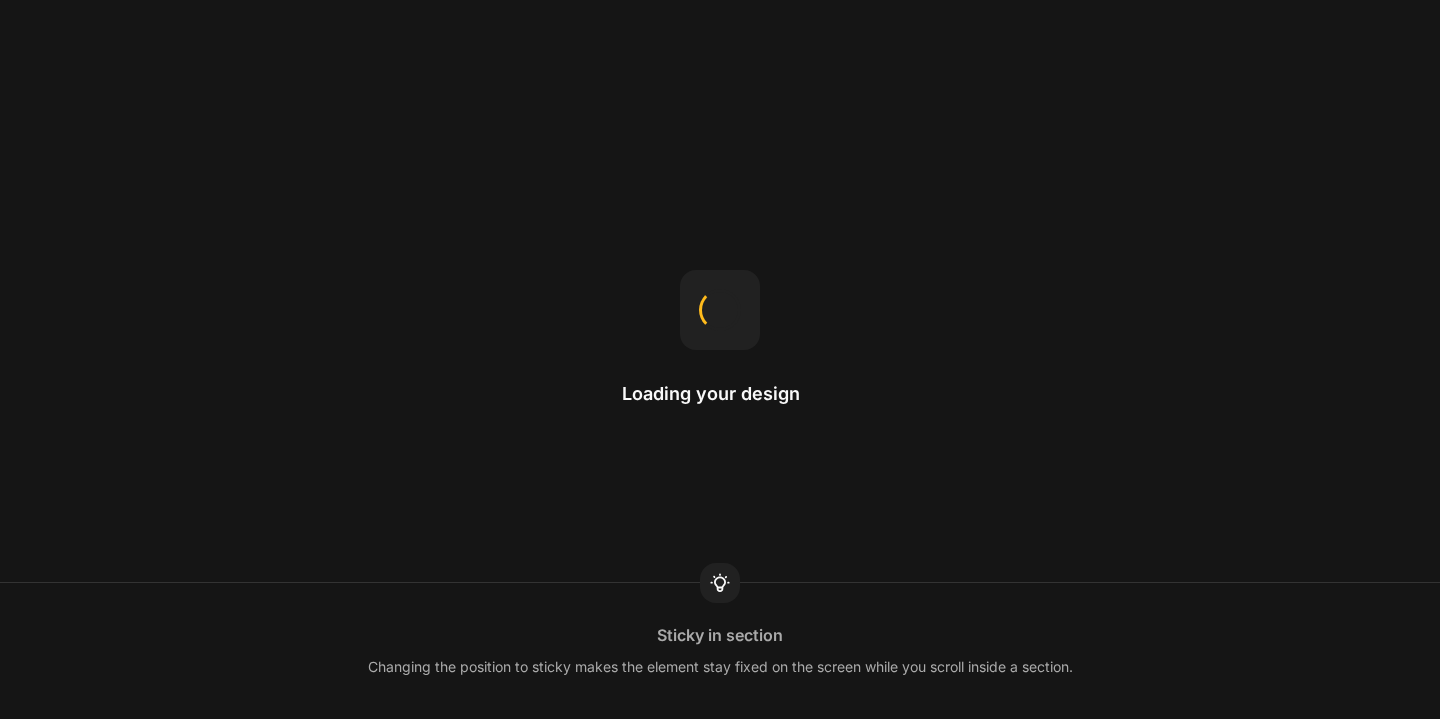 scroll, scrollTop: 0, scrollLeft: 0, axis: both 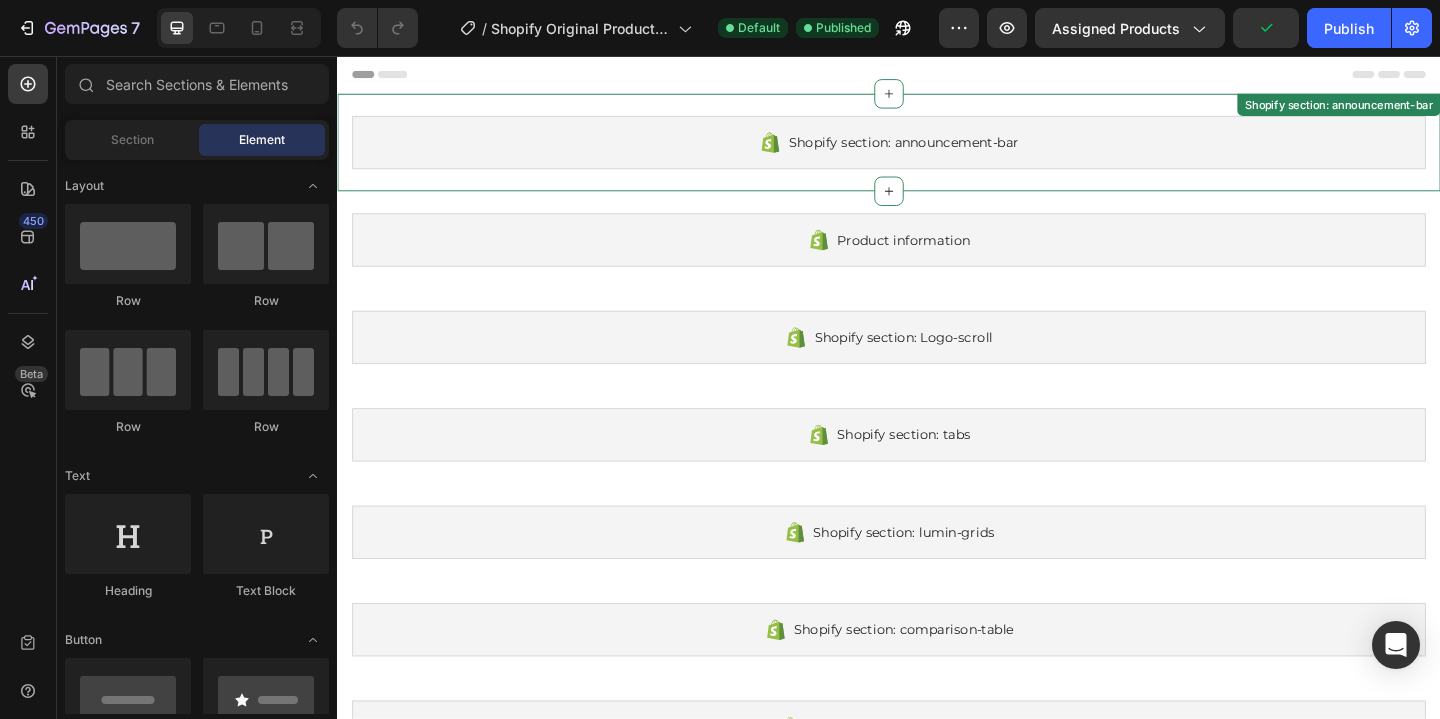 click on "Shopify section: announcement-bar Shopify section: announcement-bar" at bounding box center (937, 150) 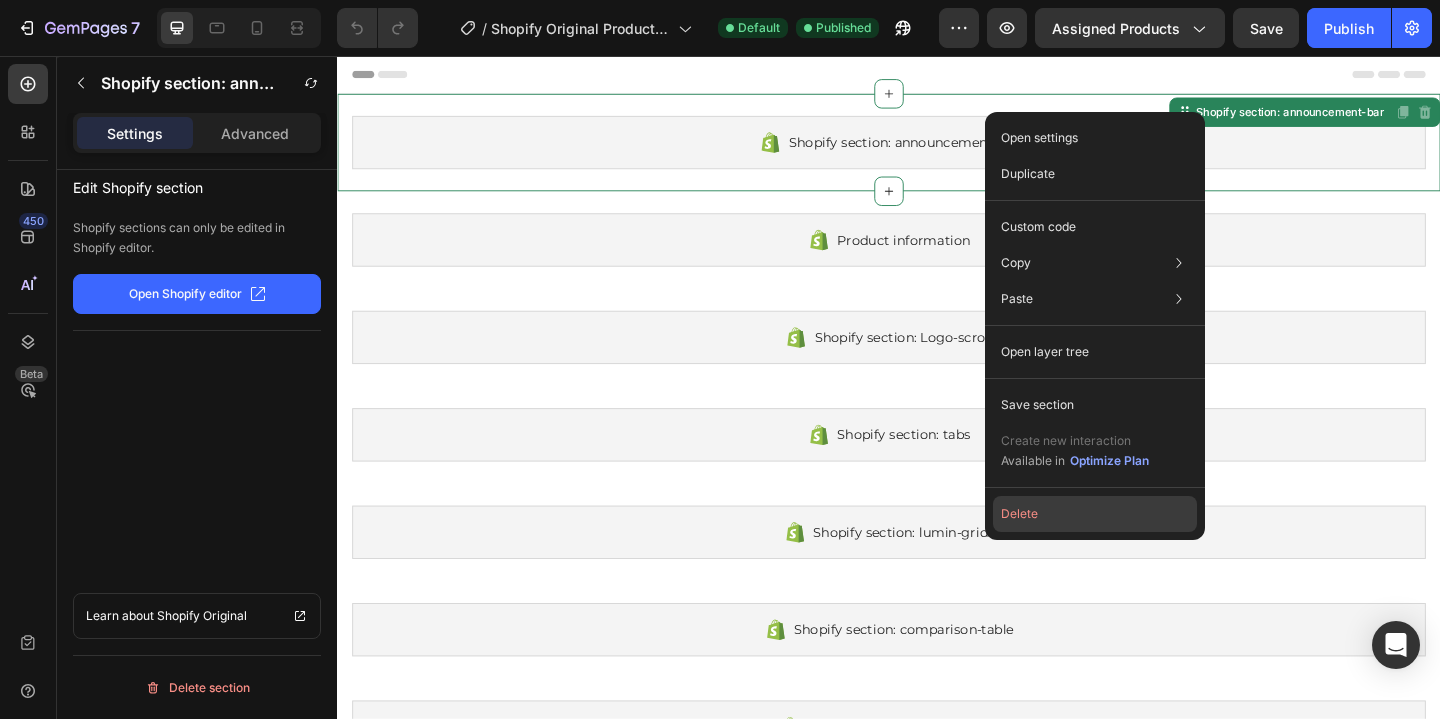 click on "Delete" 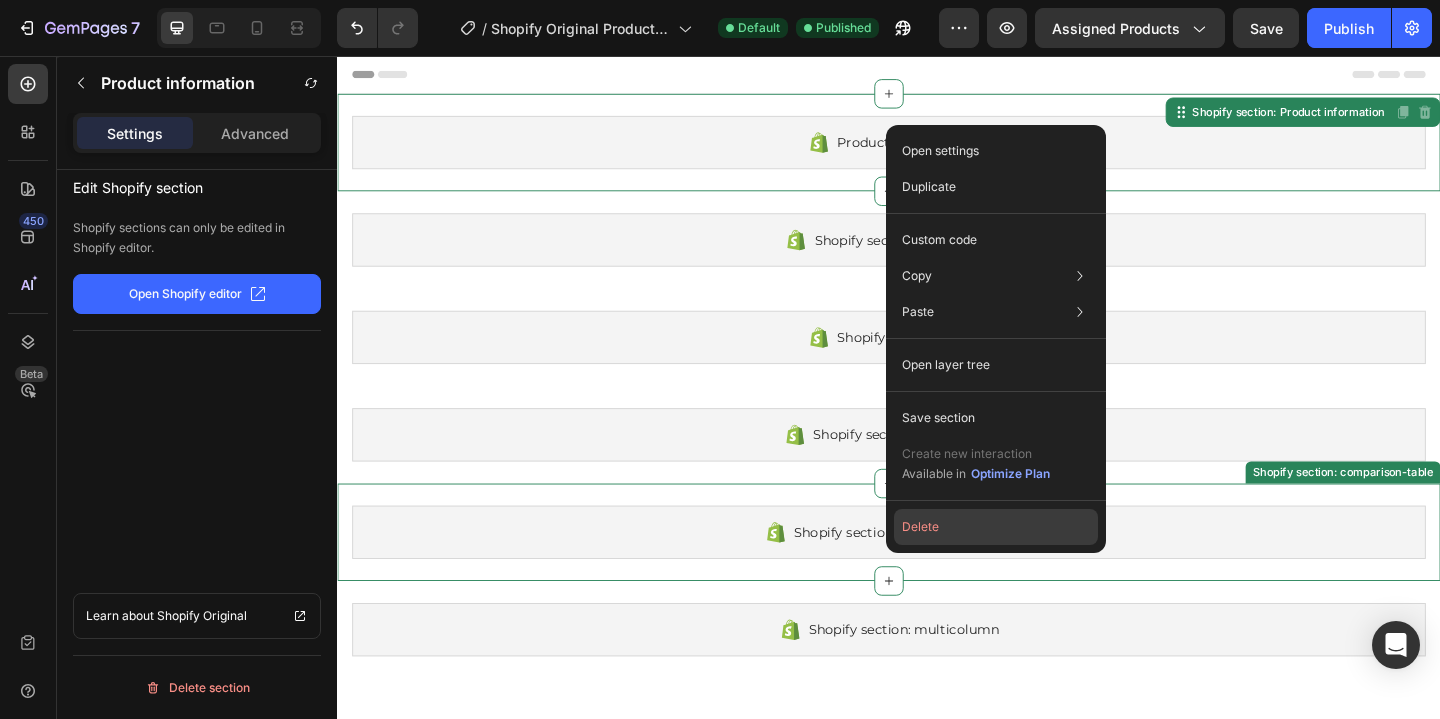 click on "Delete" 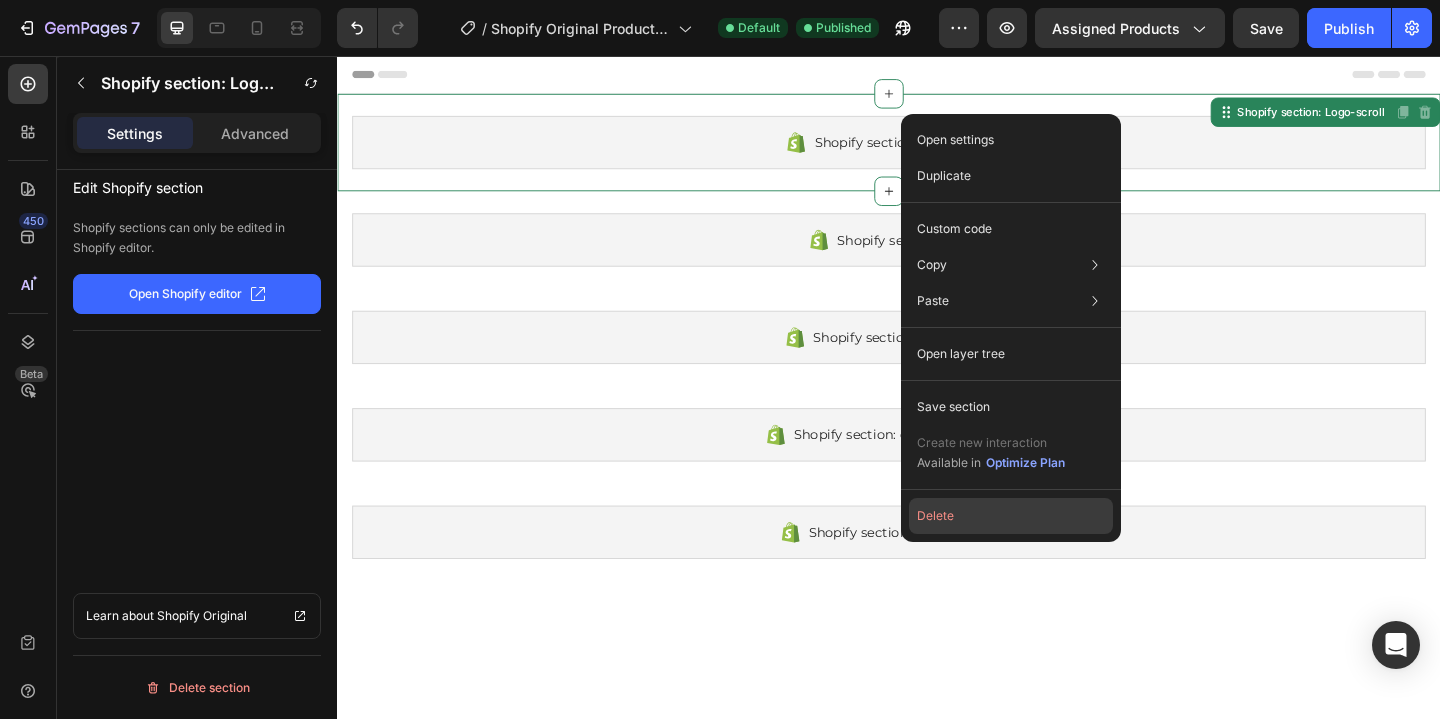 click on "Delete" 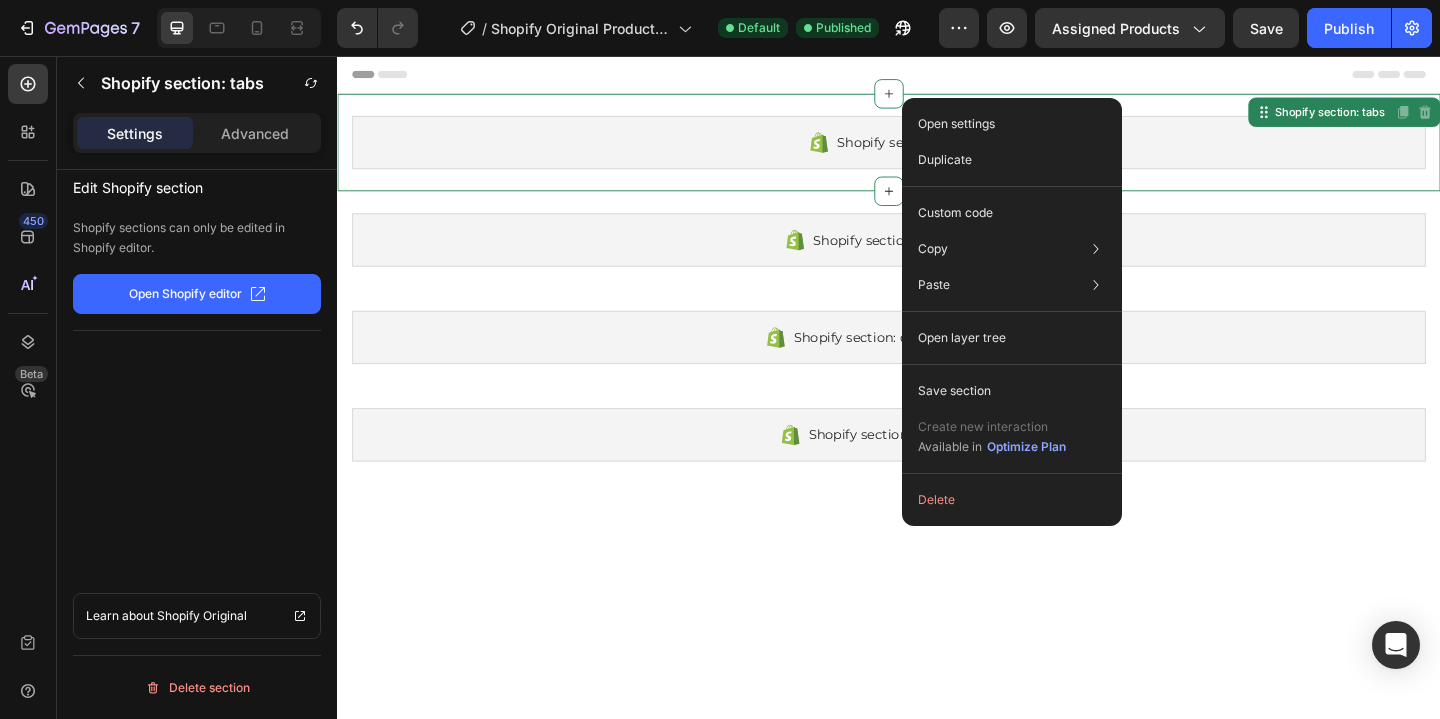 click on "Open settings Duplicate Custom code Copy Copy section  Cmd + C Copy style  Copy class  .gDrR8nsLbq Paste Paste element  Cmd + V Paste style  Cmd + Shift + V Open layer tree Save section Create new interaction Available in  Optimize Plan   Delete" at bounding box center [1012, 312] 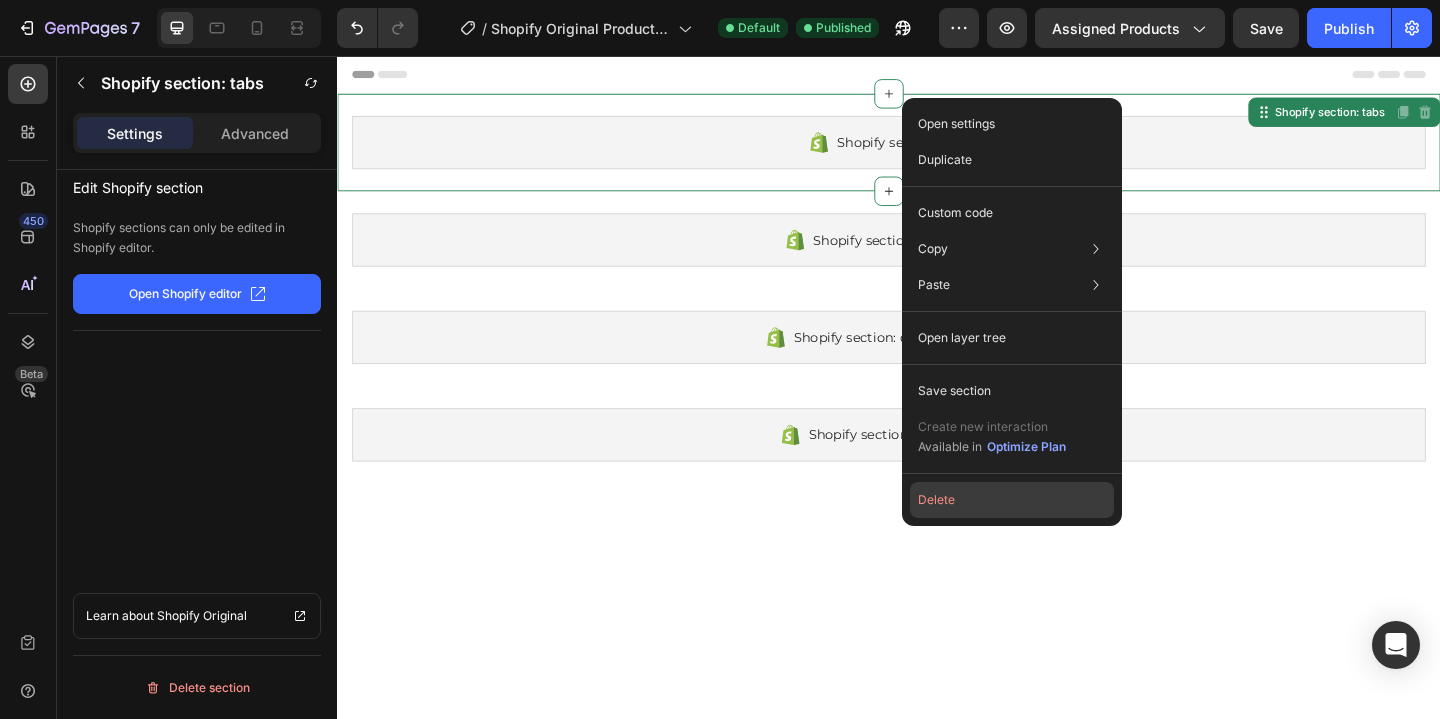 click on "Delete" 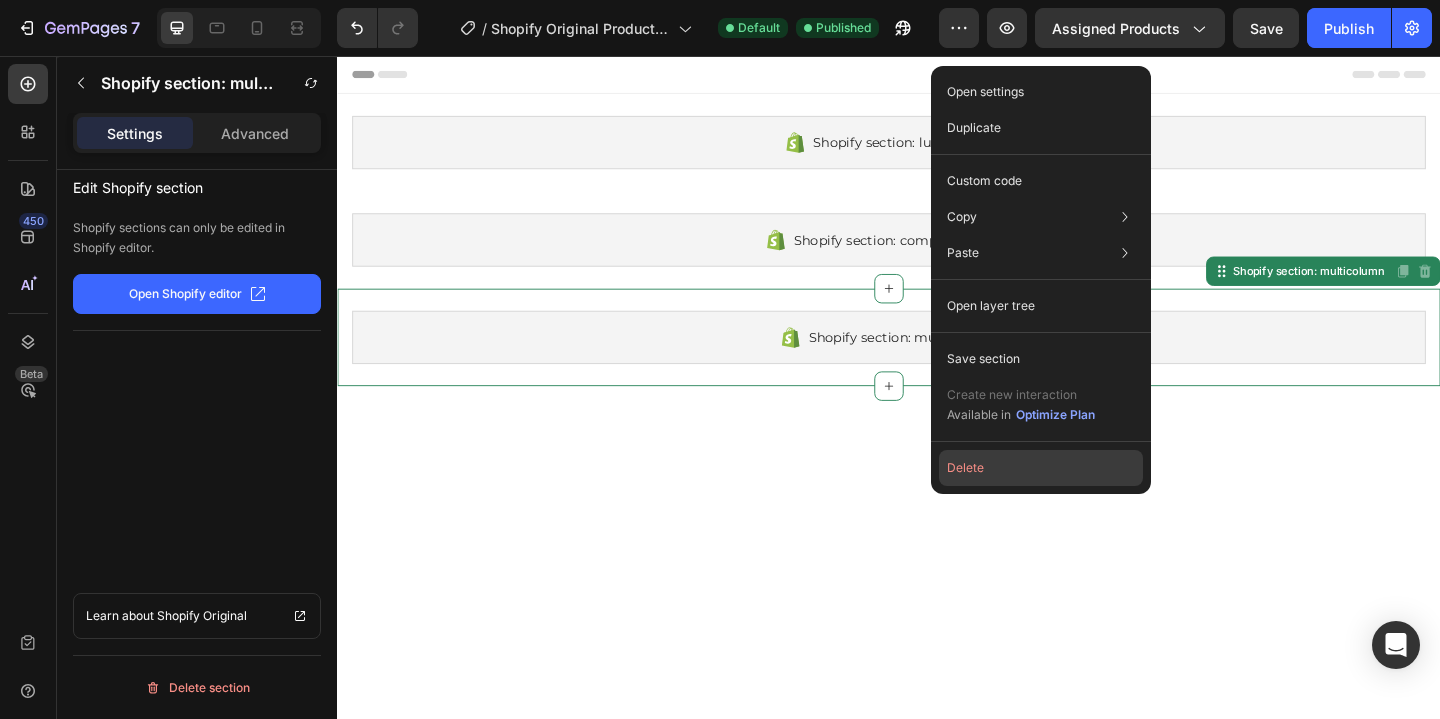 click on "Delete" 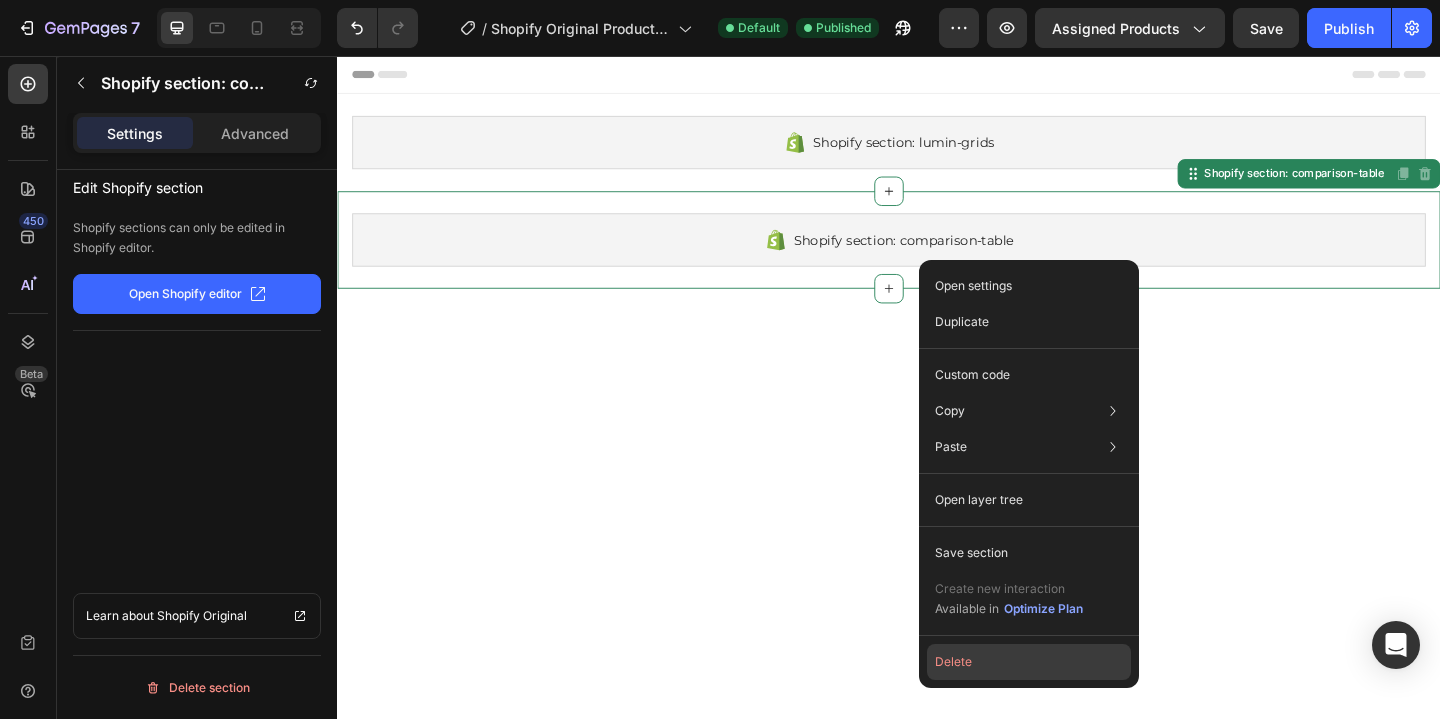 click on "Delete" 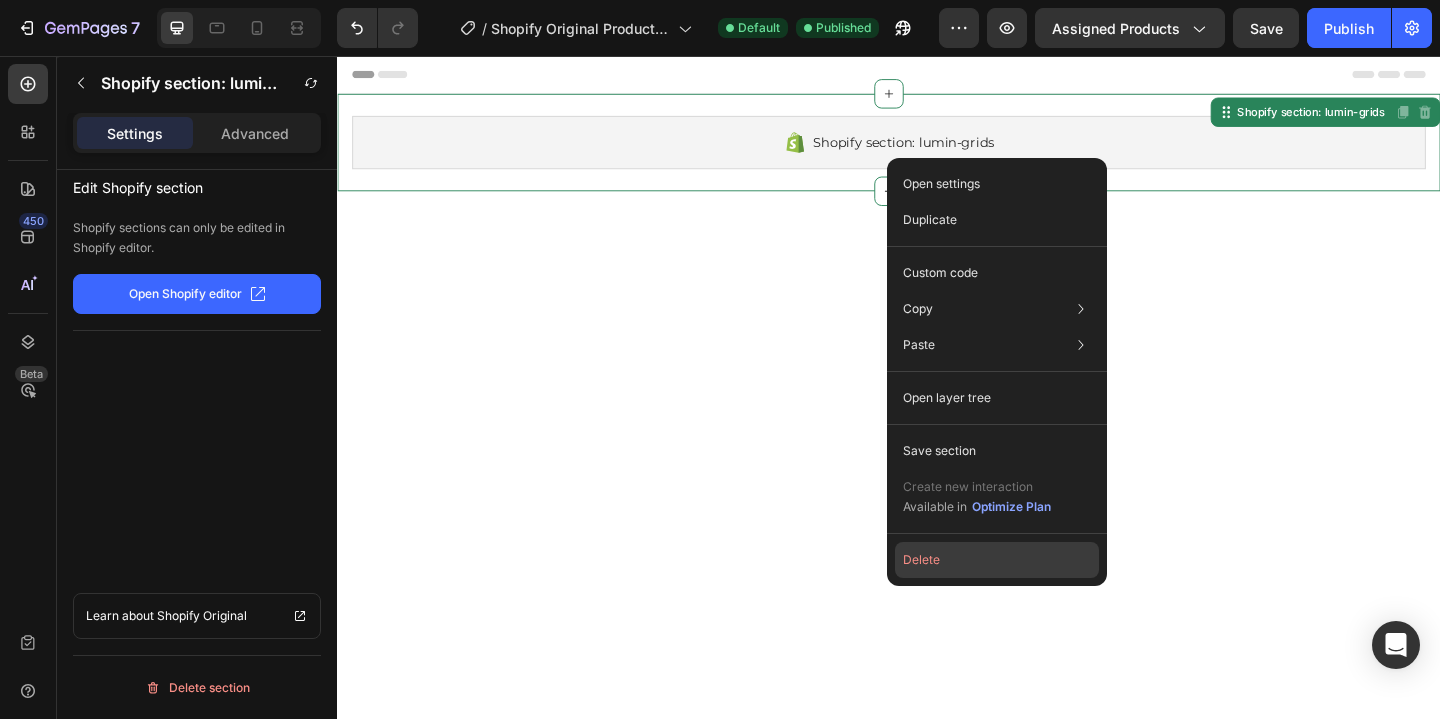 click on "Delete" 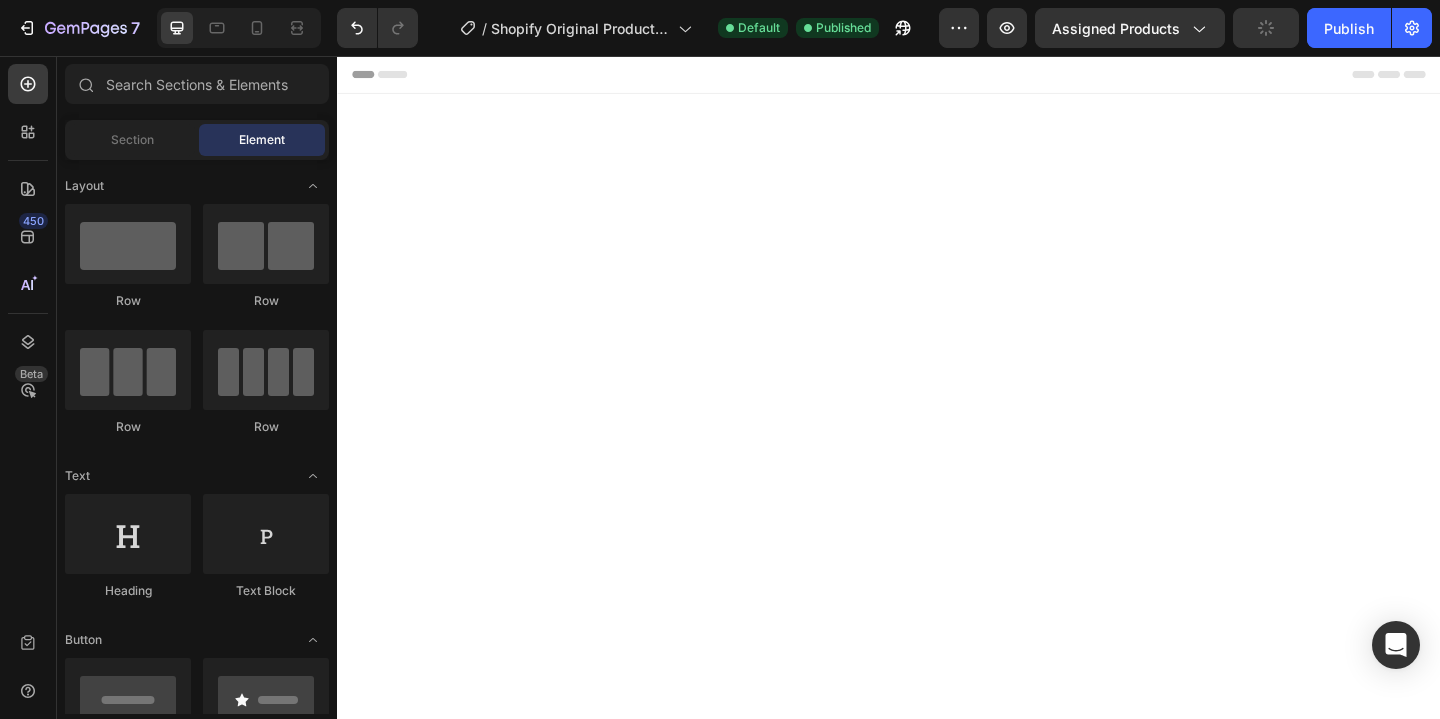 click at bounding box center (937, 362) 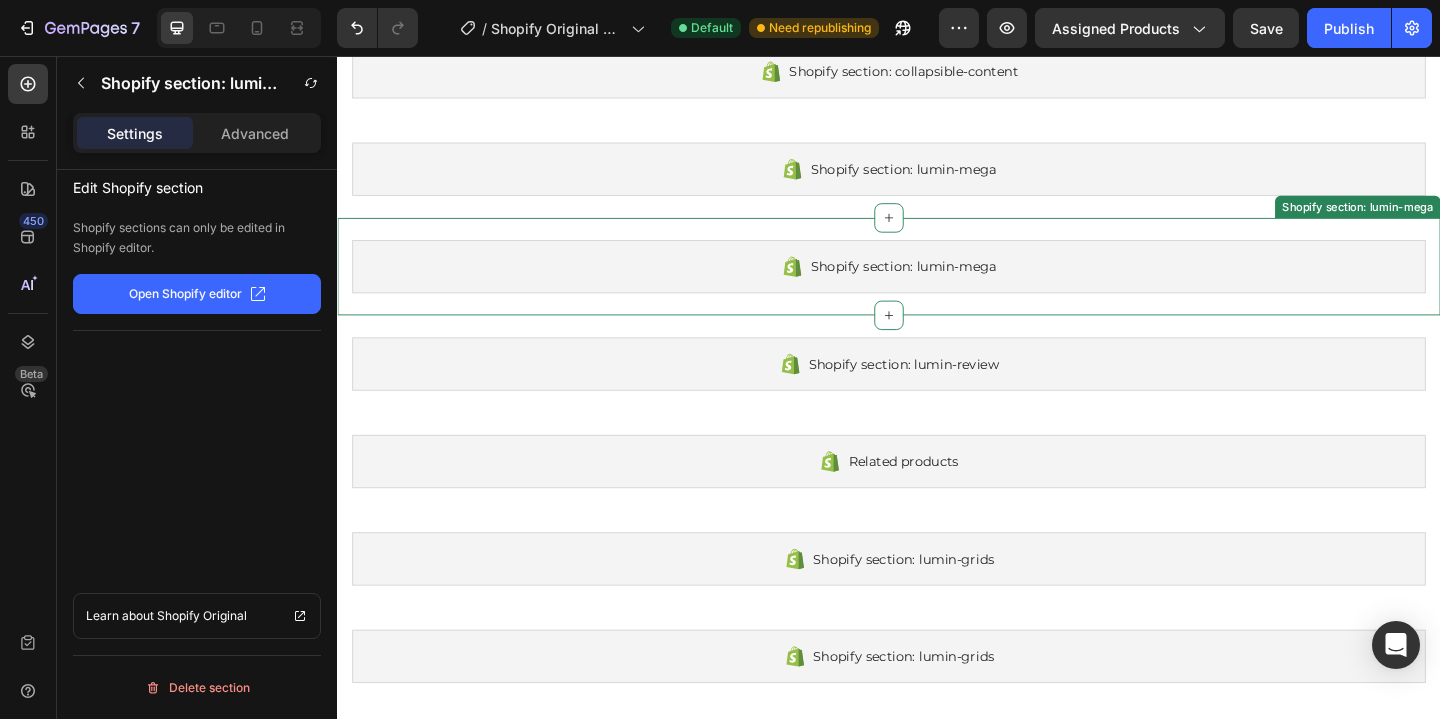 scroll, scrollTop: 0, scrollLeft: 0, axis: both 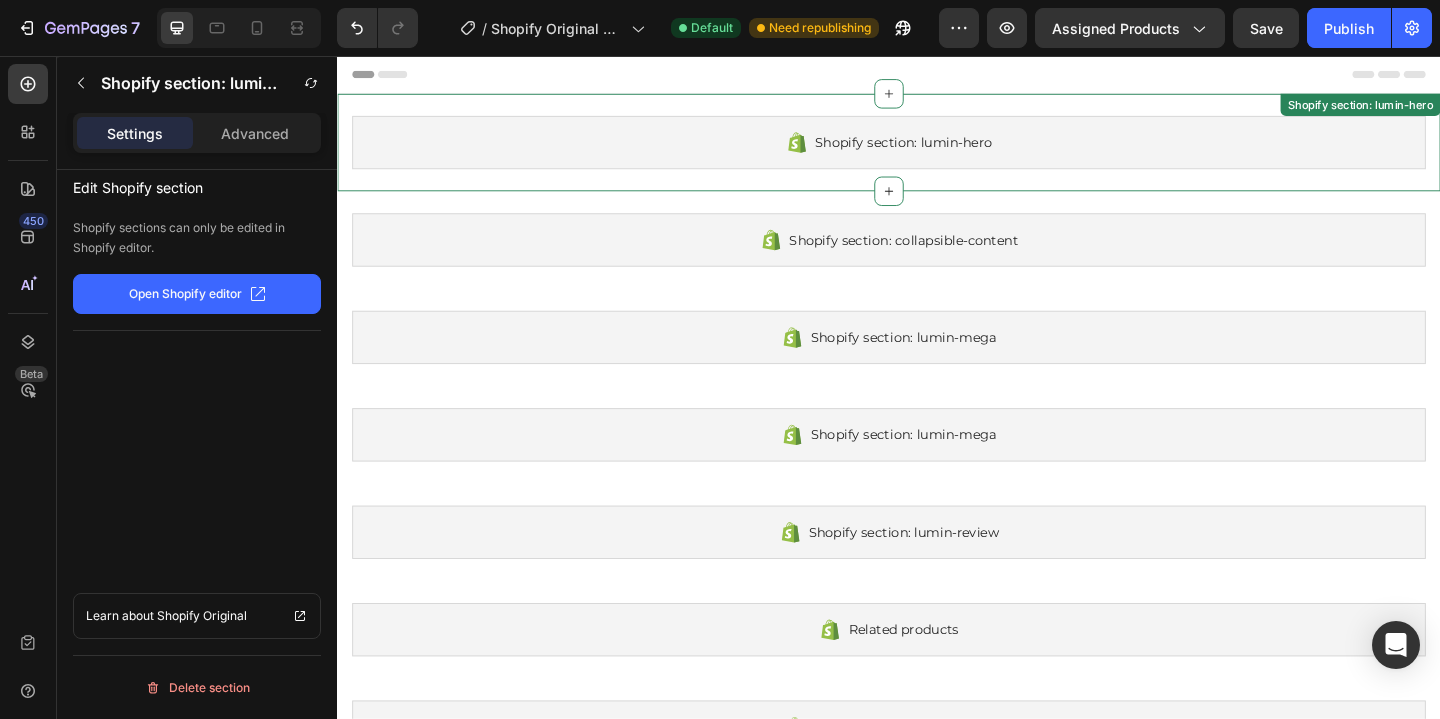 click on "Shopify section: lumin-hero Shopify section: lumin-hero" at bounding box center [937, 150] 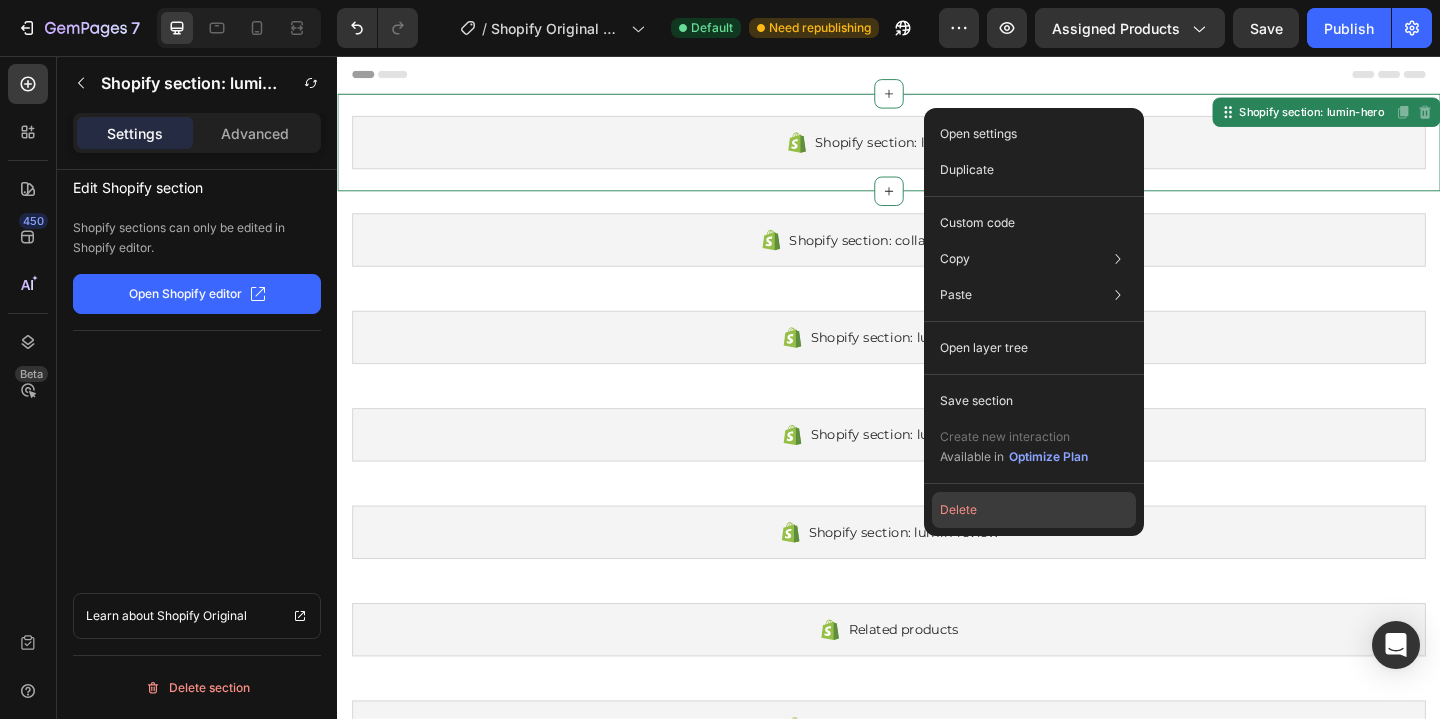 click on "Delete" 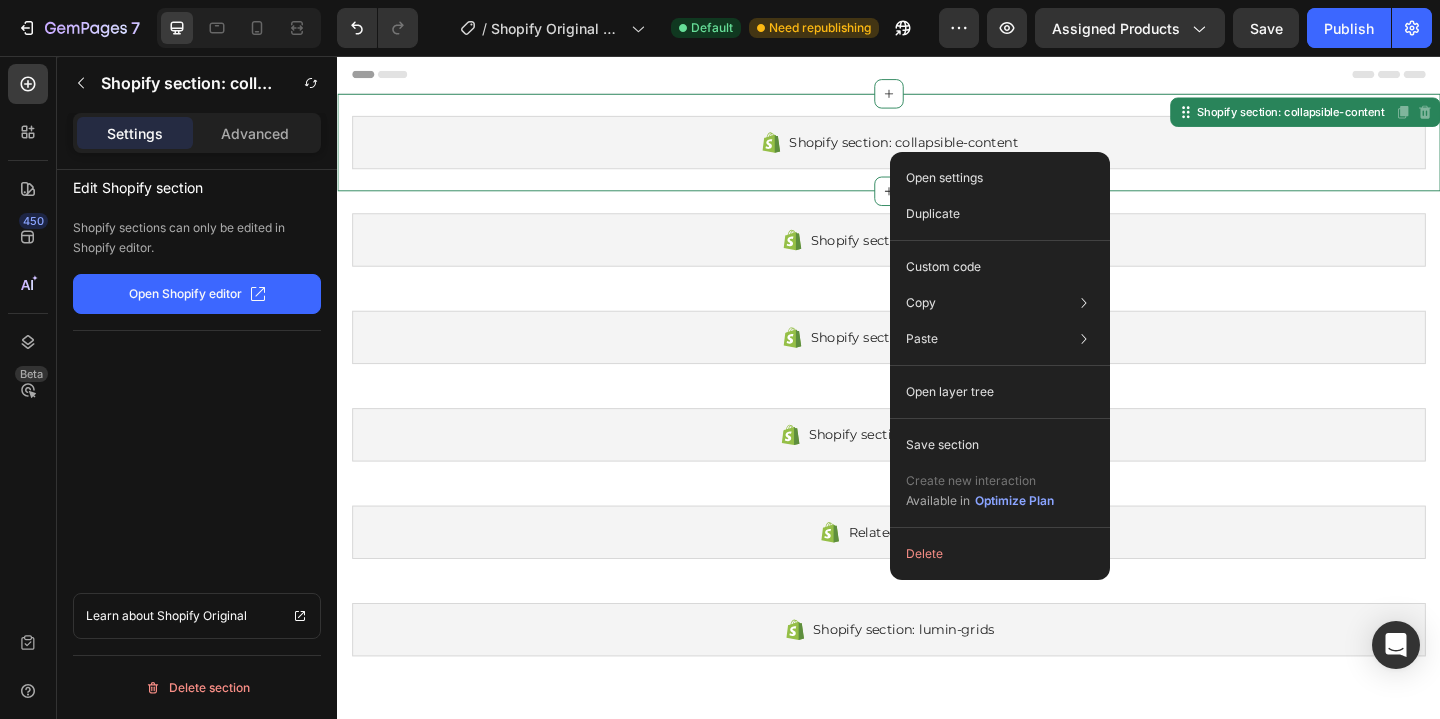 drag, startPoint x: 992, startPoint y: 160, endPoint x: 1281, endPoint y: 333, distance: 336.8234 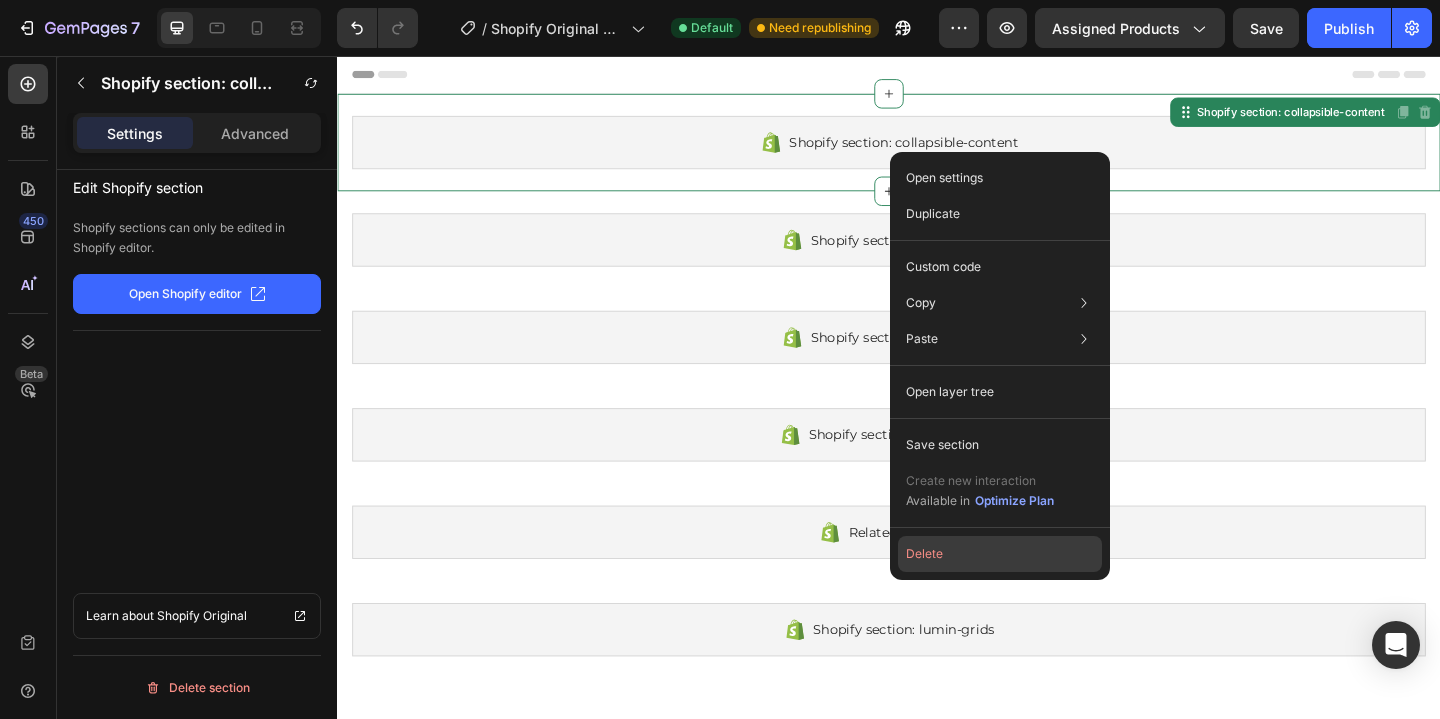 click on "Delete" 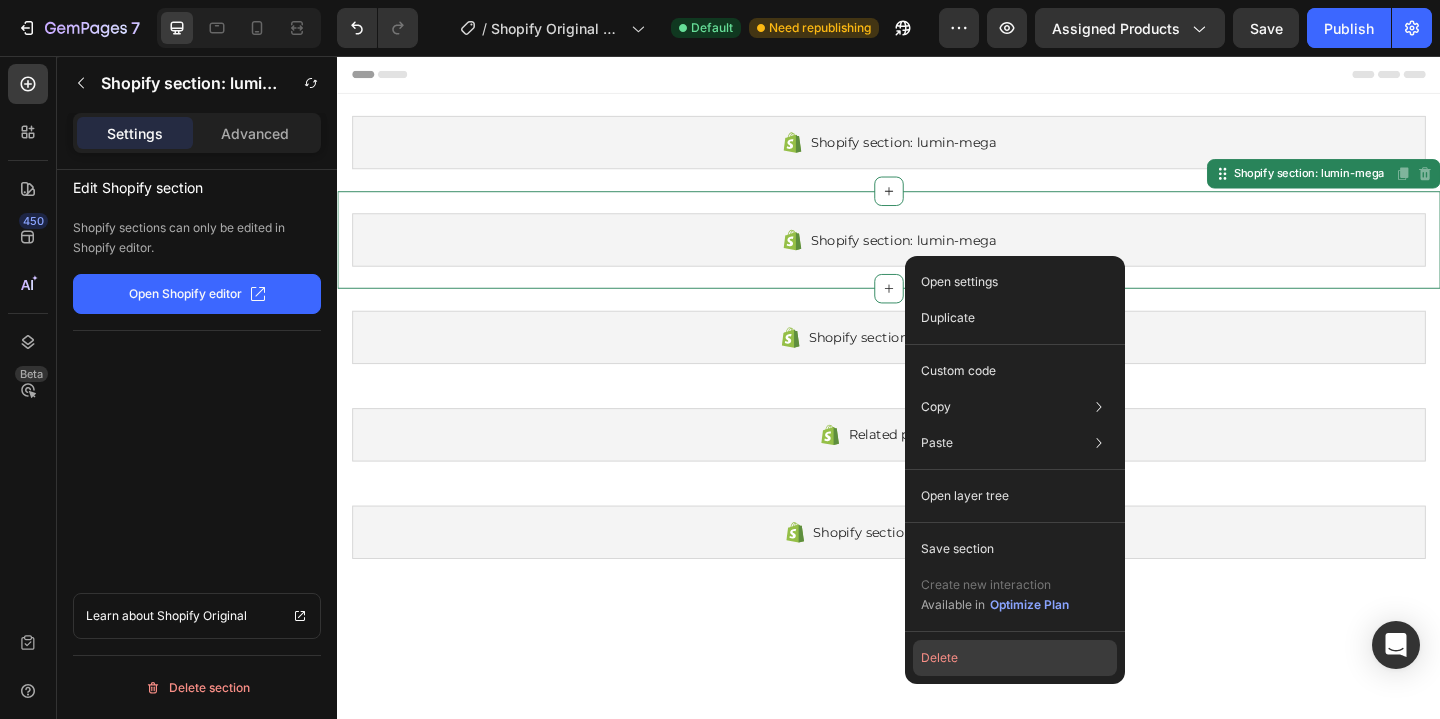 click on "Delete" 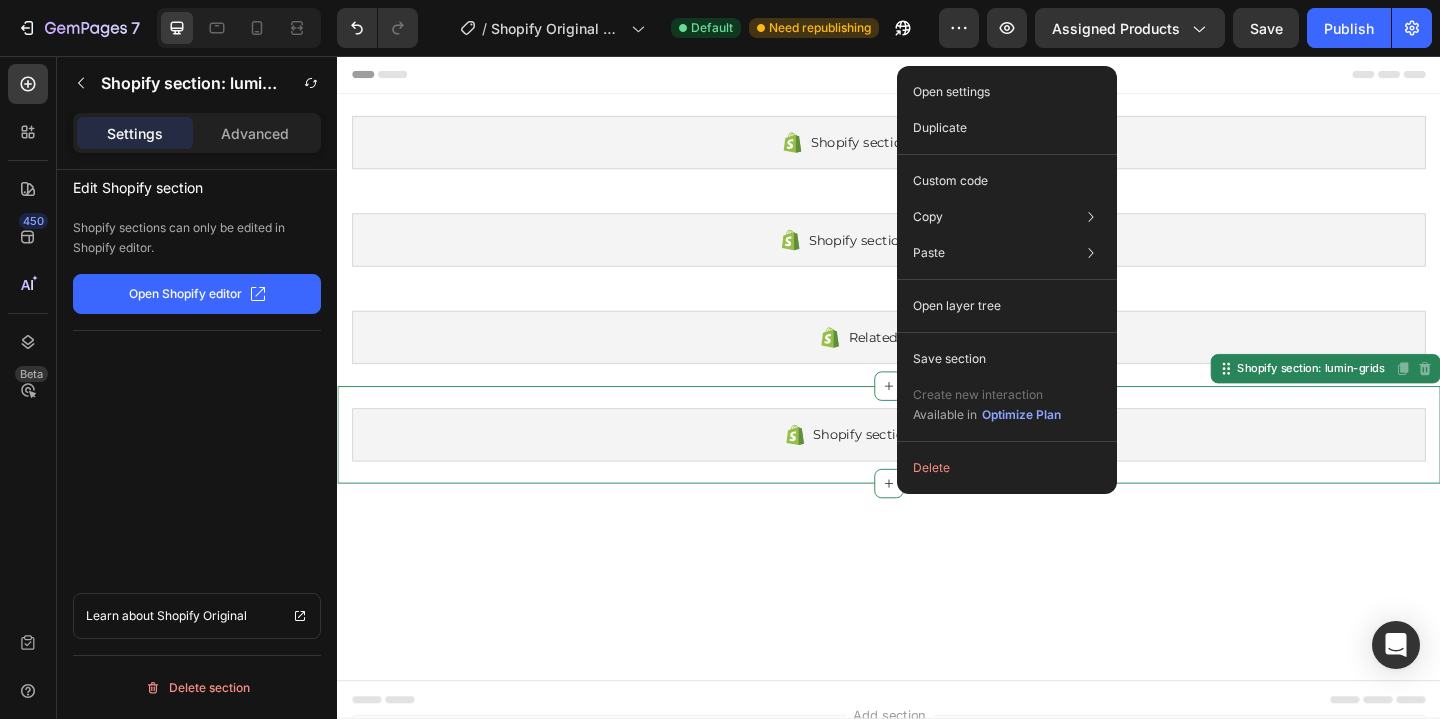 drag, startPoint x: 1000, startPoint y: 505, endPoint x: 1284, endPoint y: 528, distance: 284.9298 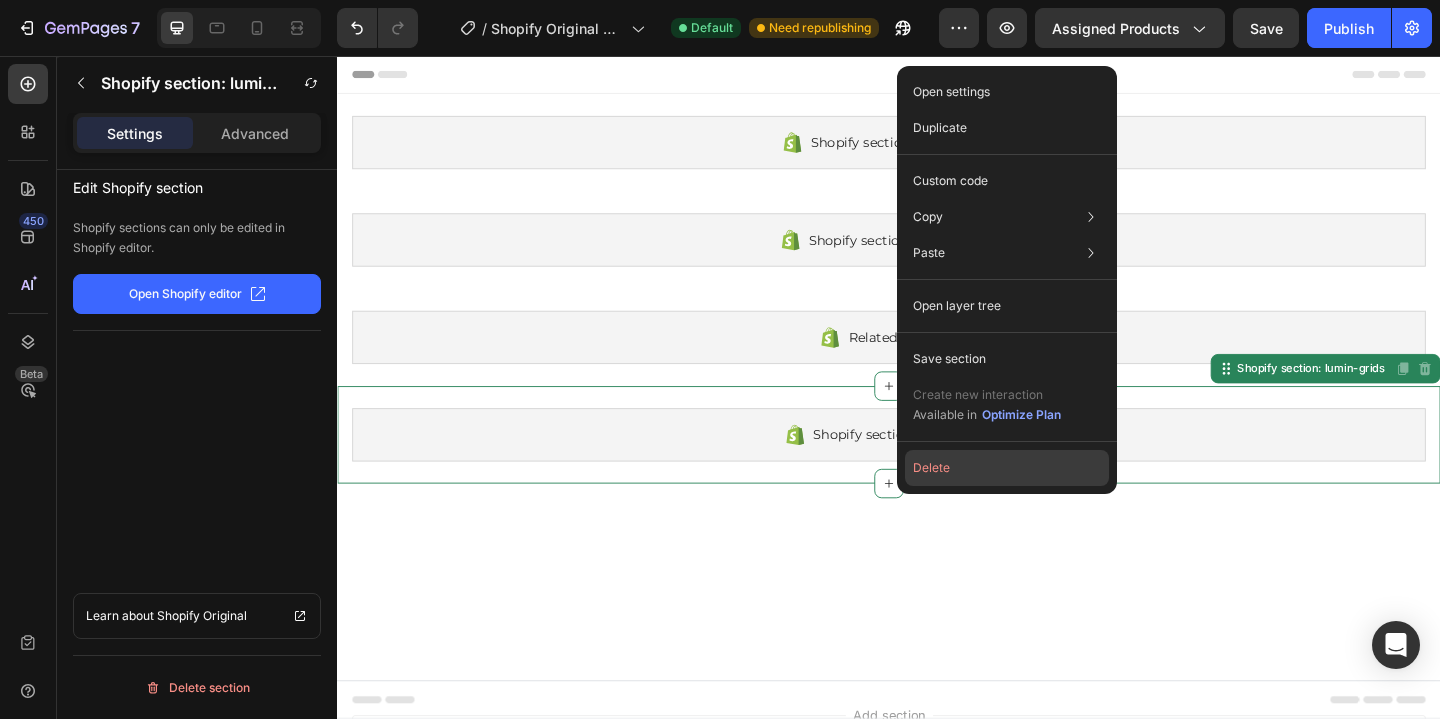 click on "Delete" 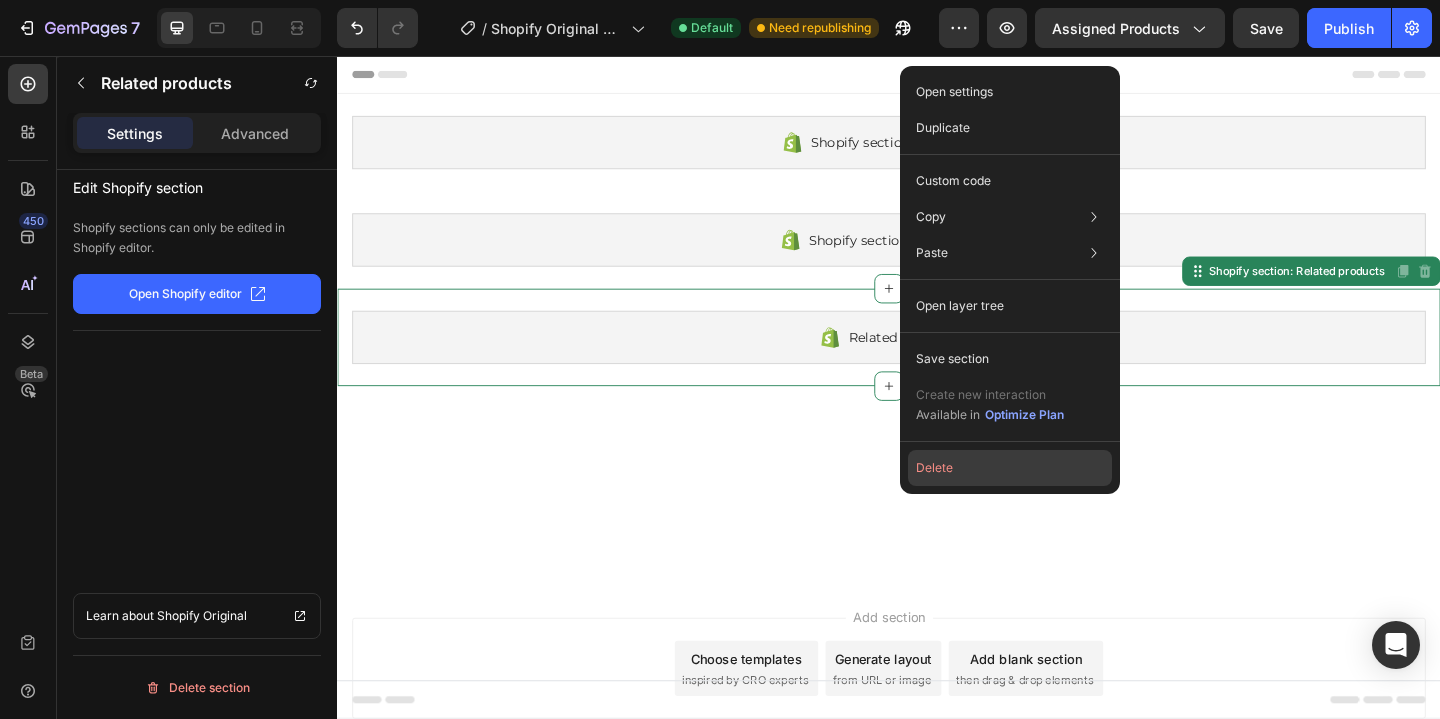 click on "Delete" 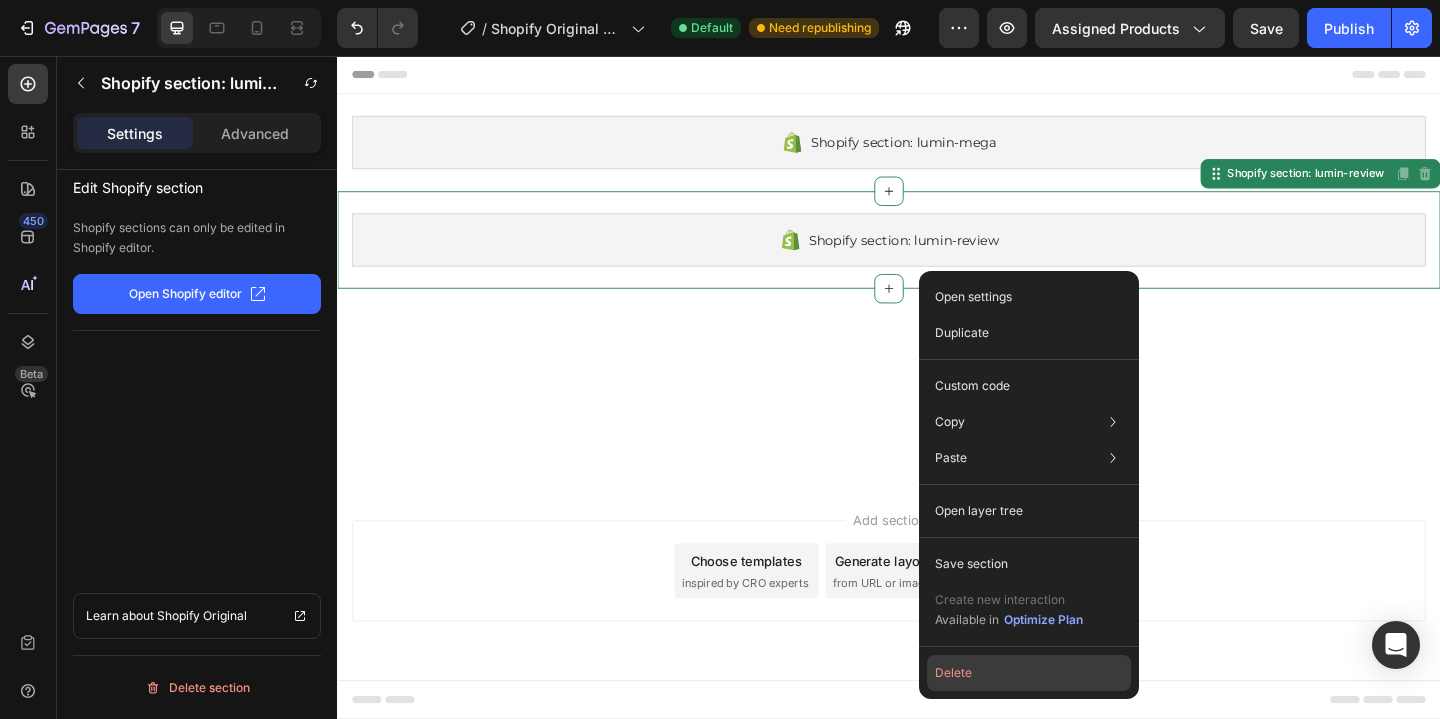 click on "Delete" 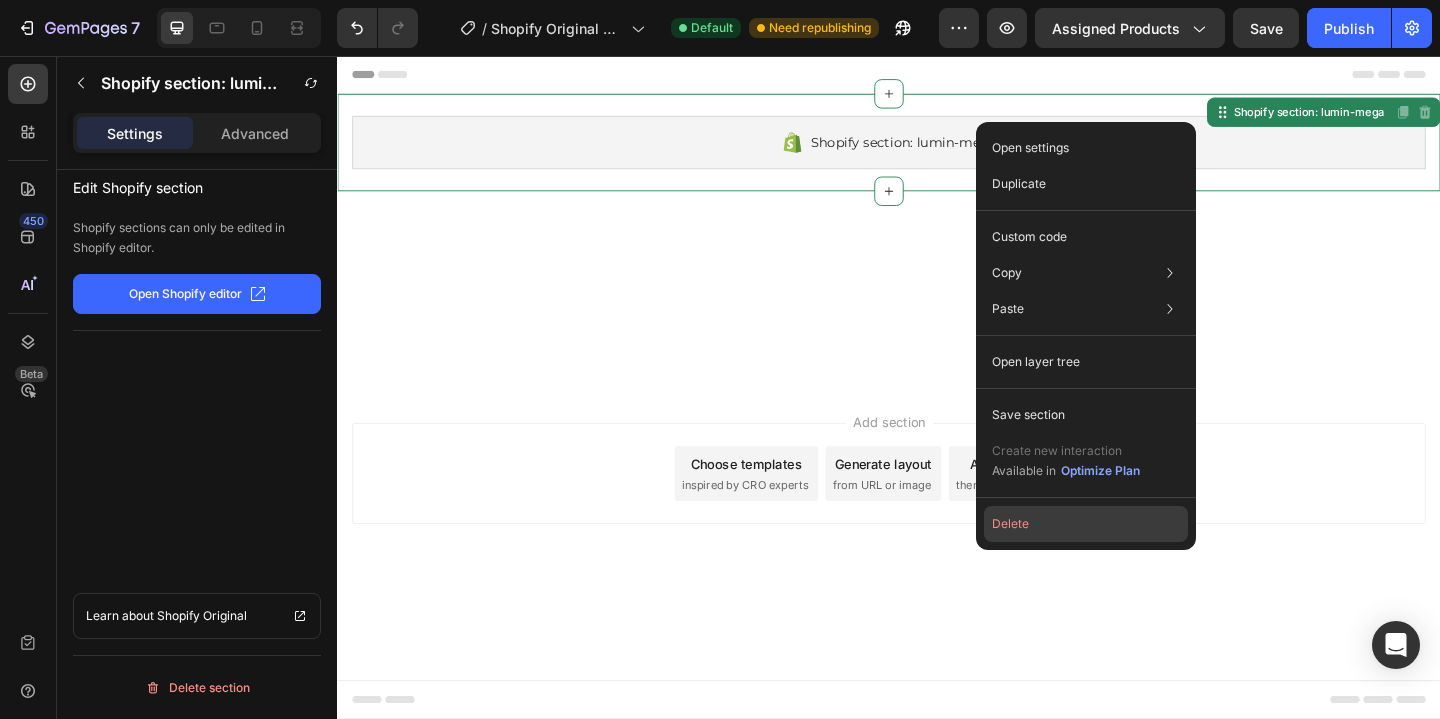click on "Delete" 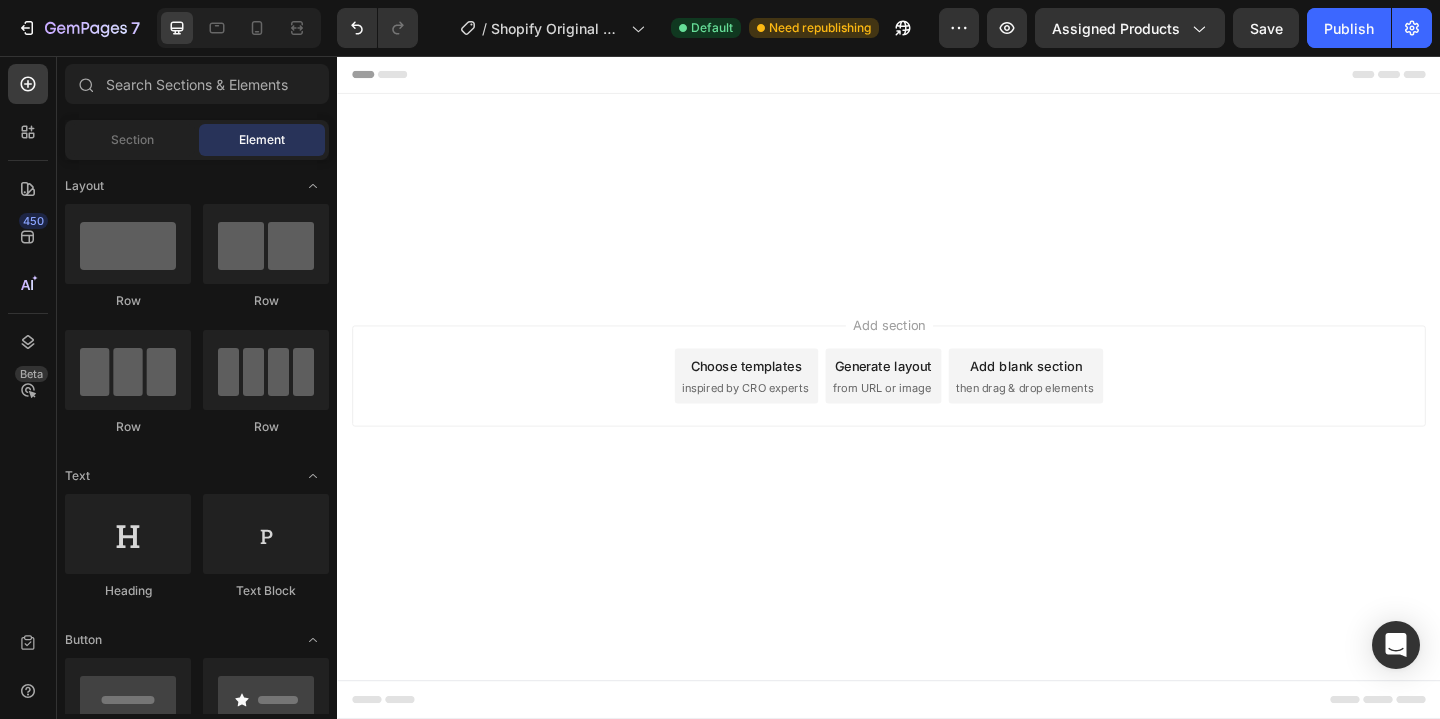 click at bounding box center [937, 150] 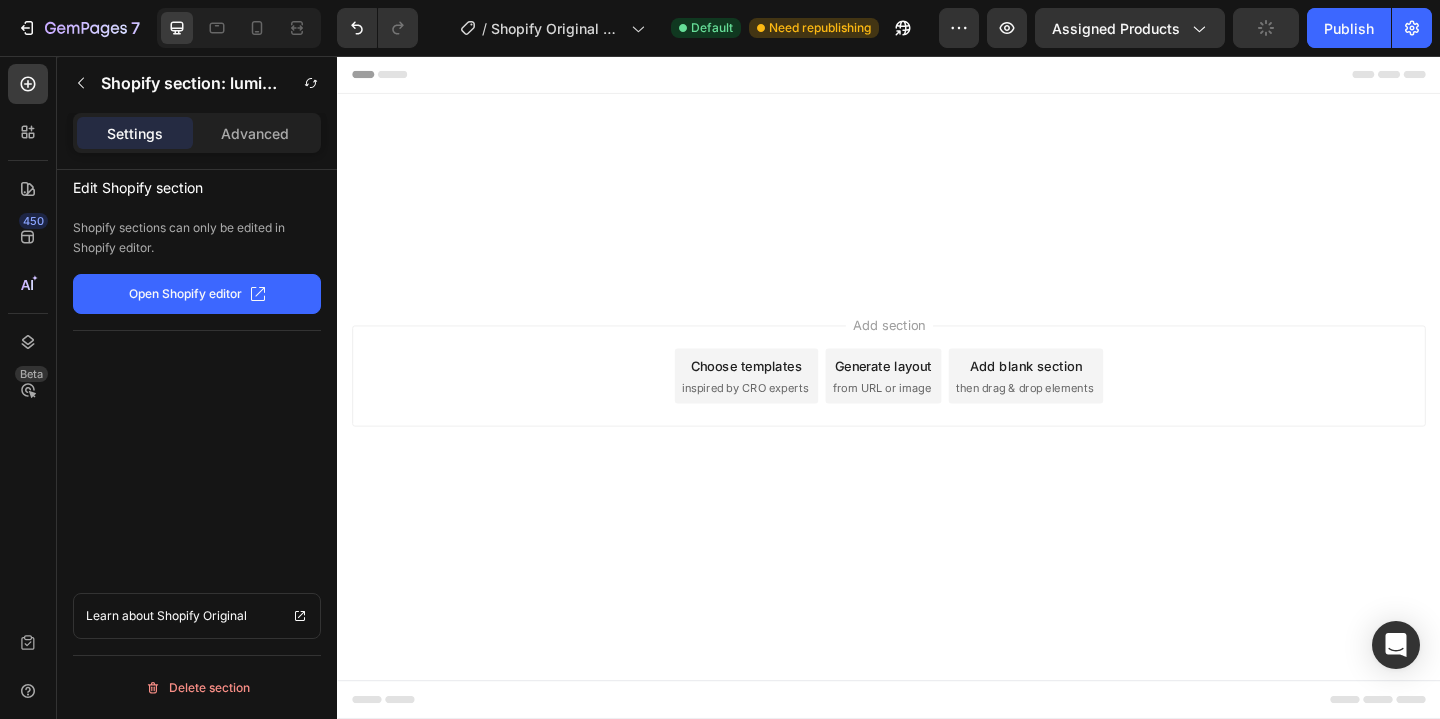 click 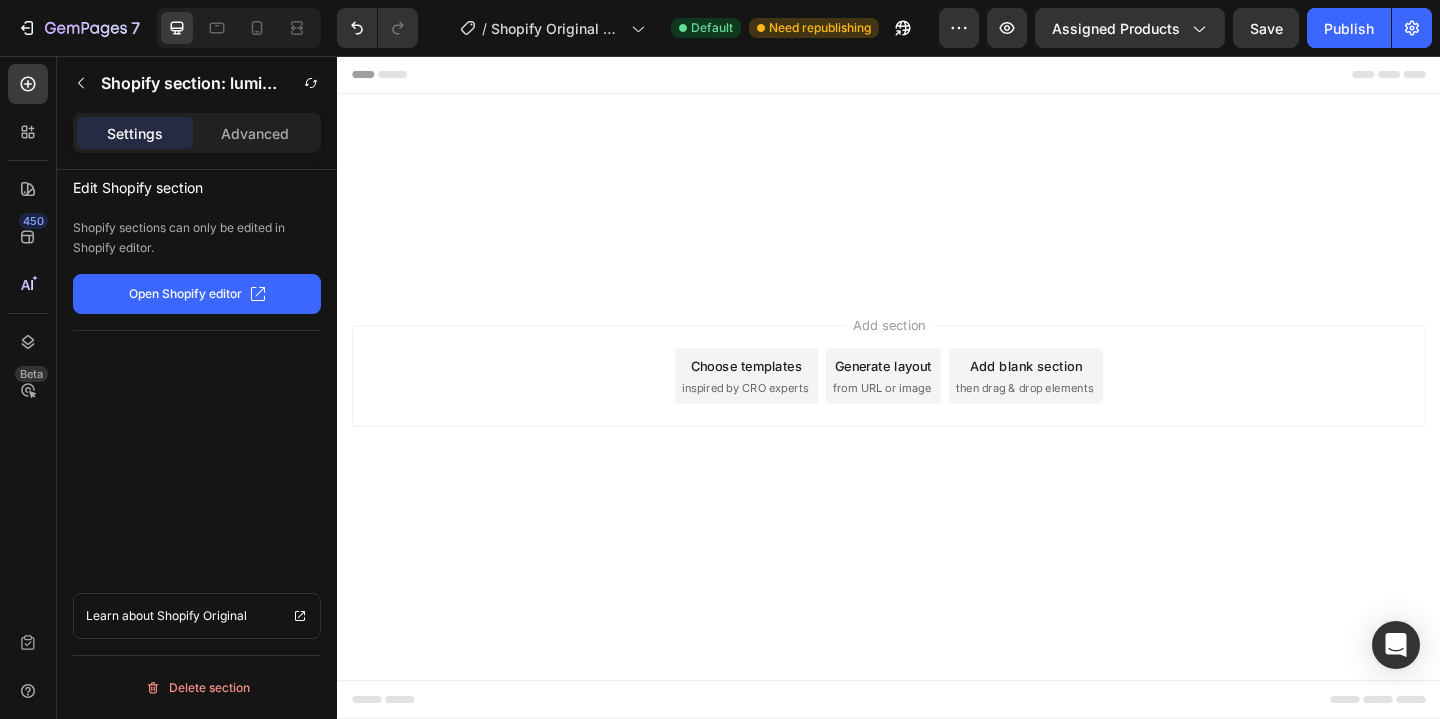 click on "7   /  Shopify Original Product Template Default Need republishing Preview Assigned Products  Save   Publish" 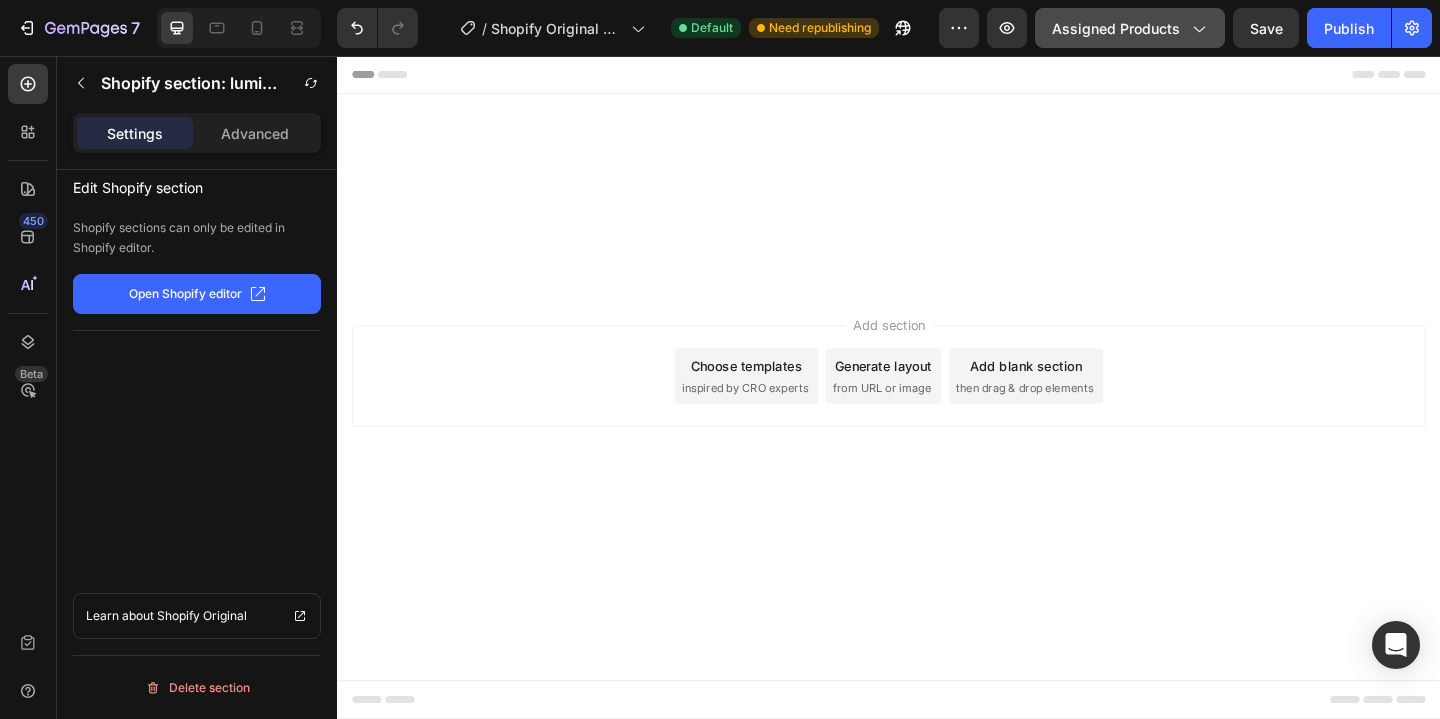 click on "Assigned Products" at bounding box center [1130, 28] 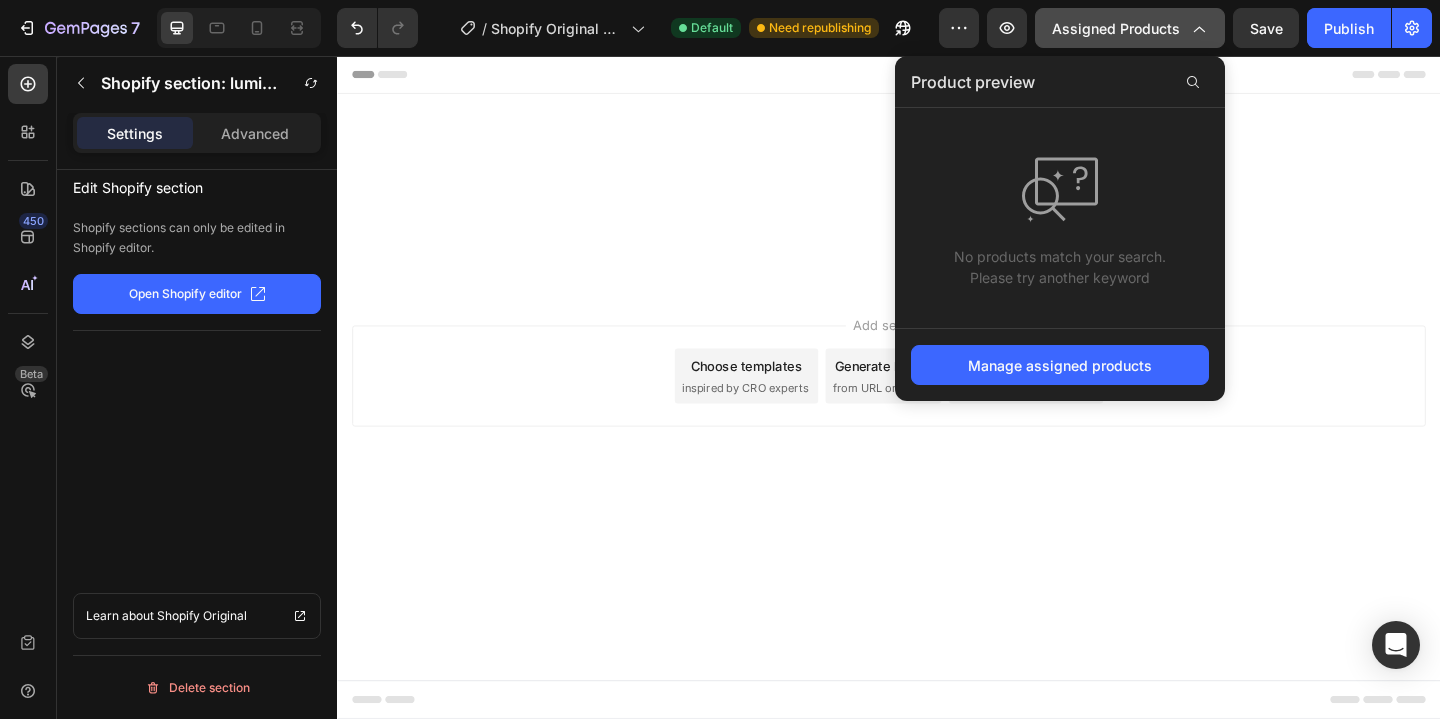 click on "Assigned Products" 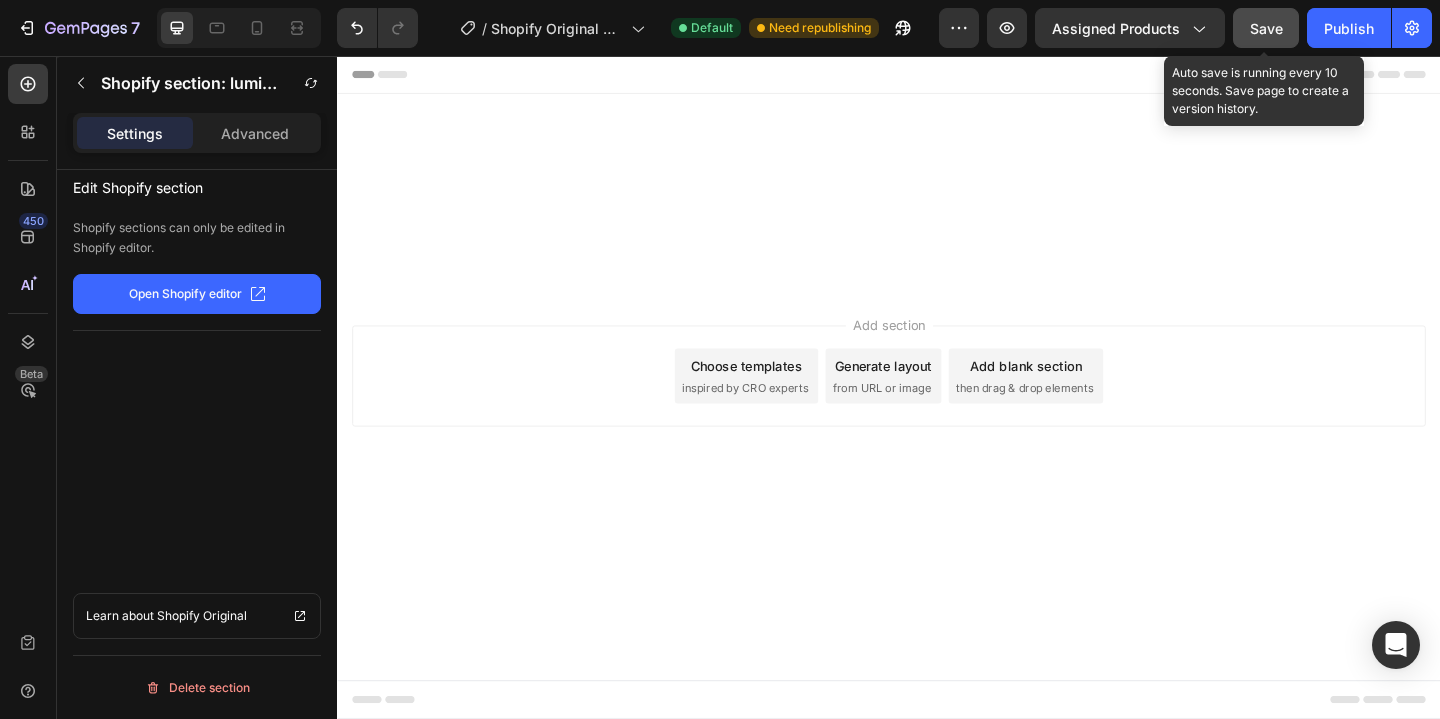 click on "Save" at bounding box center (1266, 28) 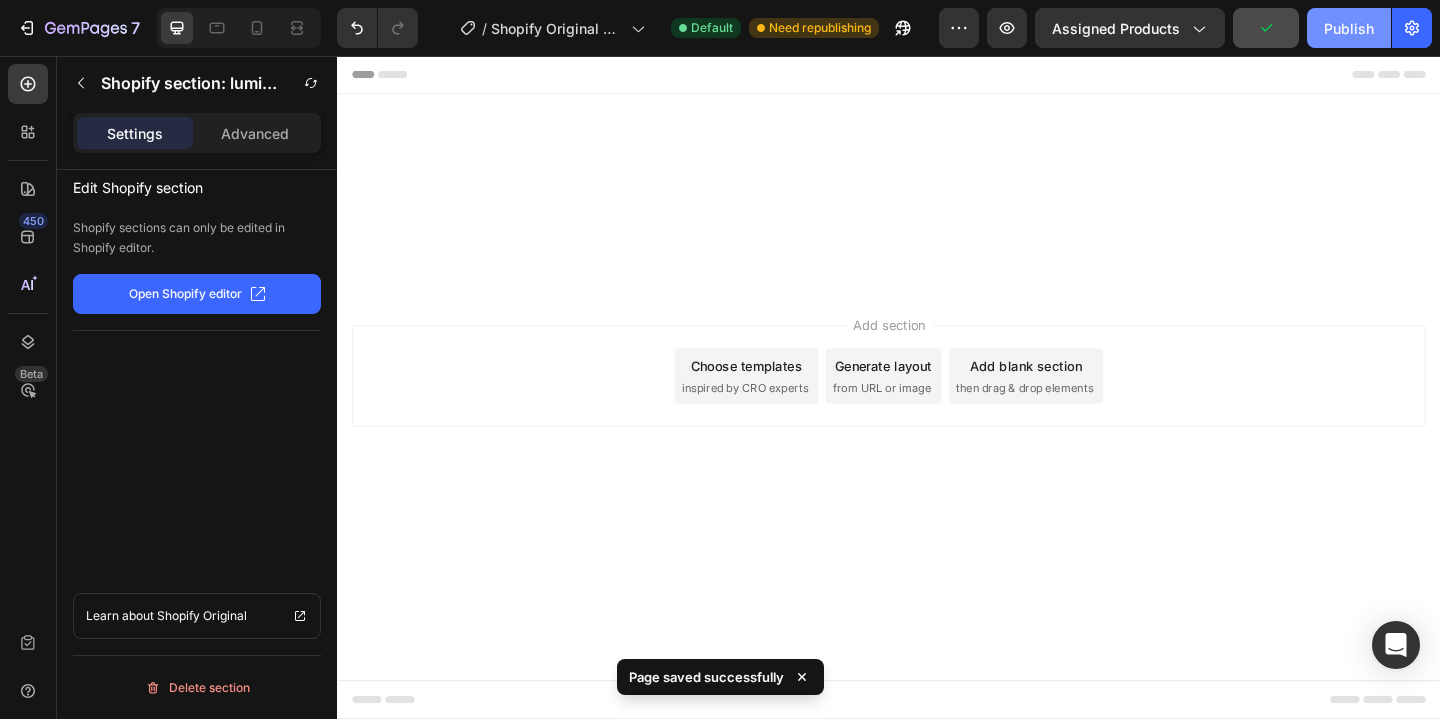 click on "Publish" 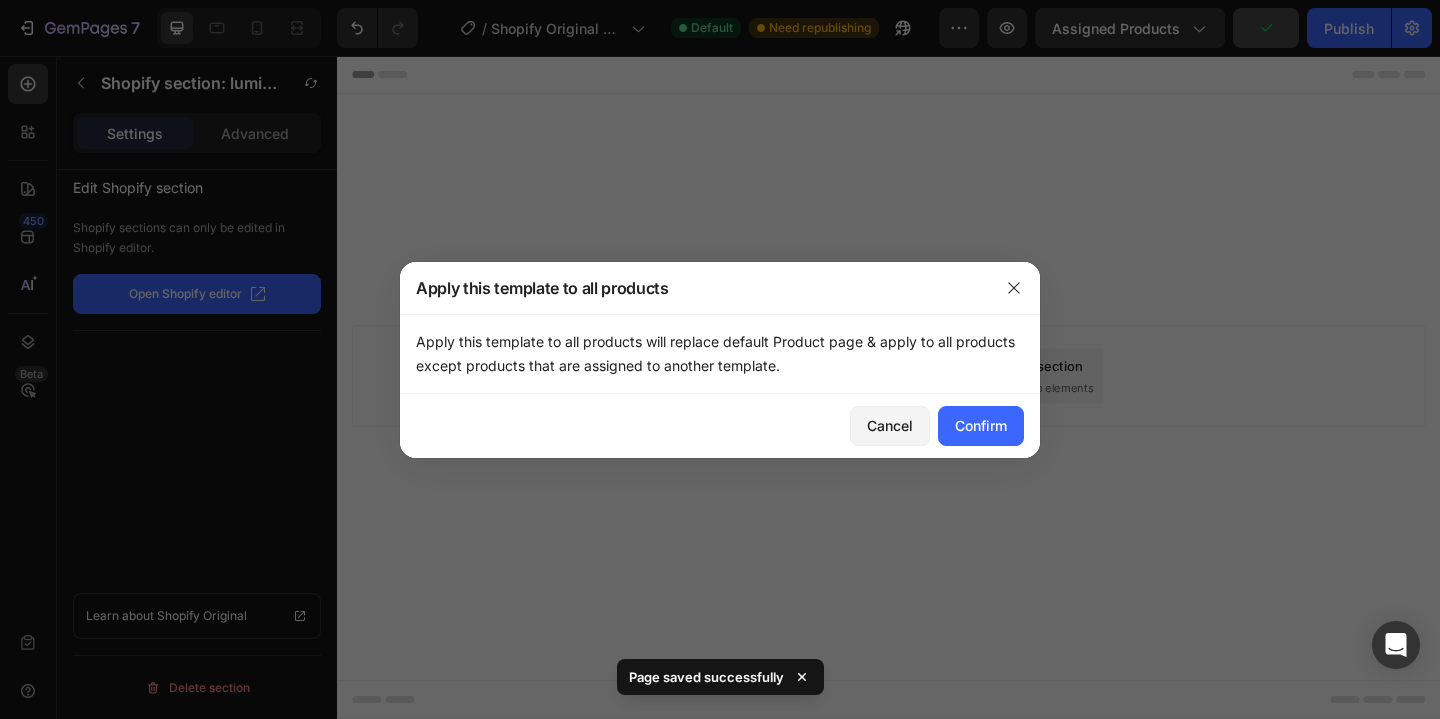 click on "Cancel Confirm" at bounding box center (720, 426) 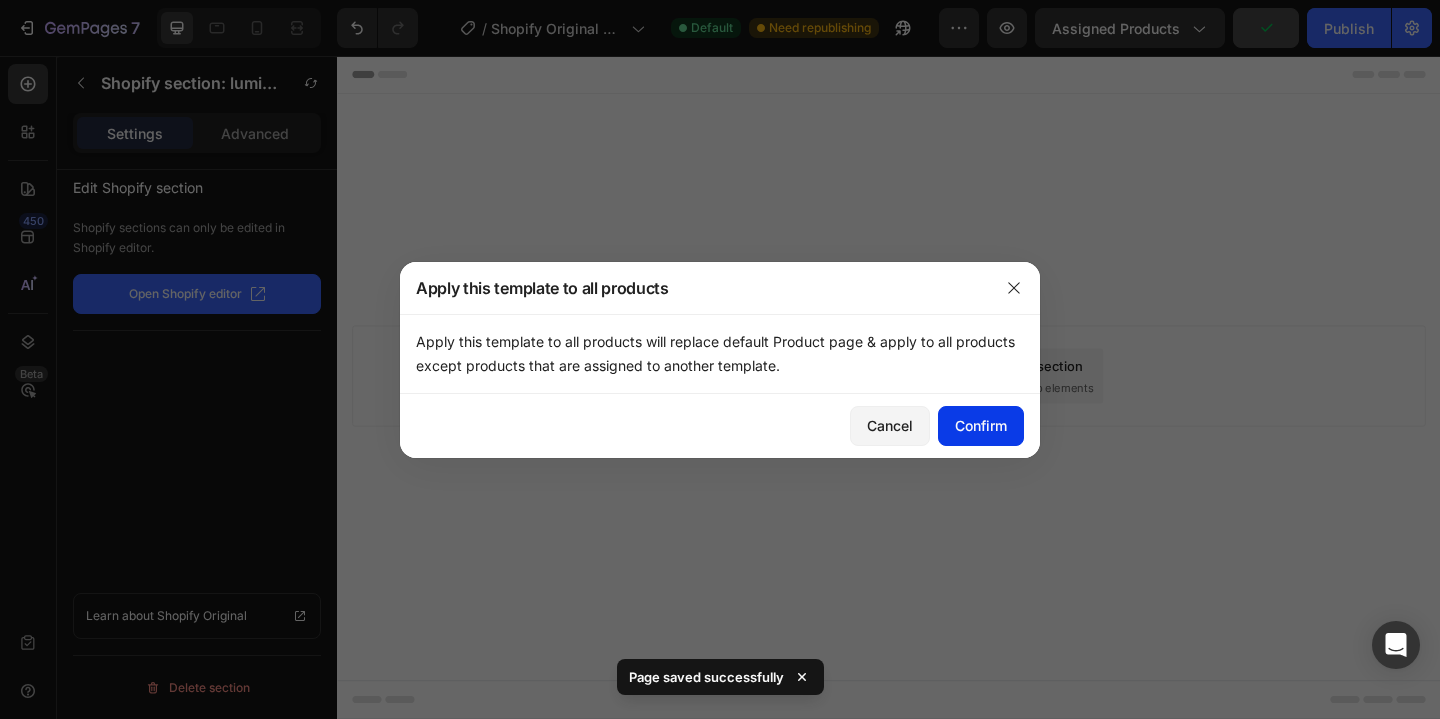 click on "Confirm" 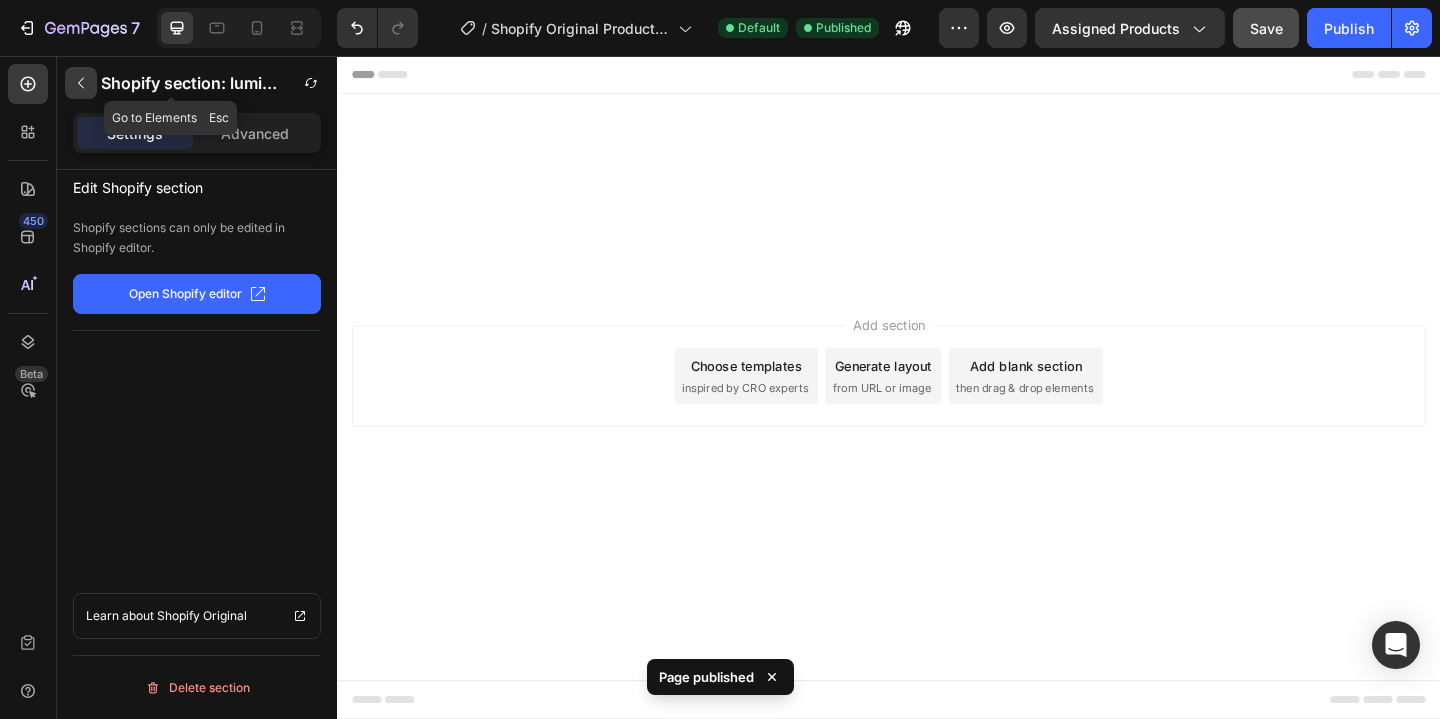 click 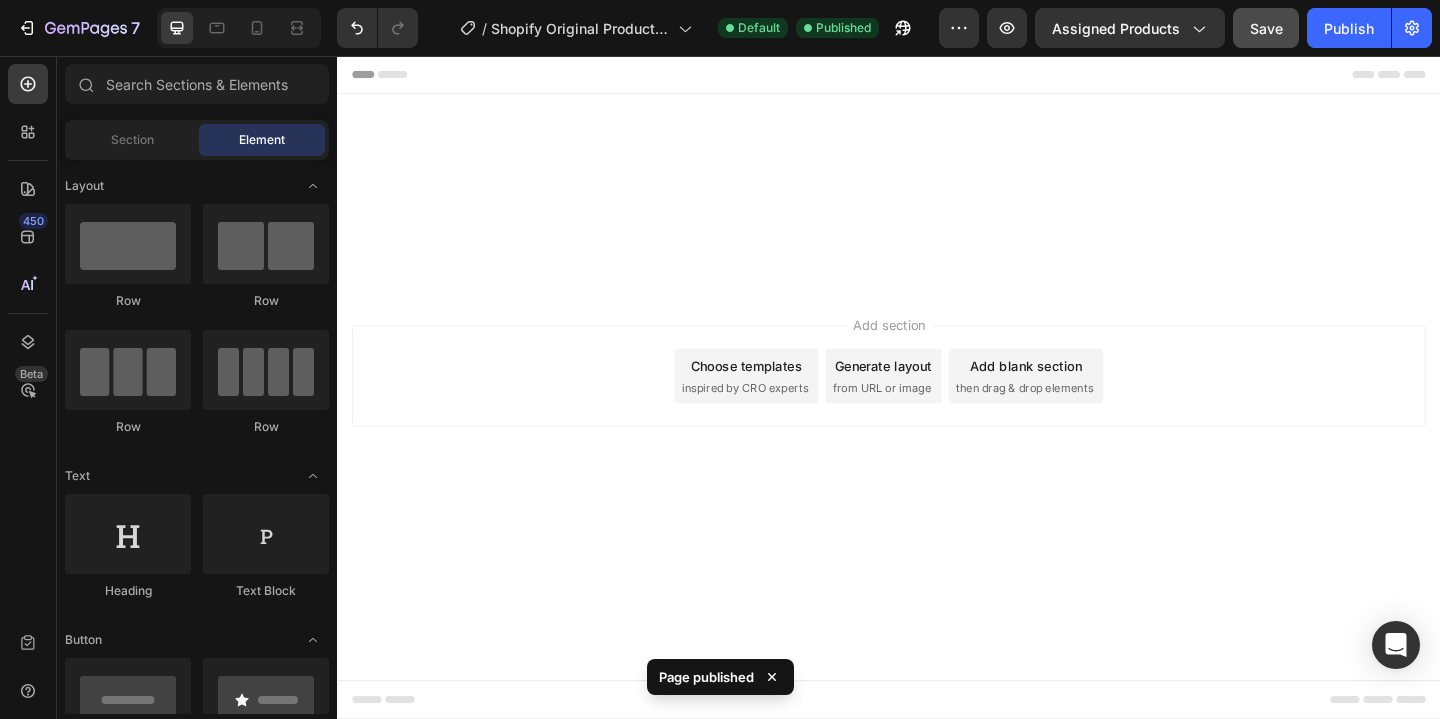 click on "Root Start with Sections from sidebar Add sections Add elements Start with Generating from URL or image Add section Choose templates inspired by CRO experts Generate layout from URL or image Add blank section then drag & drop elements" at bounding box center (937, 416) 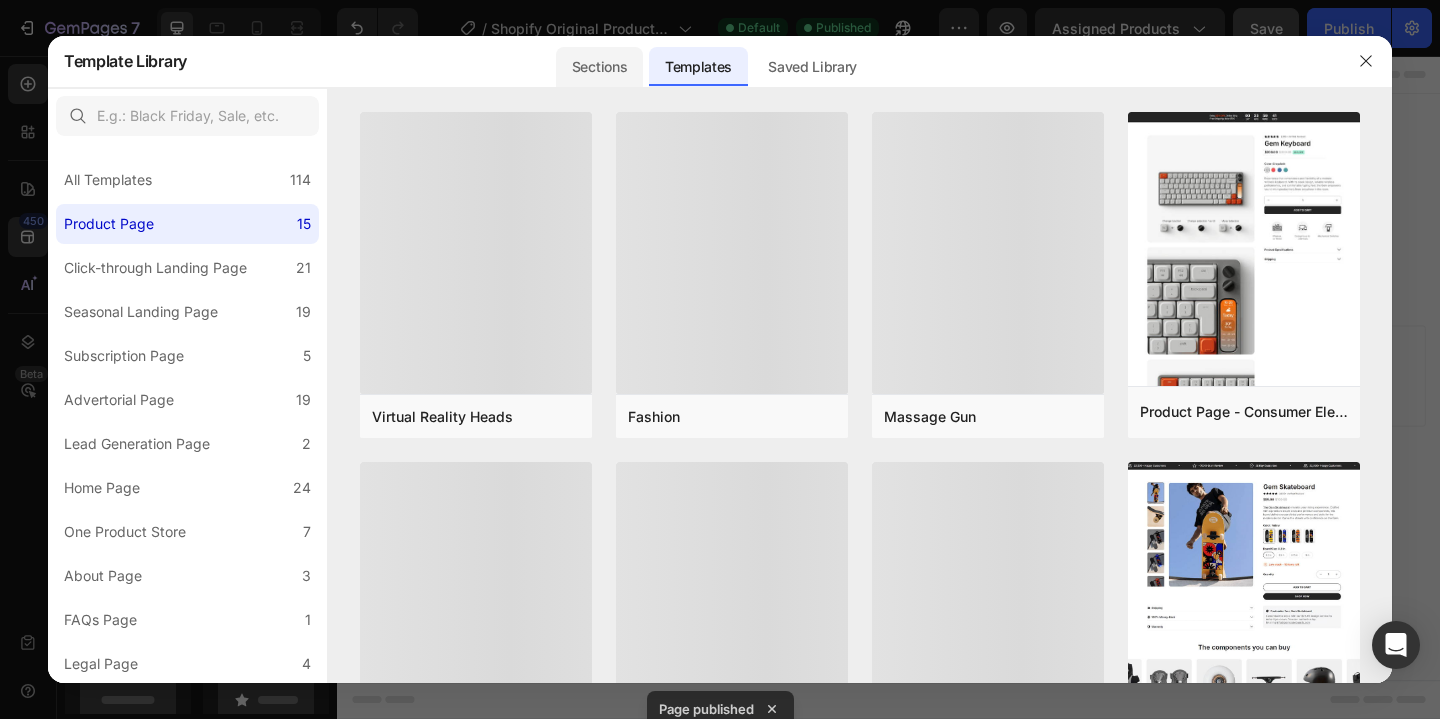 click on "Sections" 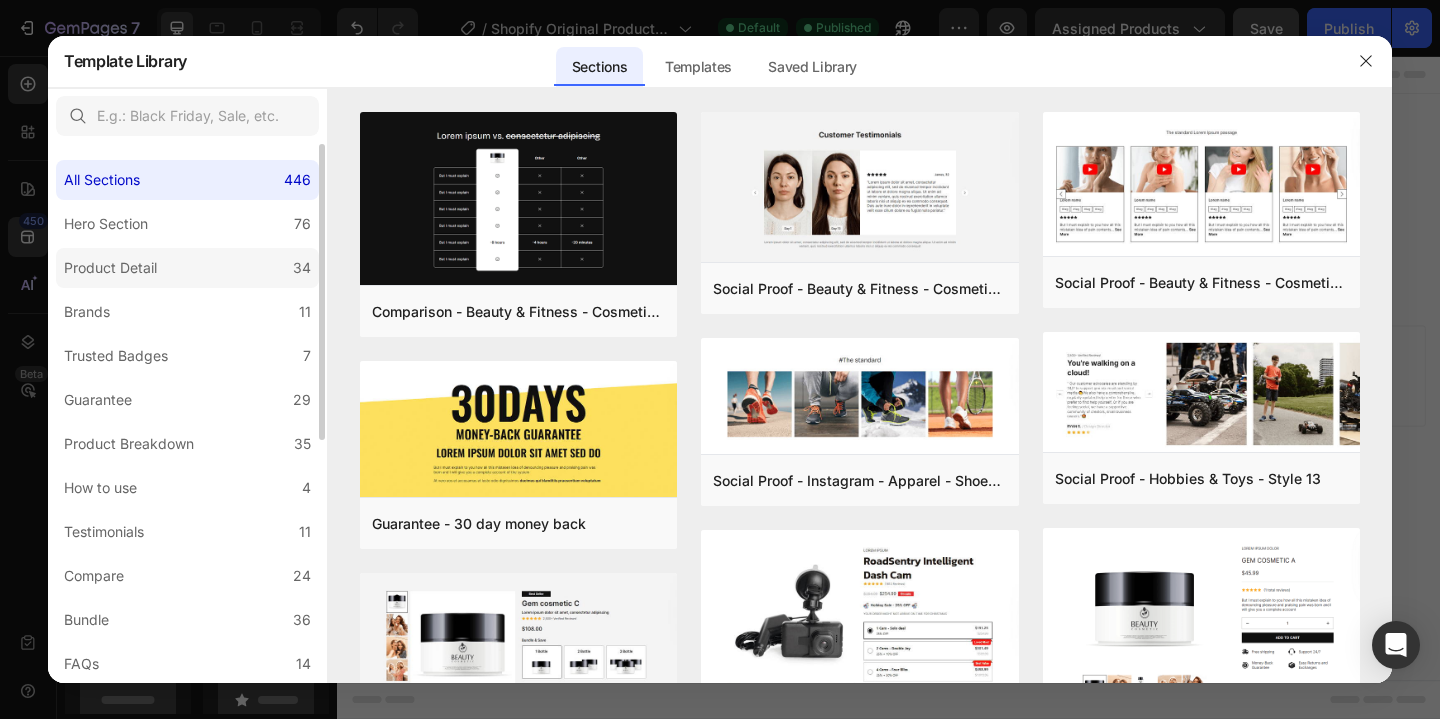 click on "Product Detail 34" 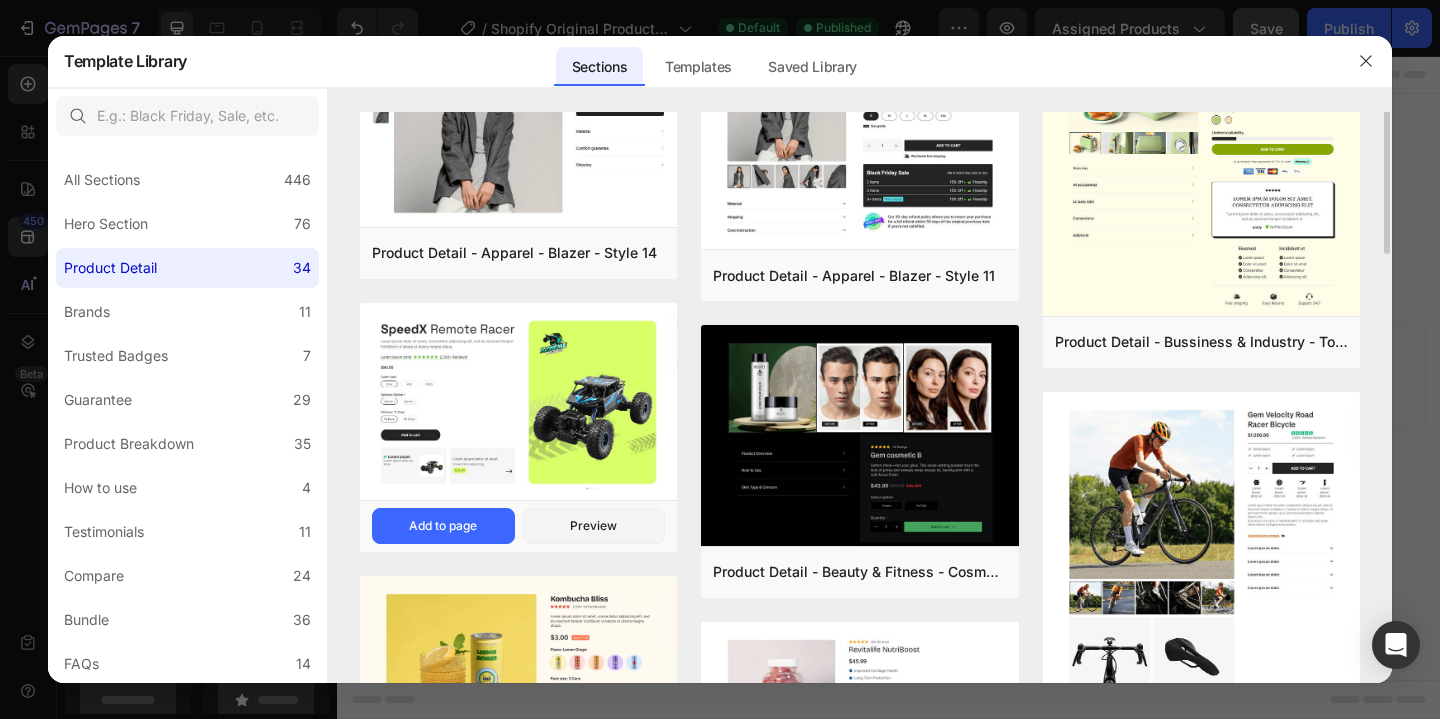 scroll, scrollTop: 0, scrollLeft: 0, axis: both 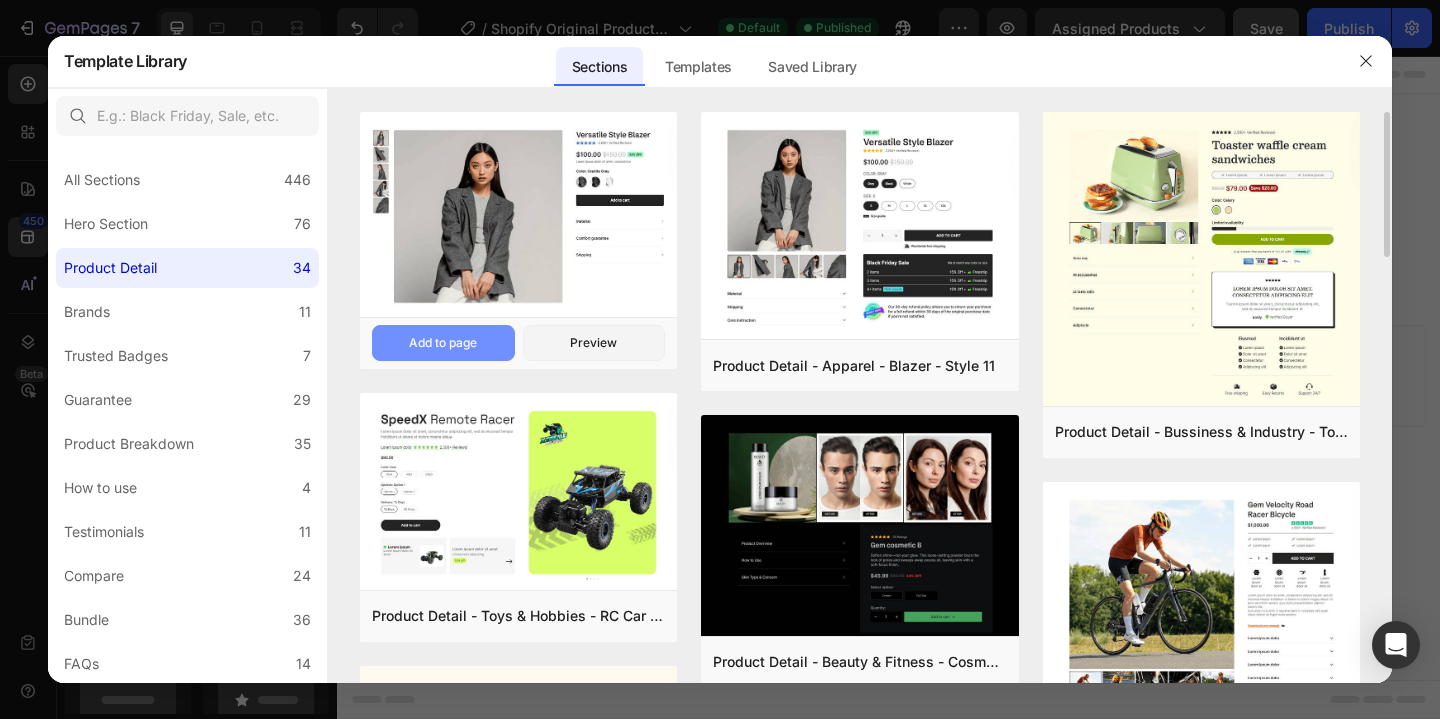 click on "Add to page" at bounding box center [443, 343] 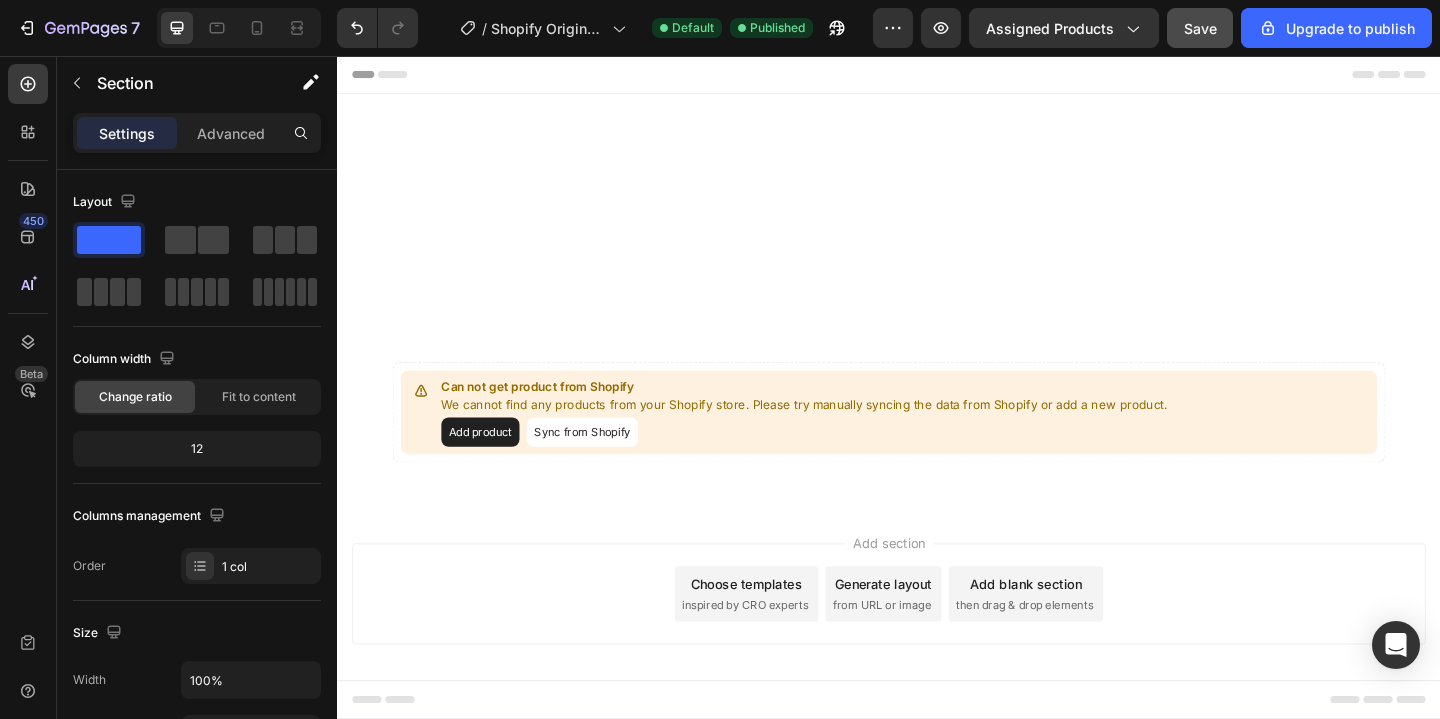 click at bounding box center [937, 150] 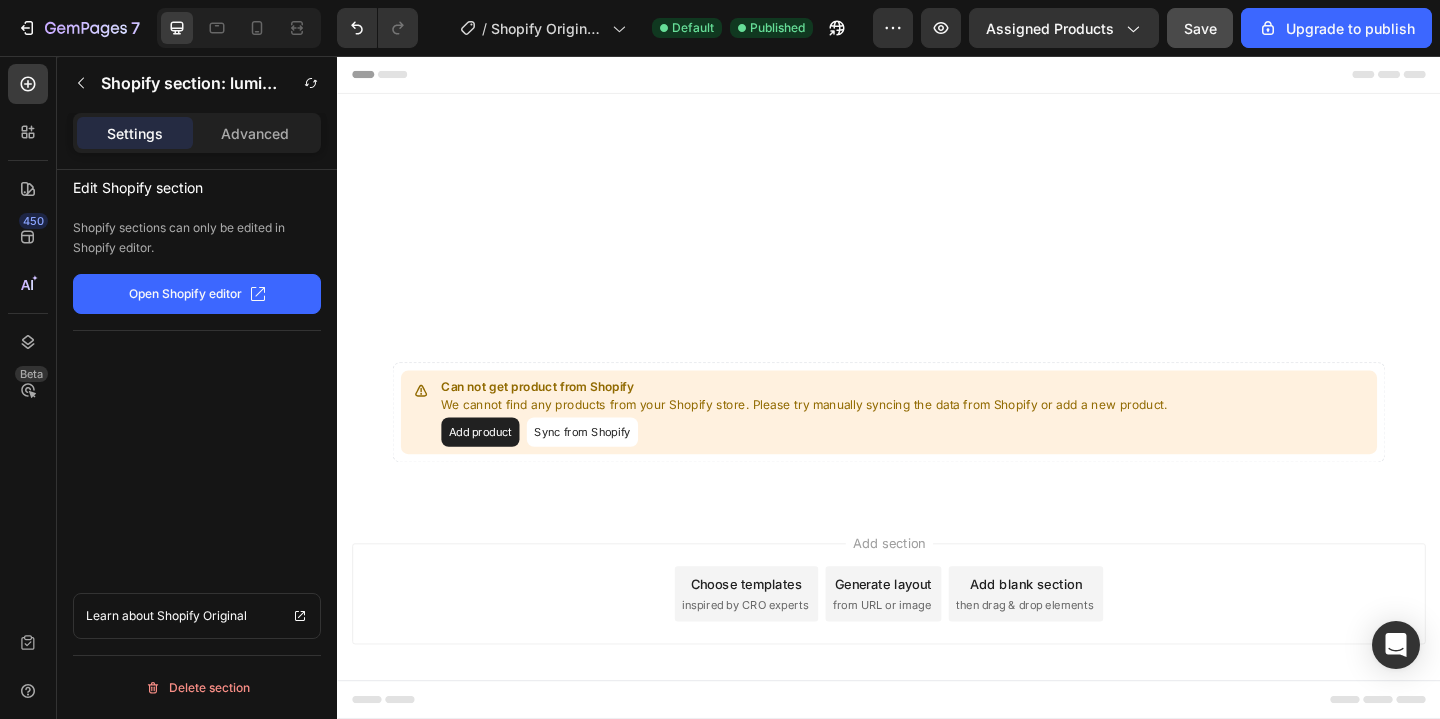 click on "Settings Advanced" at bounding box center (197, 133) 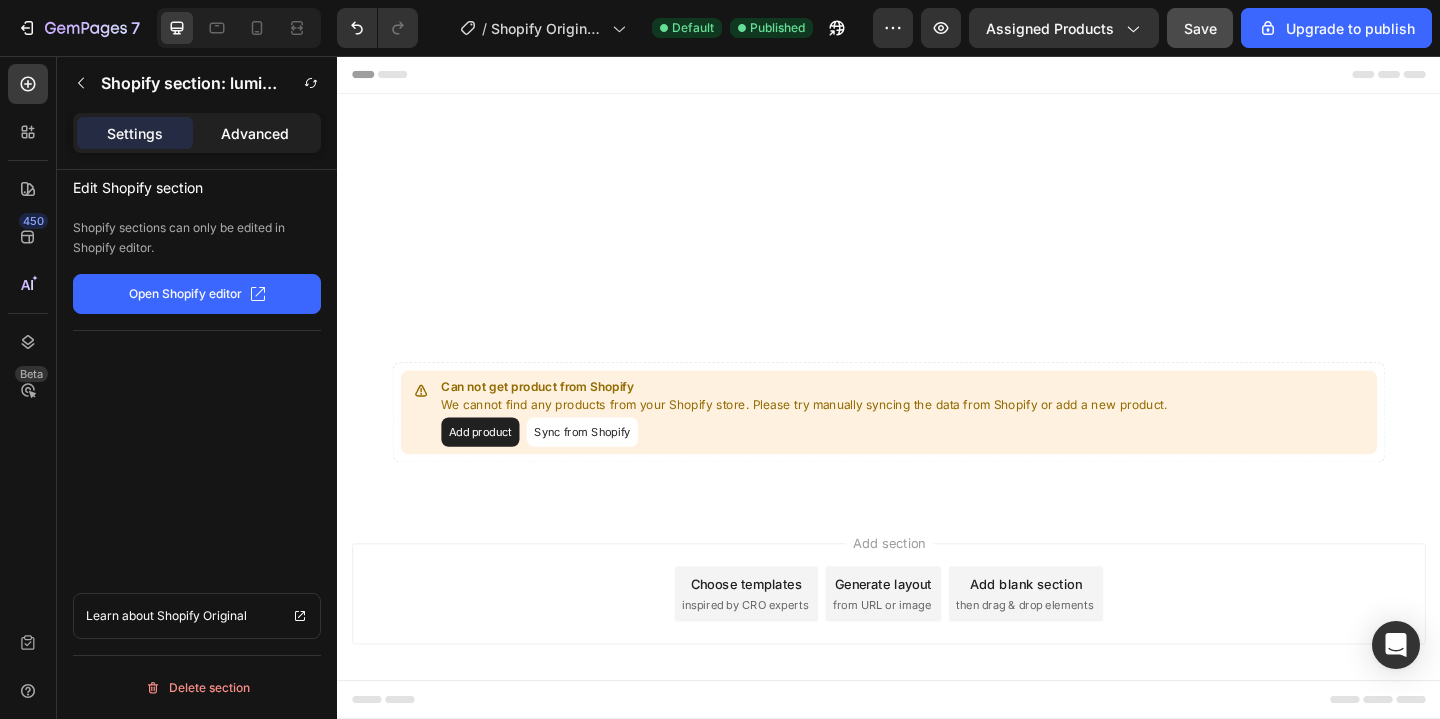 click on "Advanced" at bounding box center (255, 133) 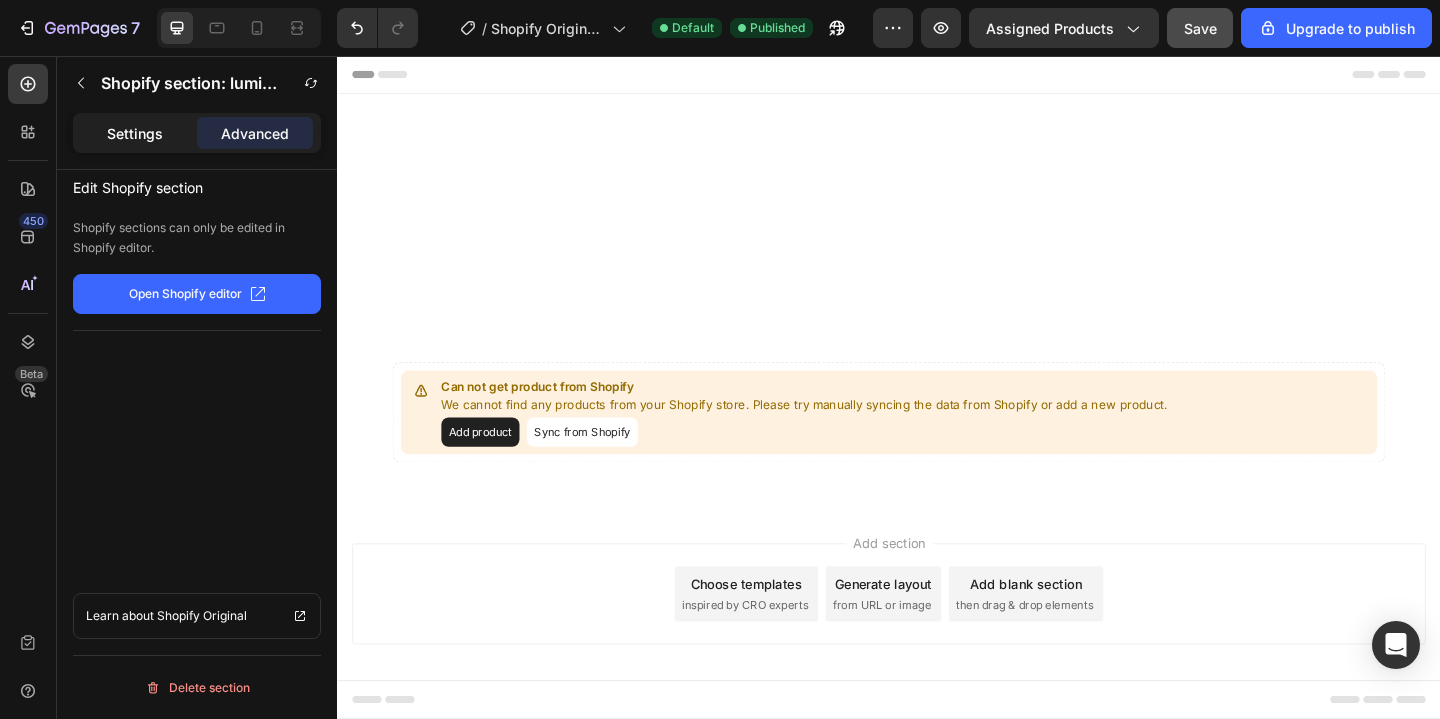 click on "Settings" at bounding box center (135, 133) 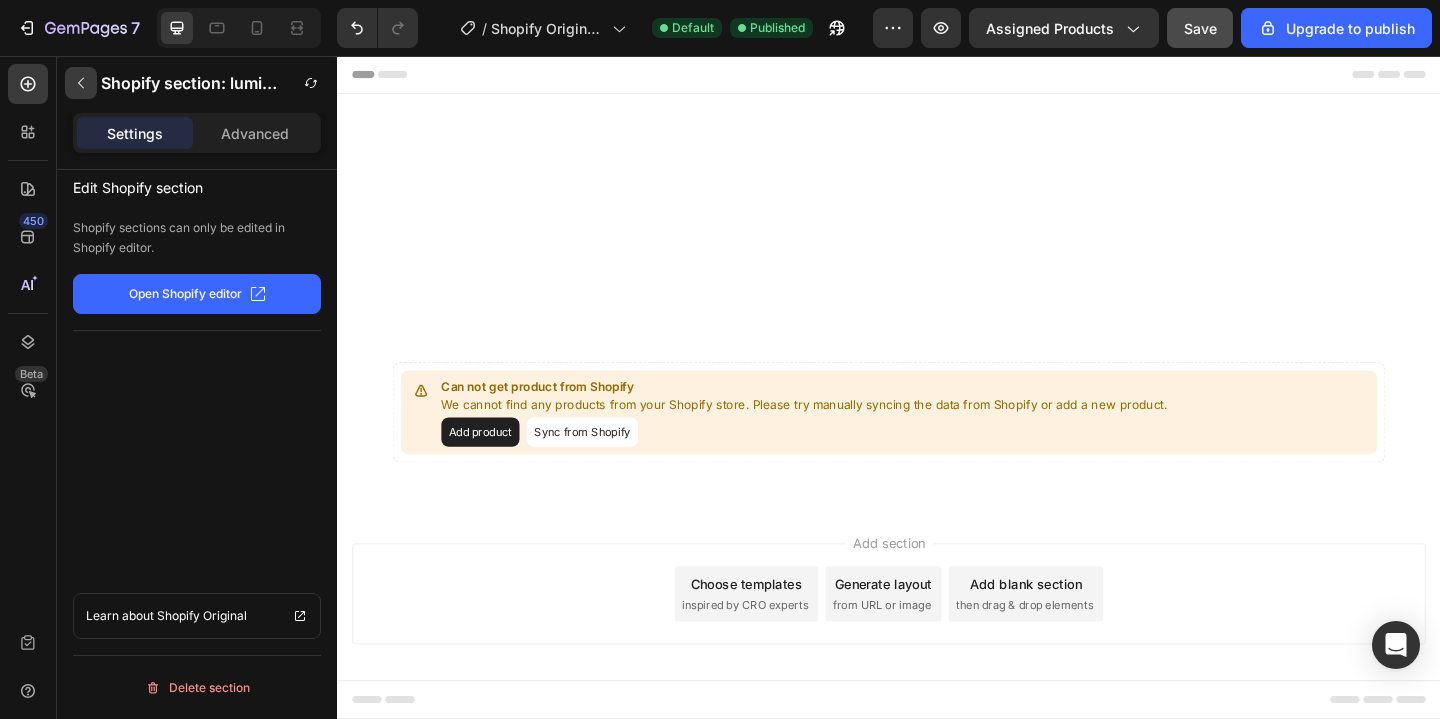 click 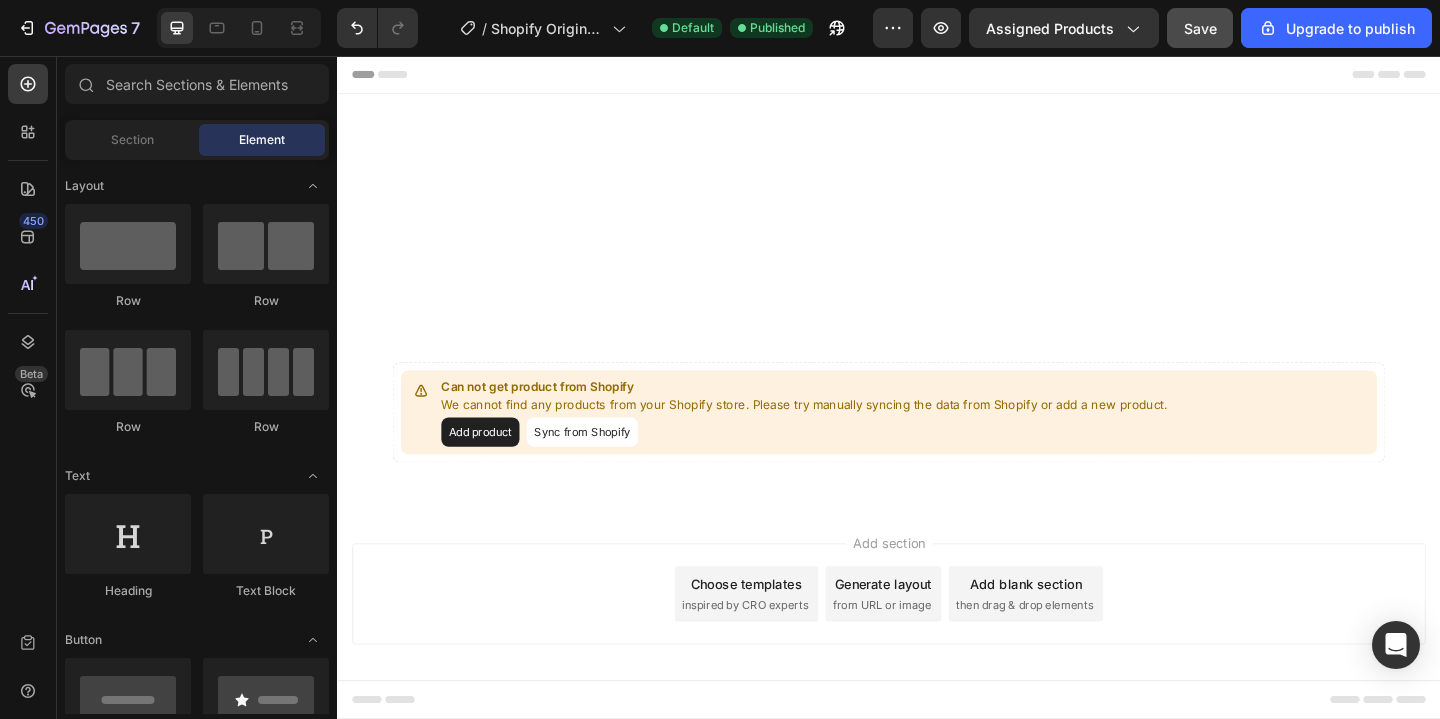 click at bounding box center (937, 256) 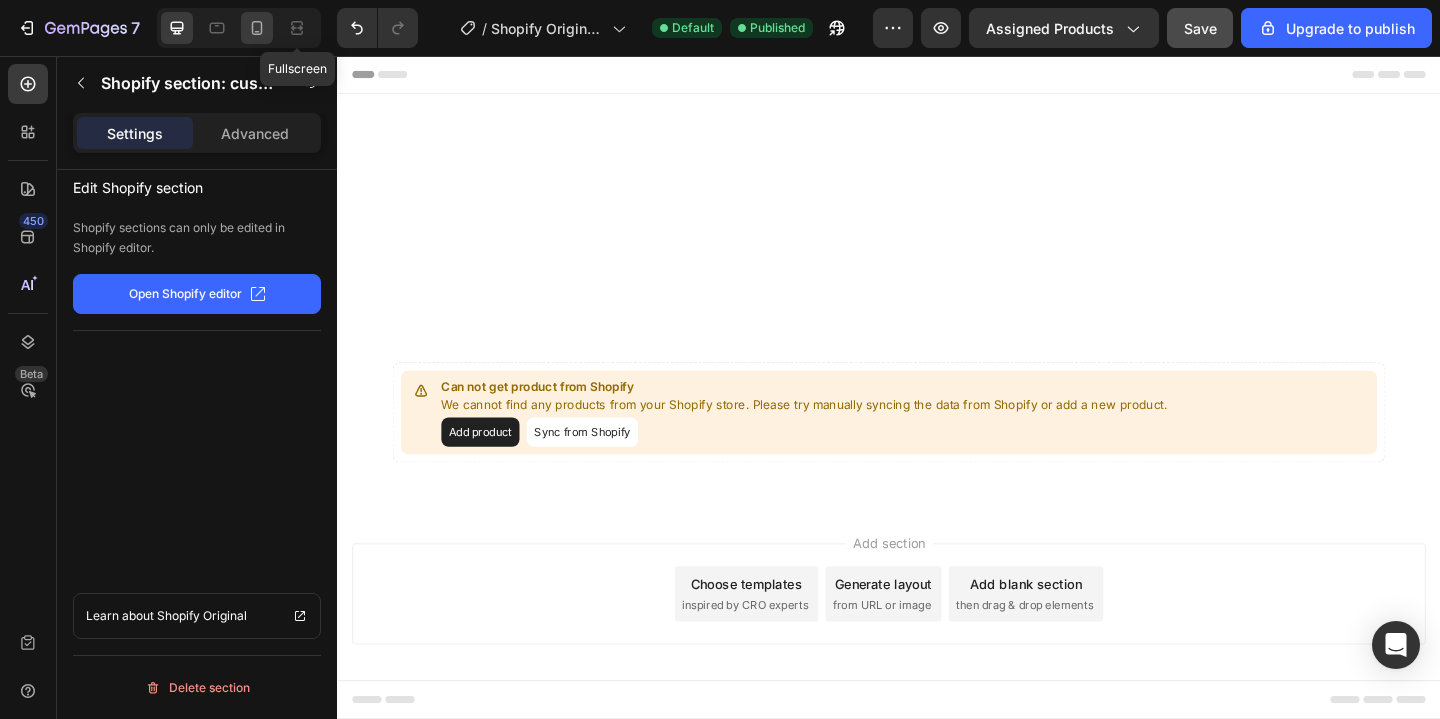 click 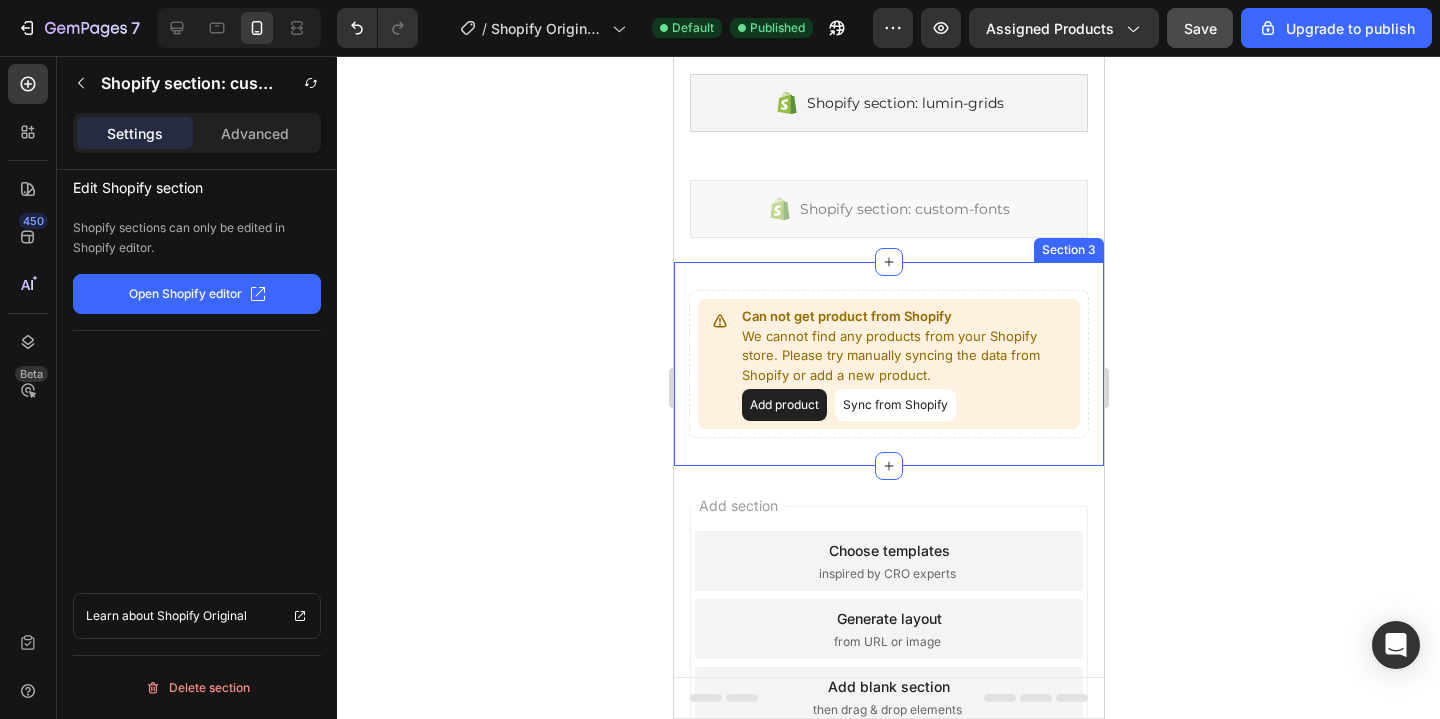 scroll, scrollTop: 77, scrollLeft: 0, axis: vertical 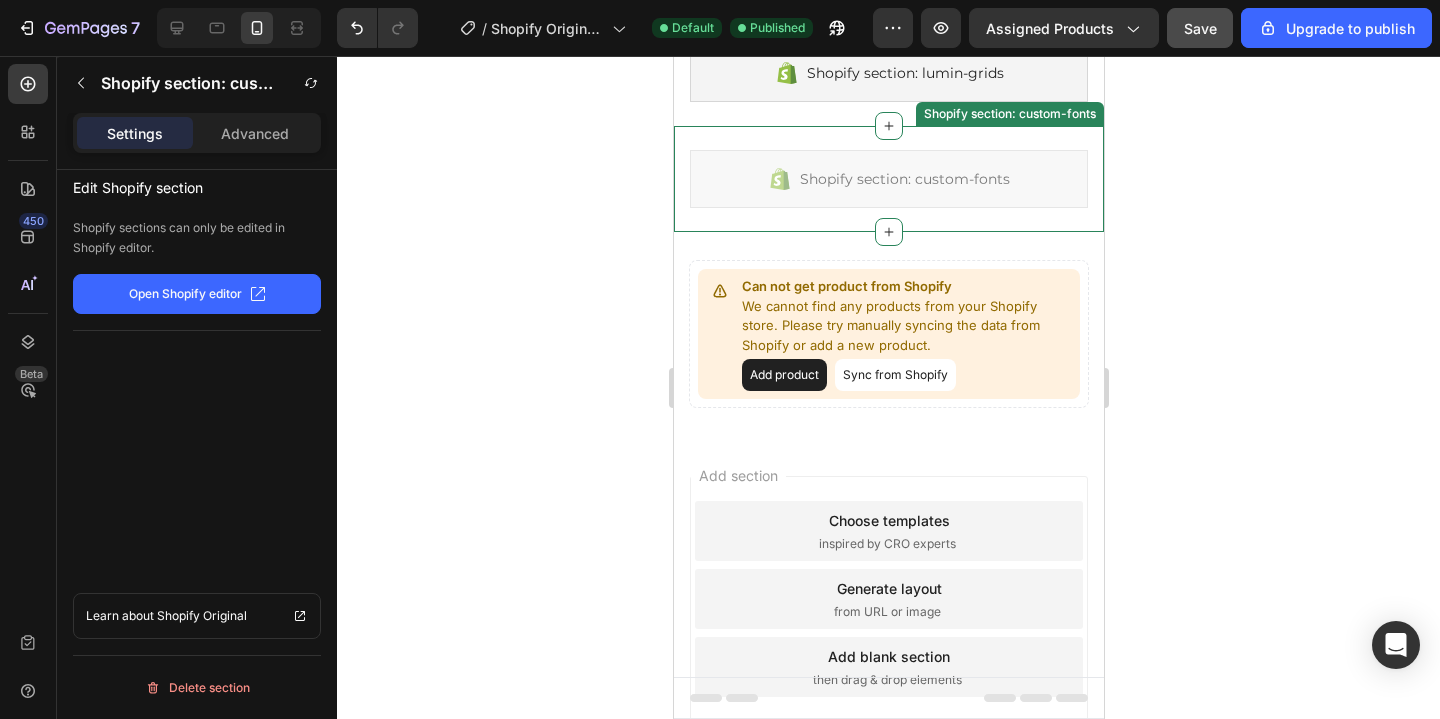 click on "Shopify section: custom-fonts Shopify section: custom-fonts" at bounding box center [888, 179] 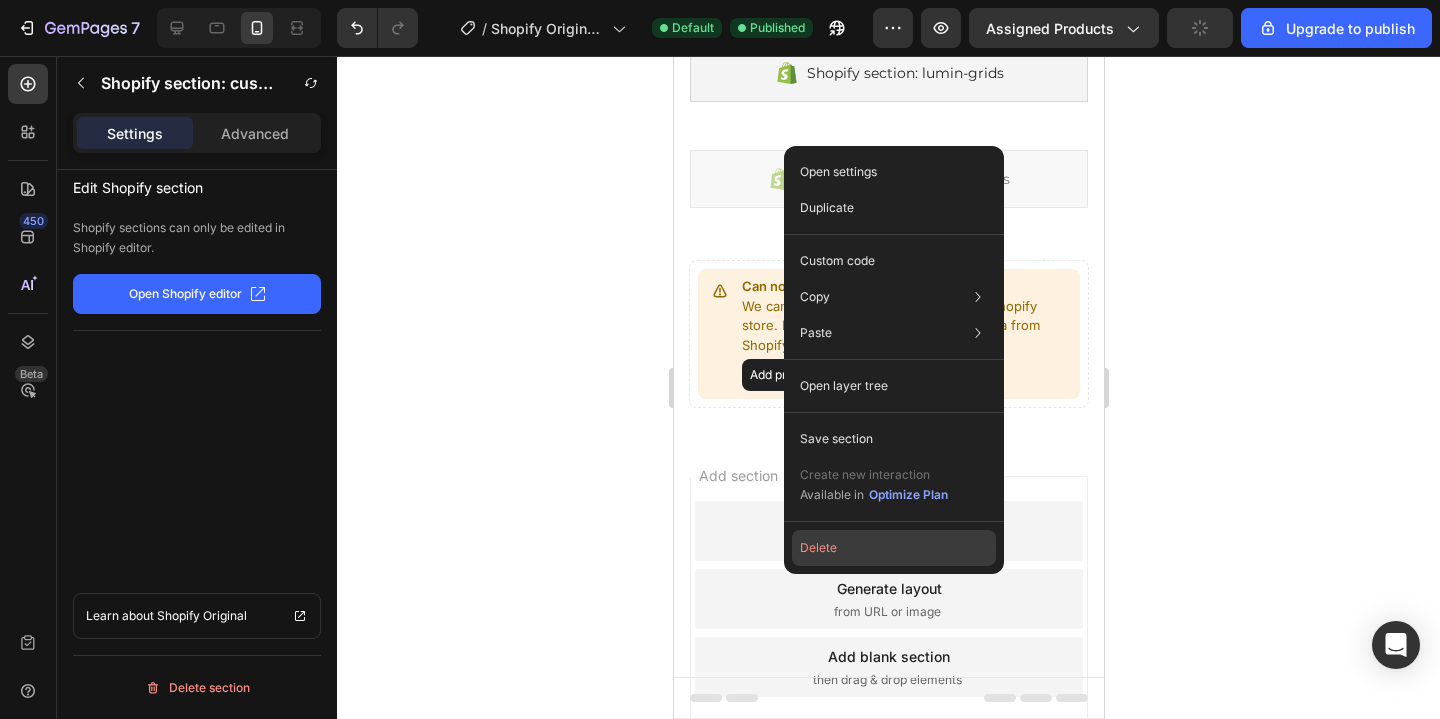 click on "Delete" 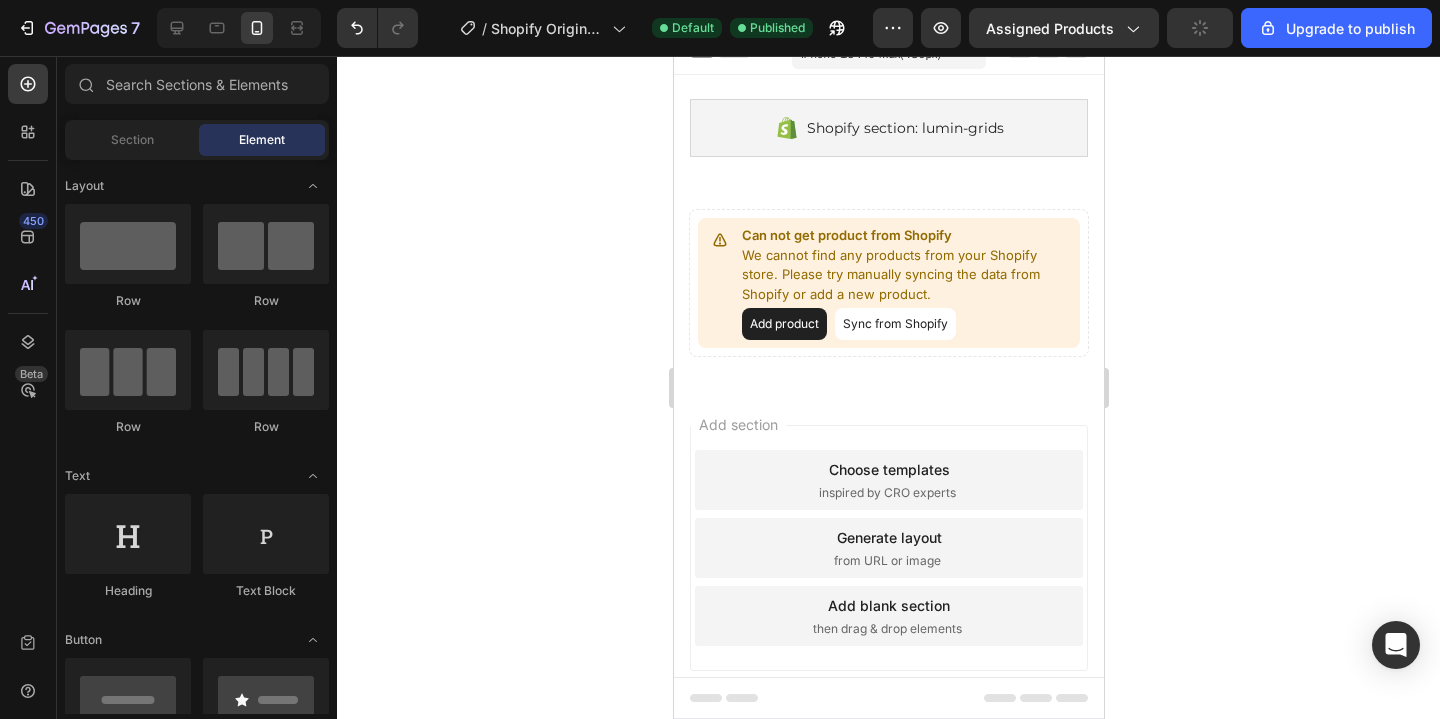 scroll, scrollTop: 0, scrollLeft: 0, axis: both 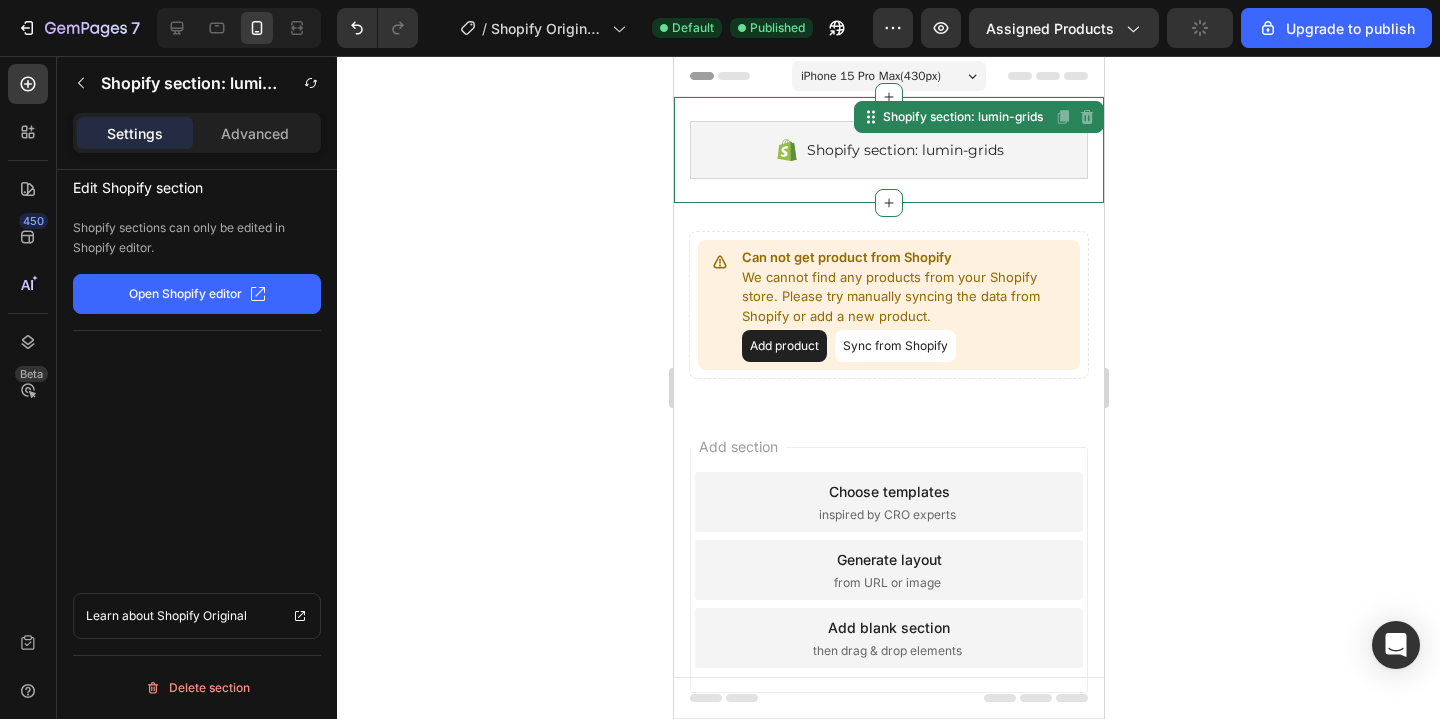 click on "Shopify section: lumin-grids" at bounding box center [888, 150] 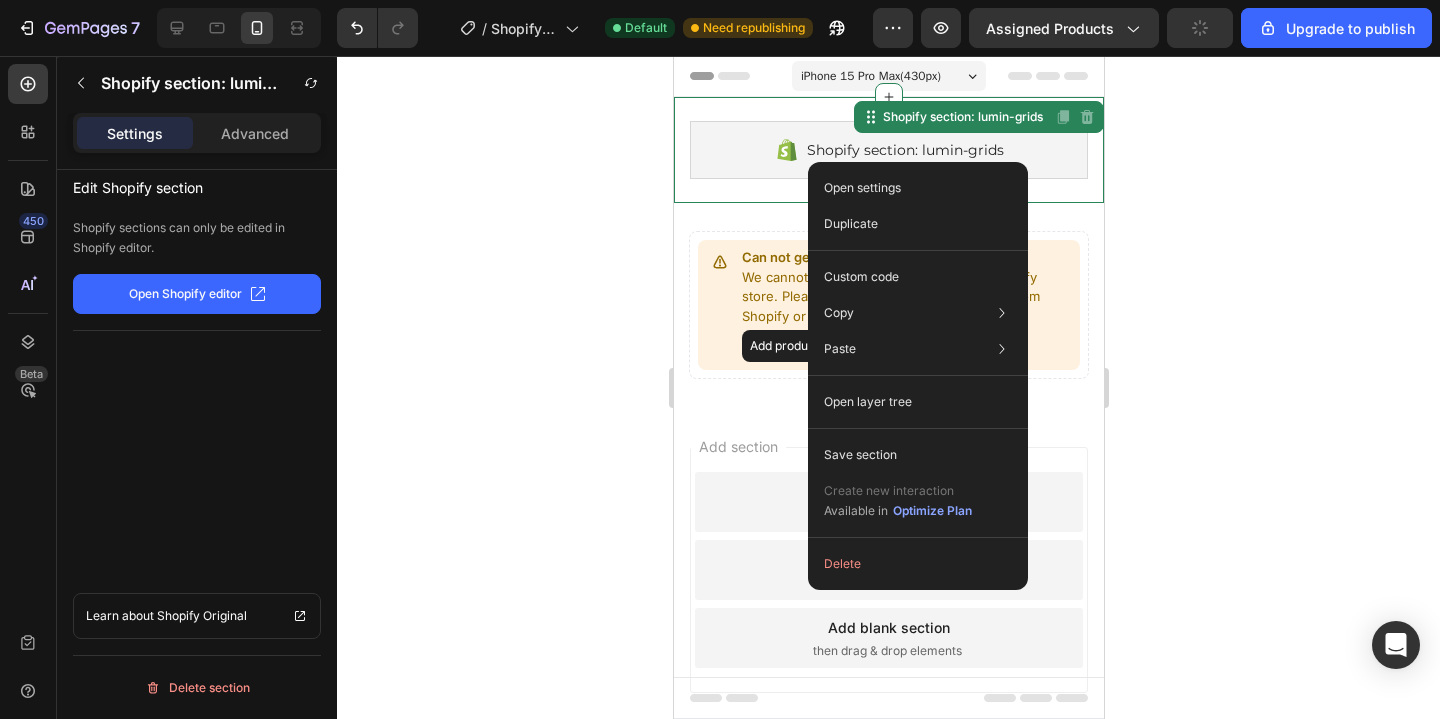 drag, startPoint x: 808, startPoint y: 162, endPoint x: 1501, endPoint y: 263, distance: 700.32135 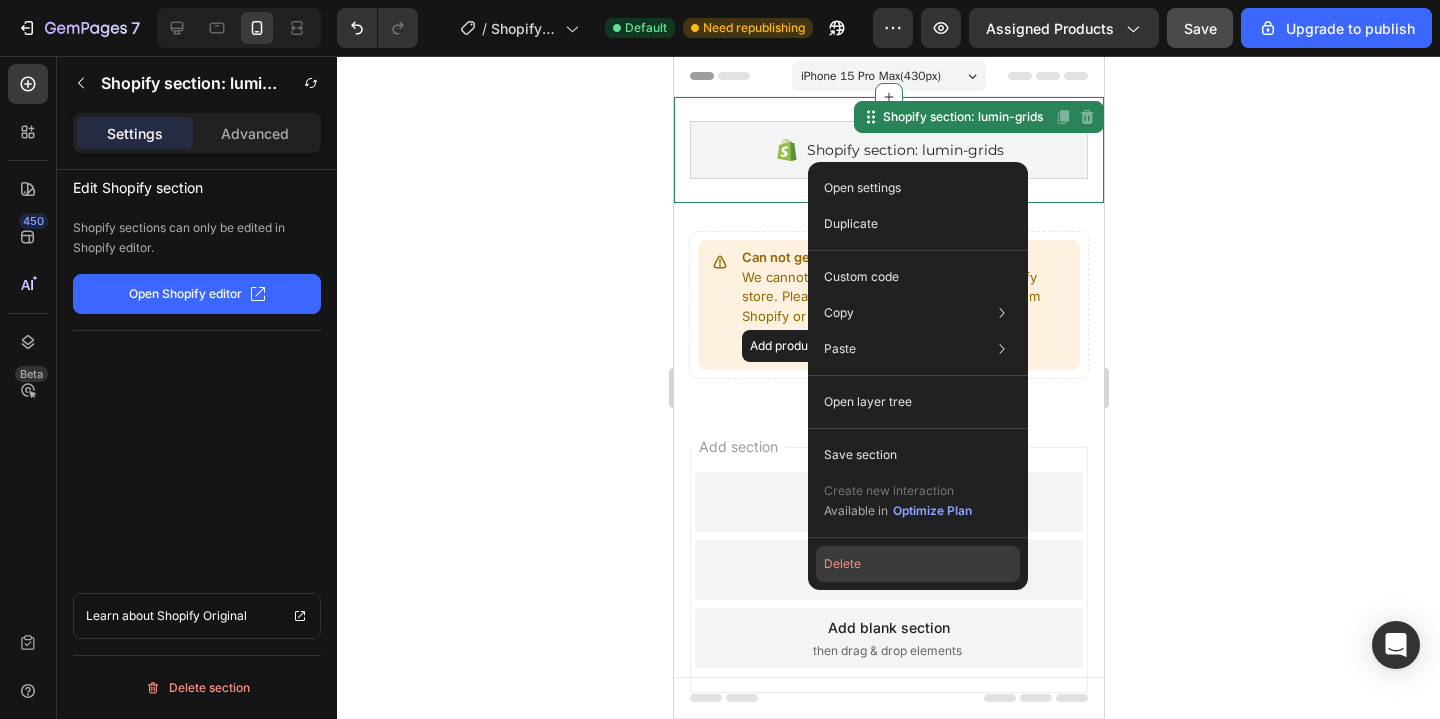 click on "Delete" 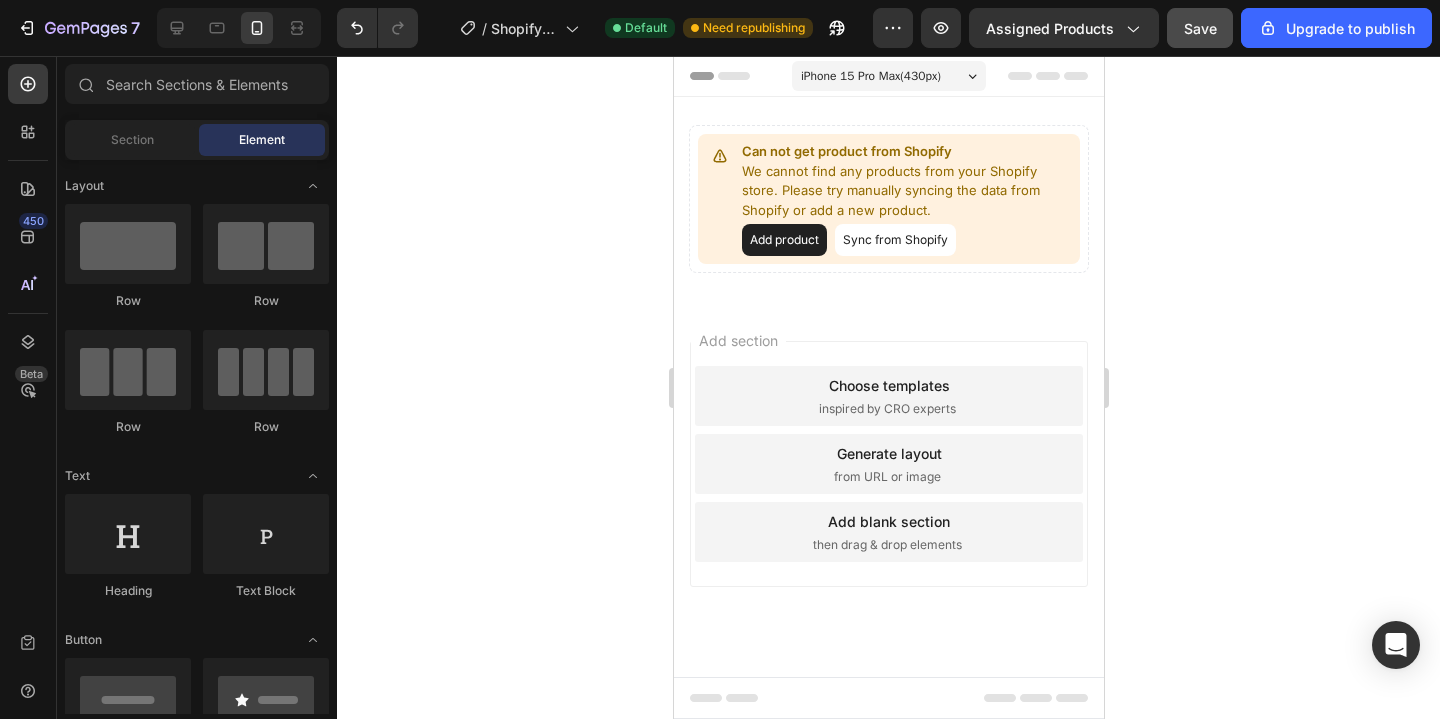 click 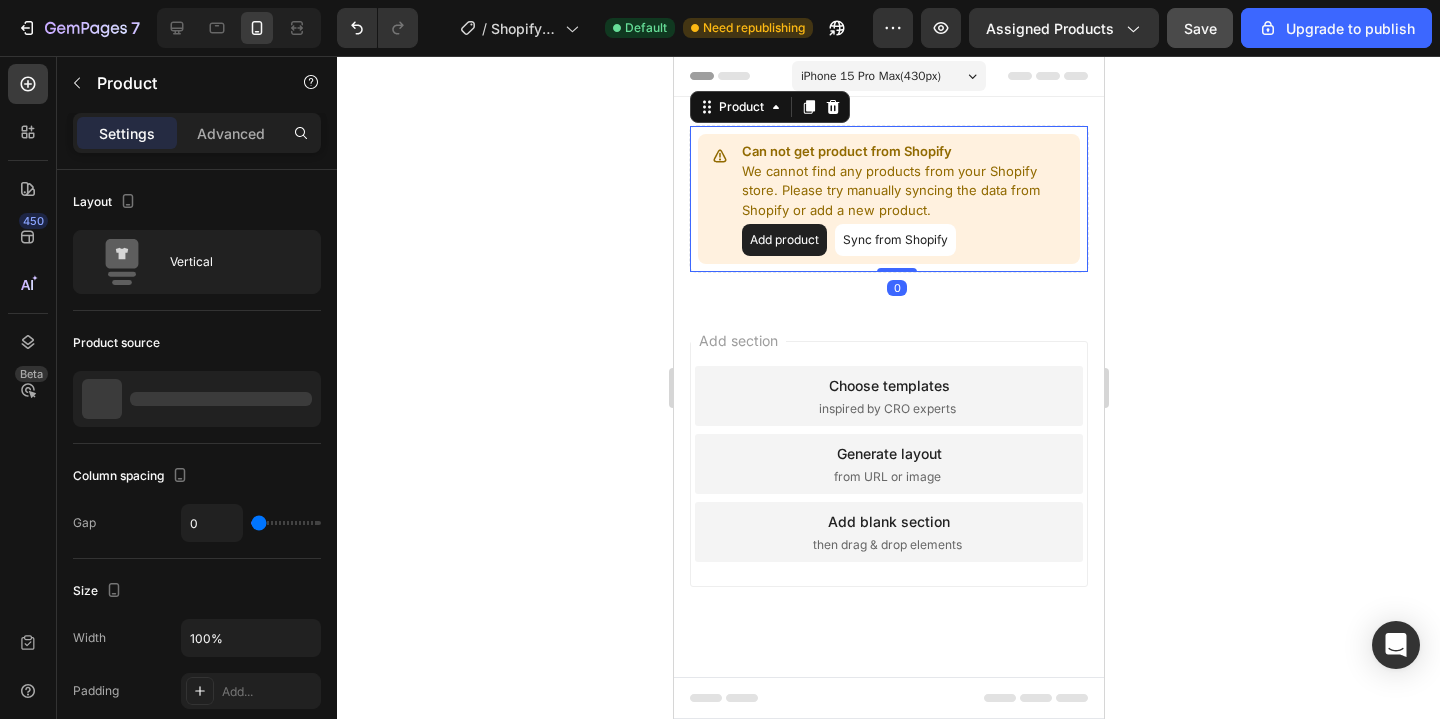 click on "Sync from Shopify" at bounding box center (894, 240) 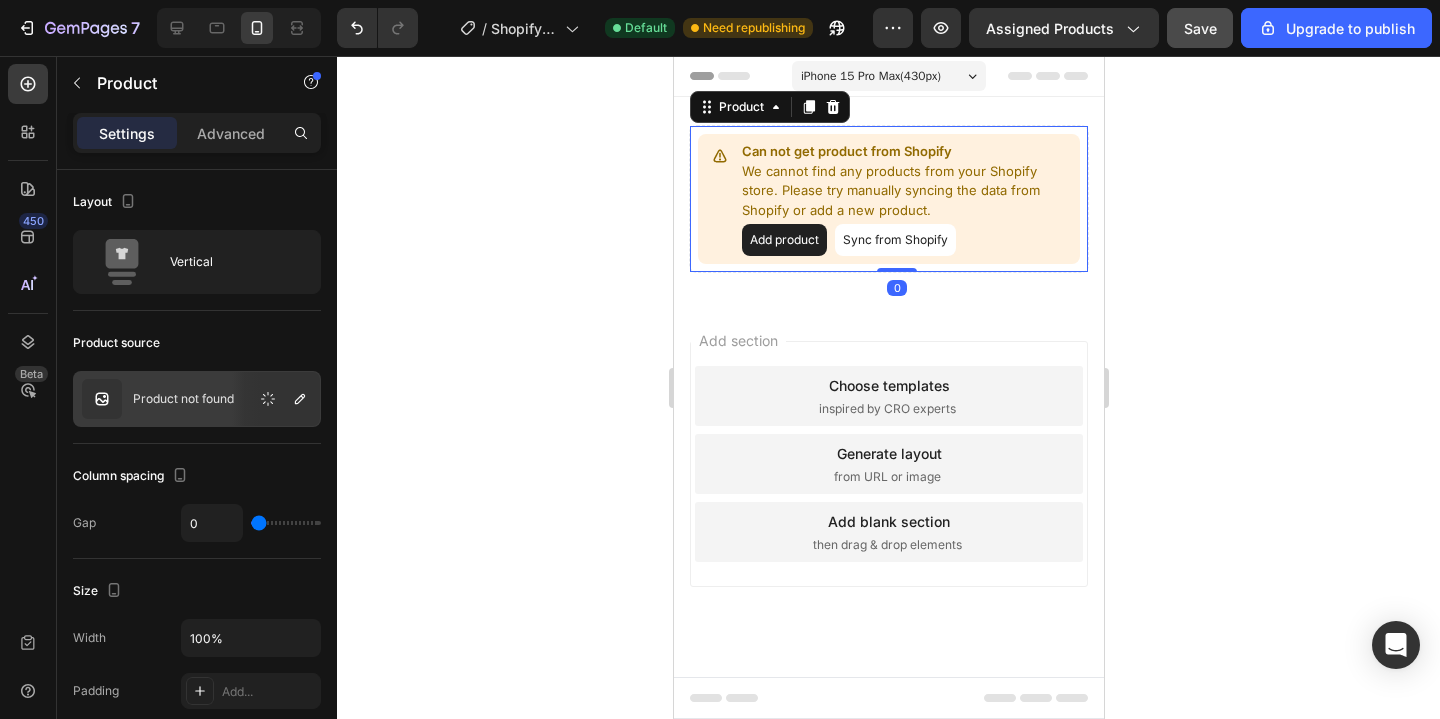 click on "Sync from Shopify" at bounding box center [894, 240] 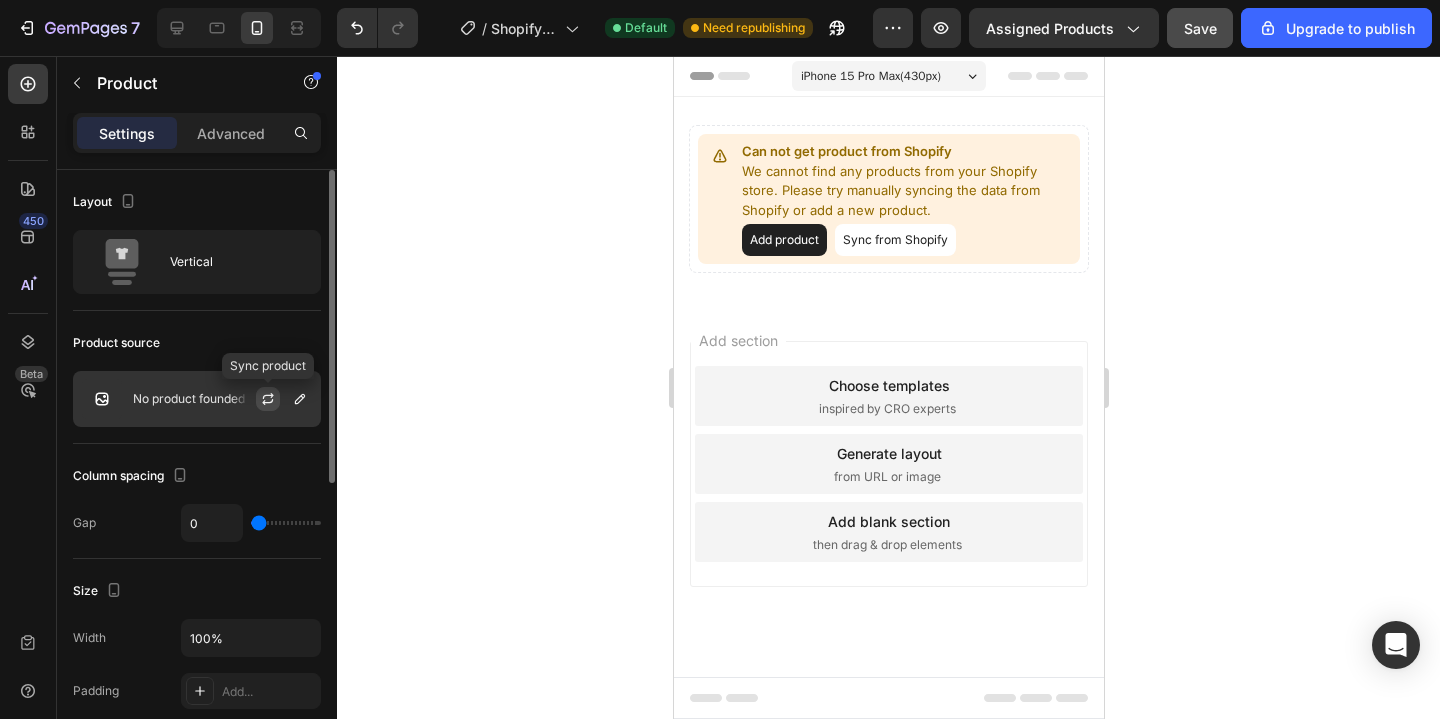 click 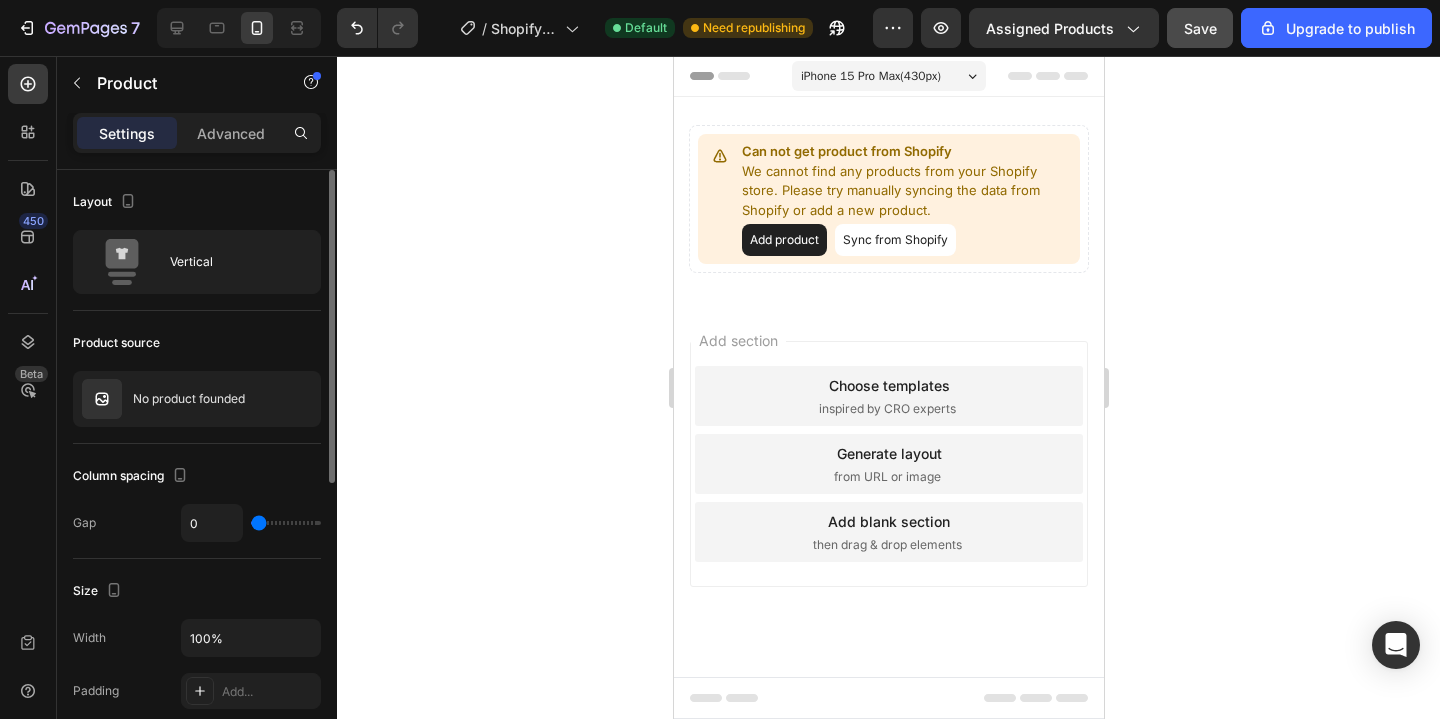 click on "No product founded" at bounding box center (189, 399) 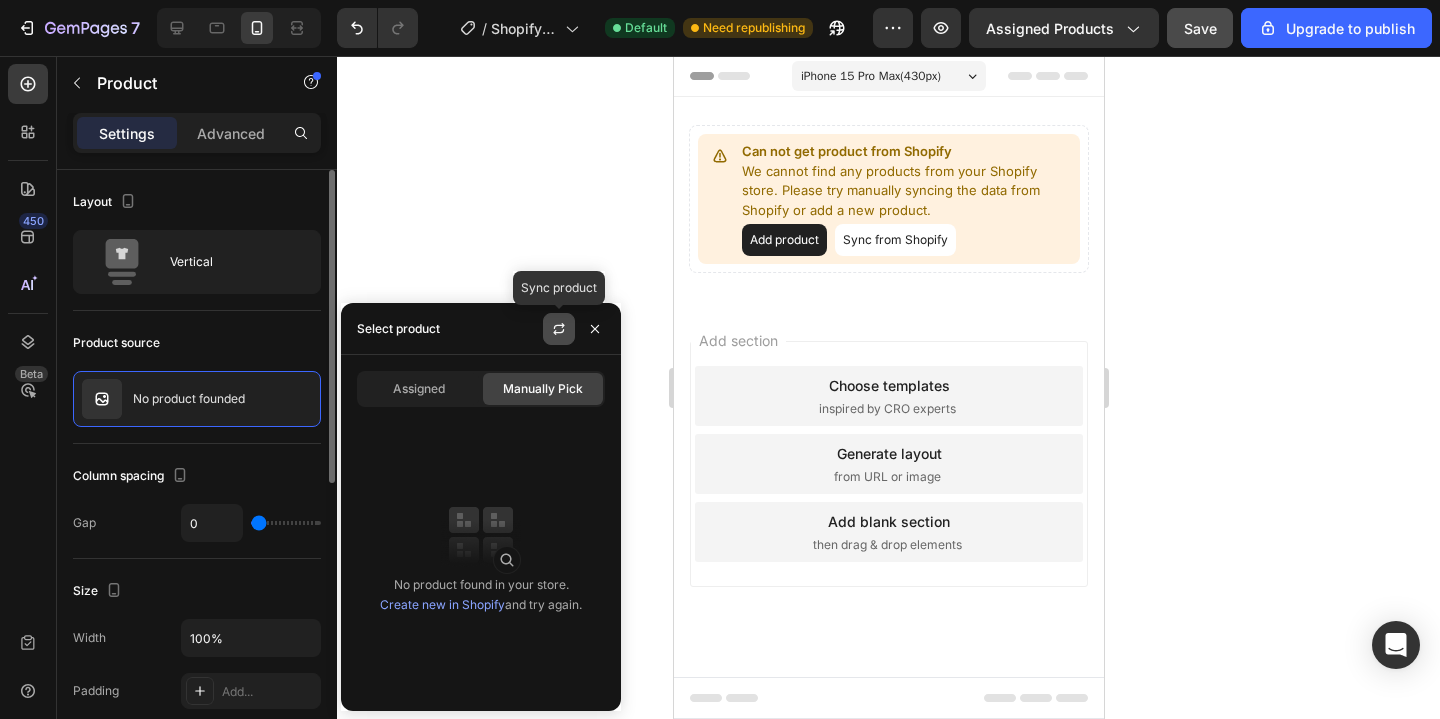 click 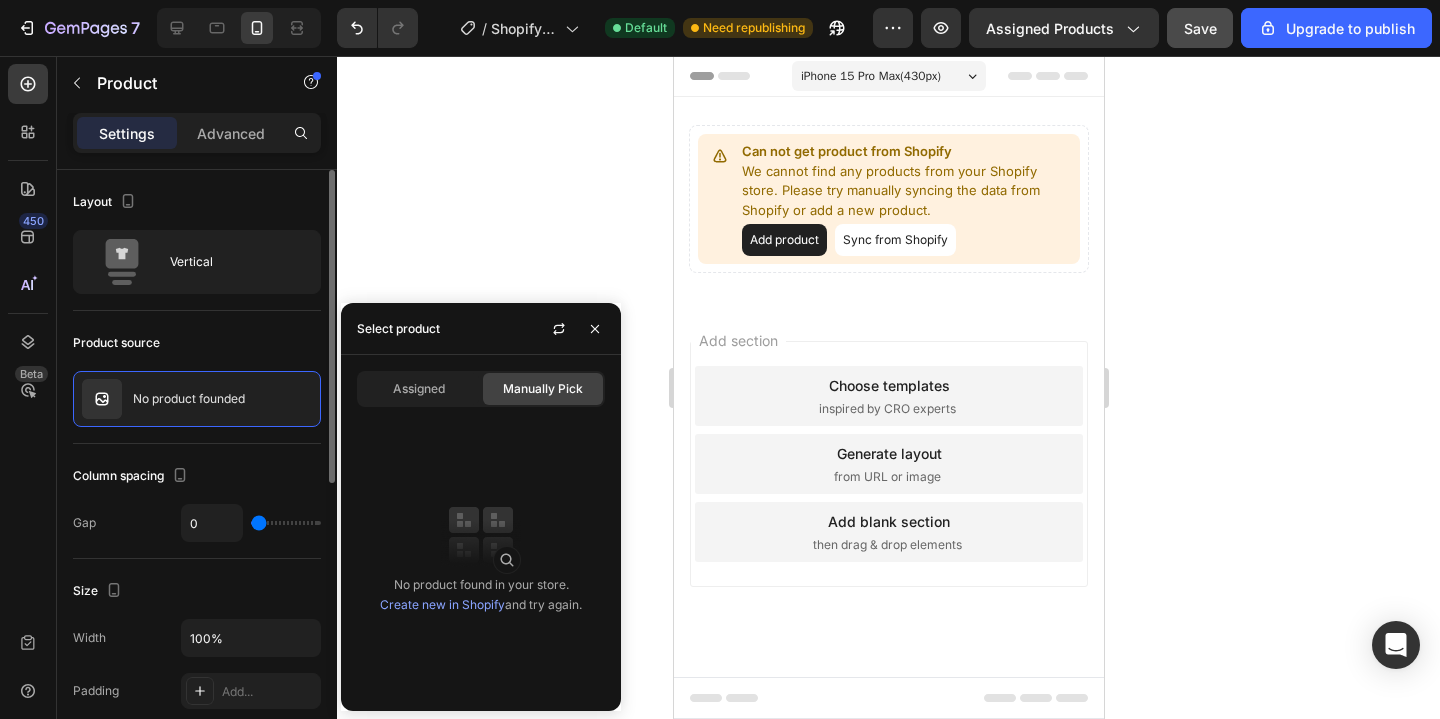 click on "Save" at bounding box center [1200, 28] 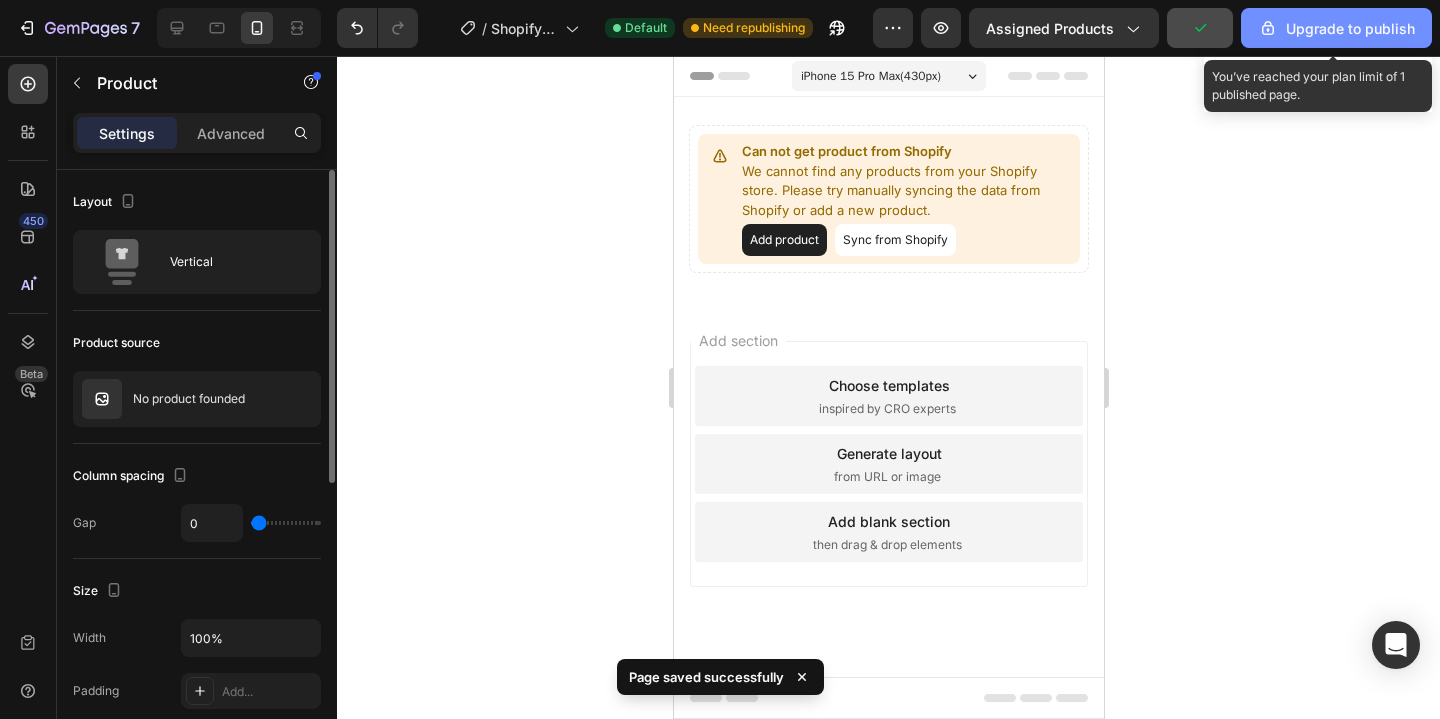 click on "Upgrade to publish" at bounding box center [1336, 28] 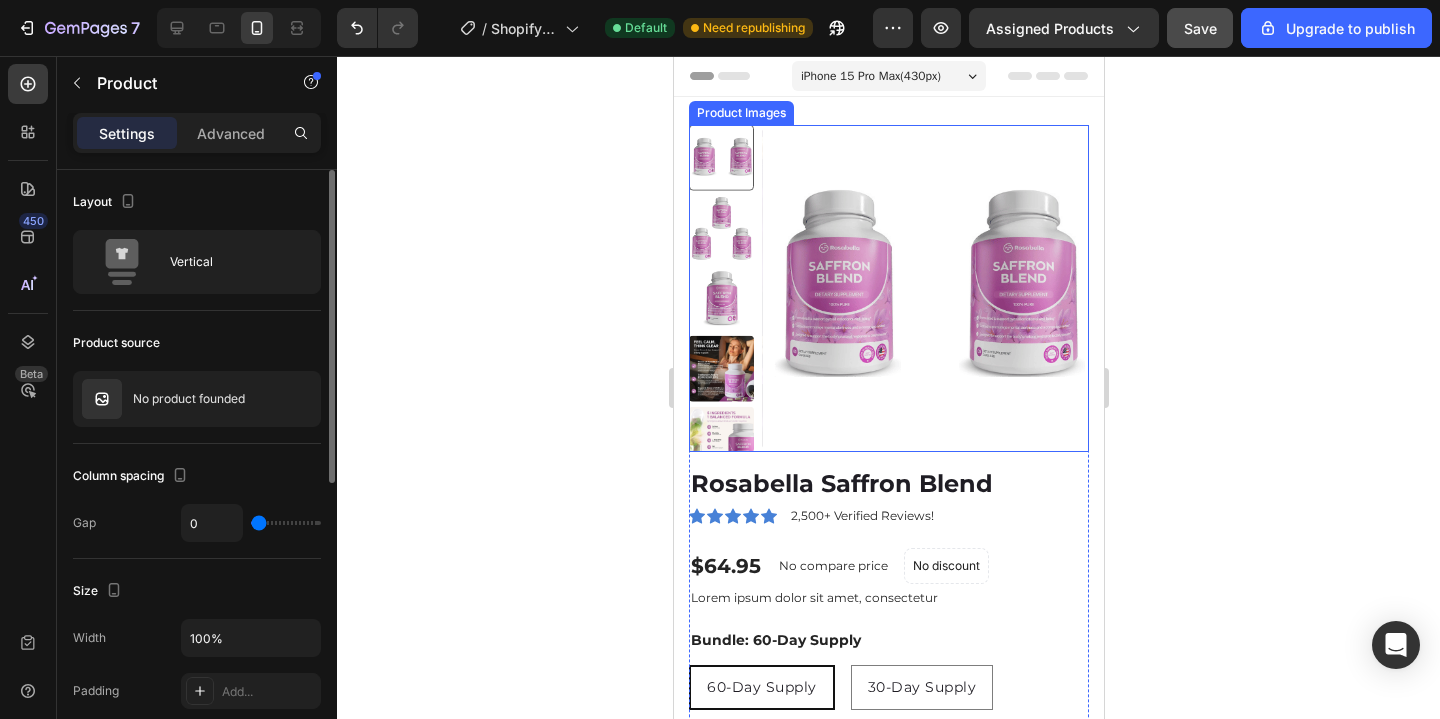 click at bounding box center [924, 288] 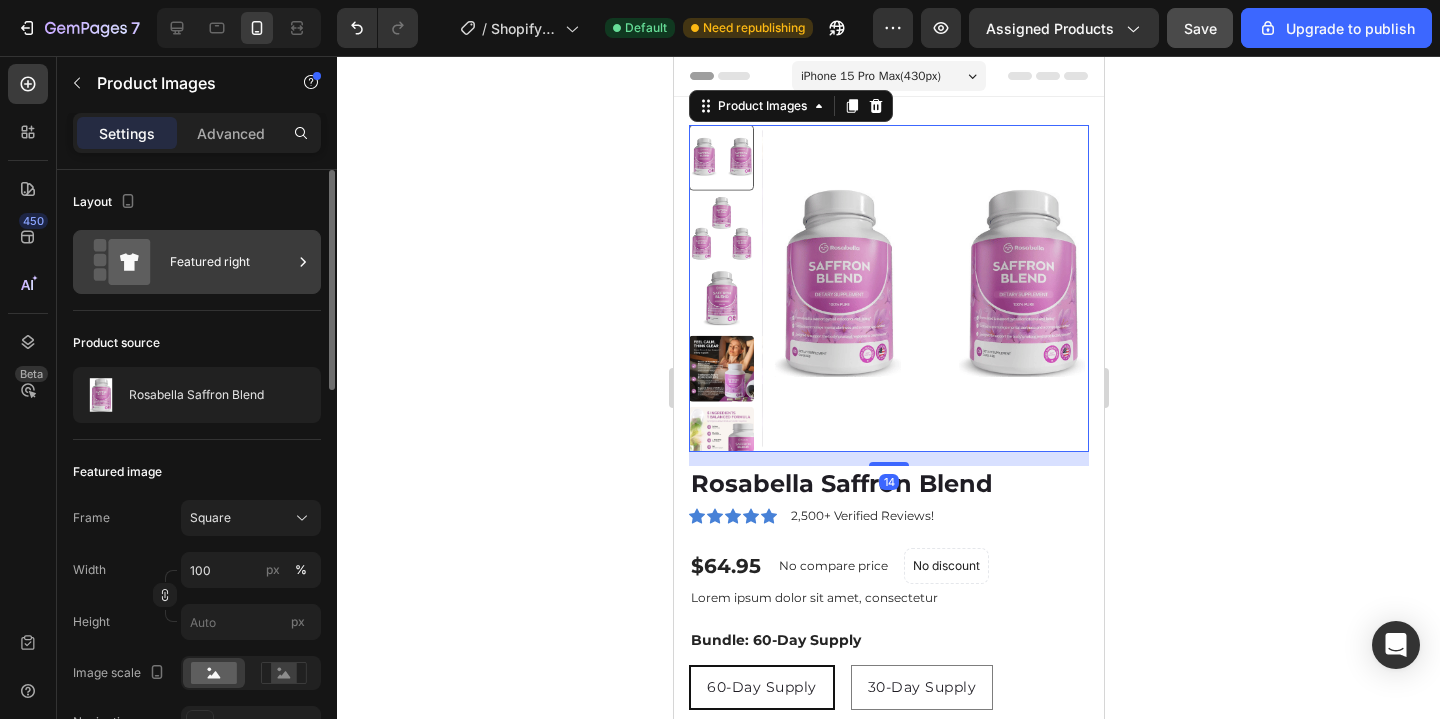 click on "Featured right" at bounding box center [231, 262] 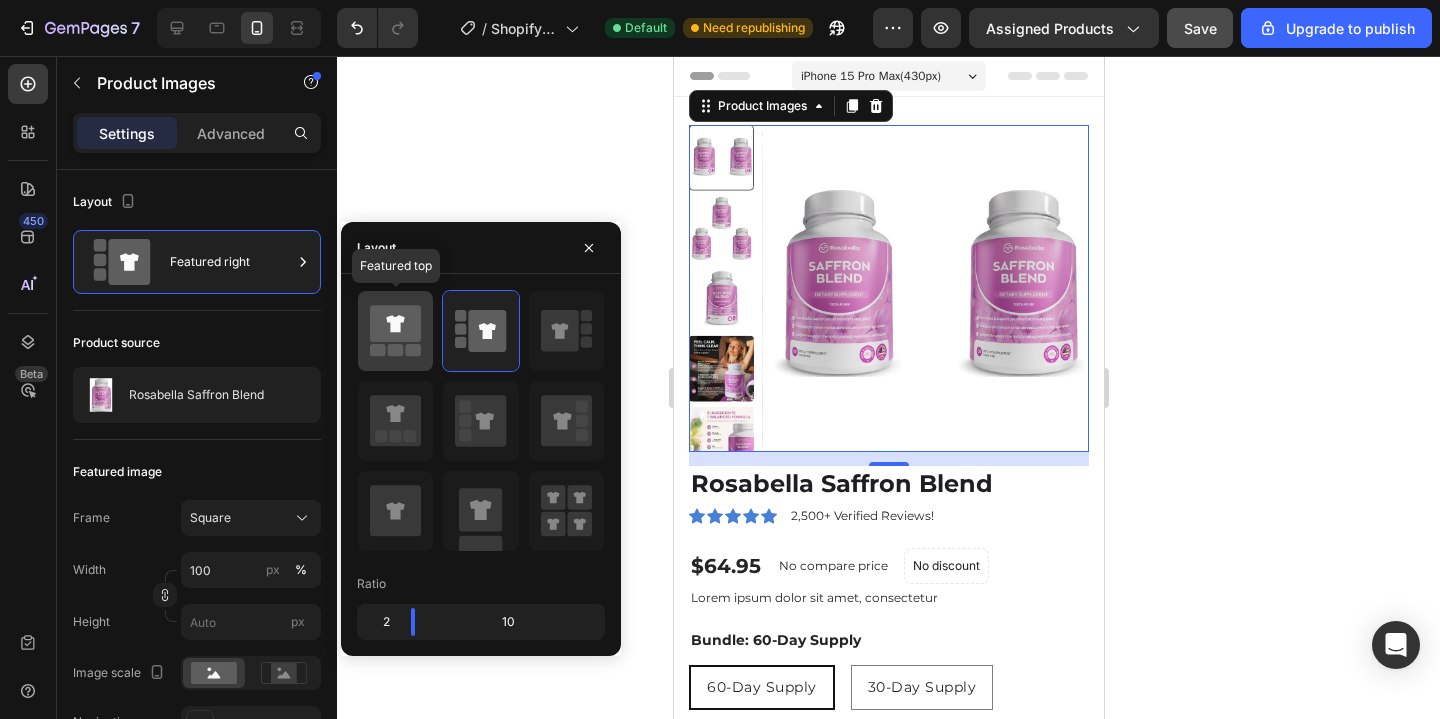 click 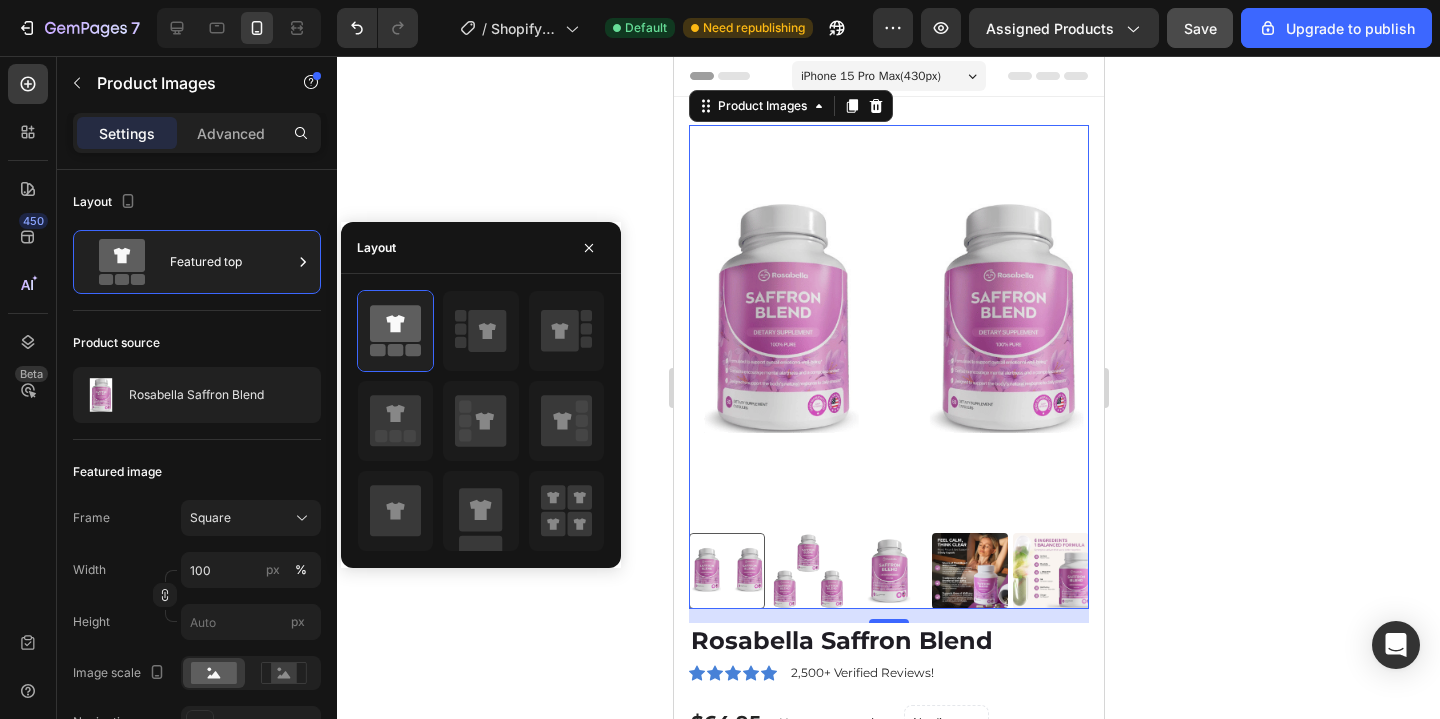 click 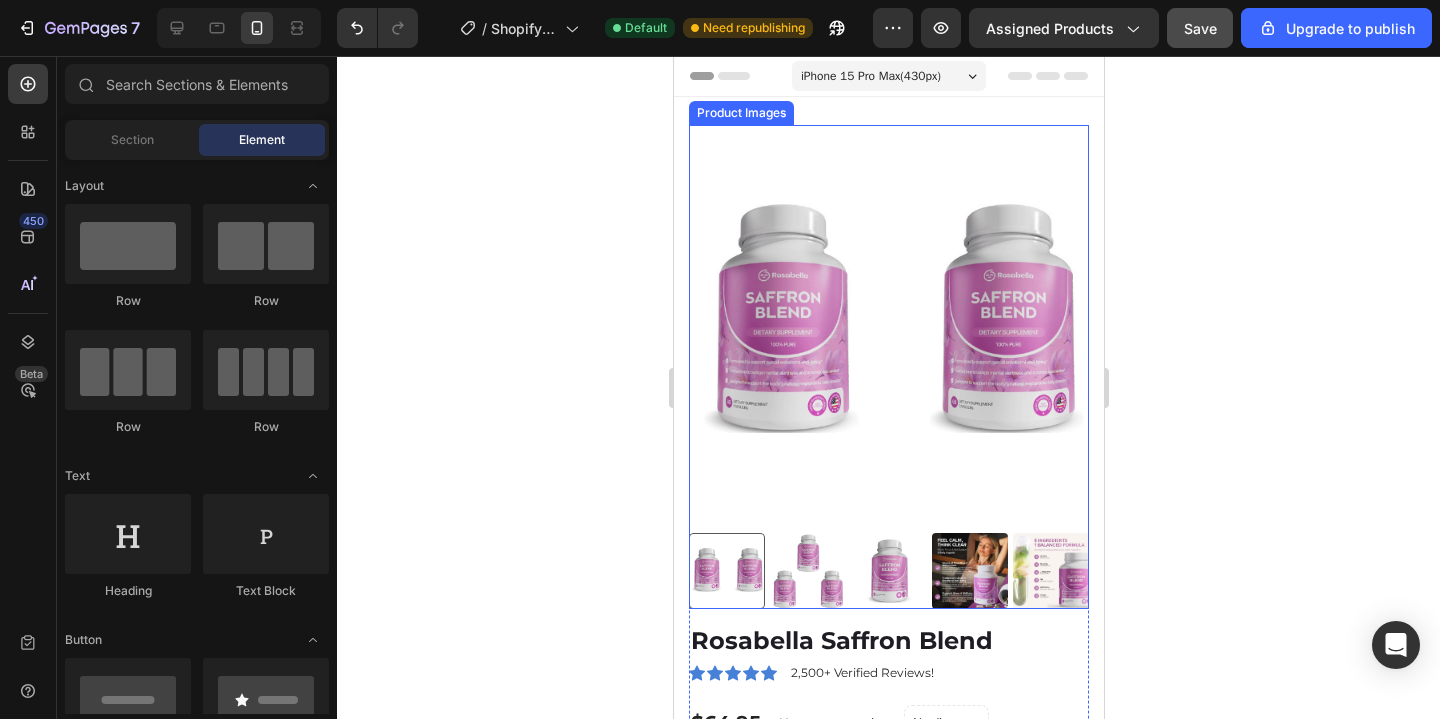click at bounding box center (888, 325) 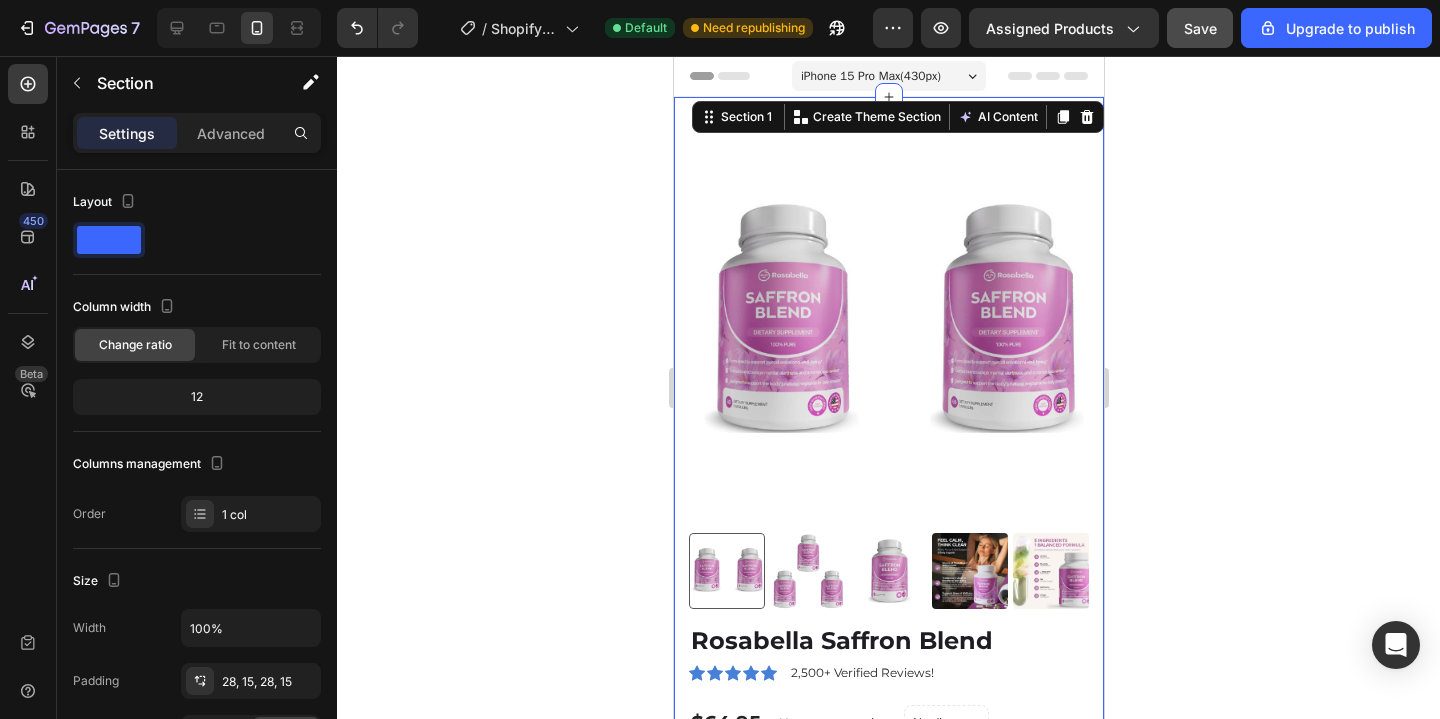 click on "Product Images Rosabella Saffron Blend Product Title Icon Icon Icon Icon Icon Icon List 2,500+ Verified Reviews! Text Block Row $64.95 Product Price Product Price No compare price Product Price No discount   Not be displayed when published Product Badge Row Lorem ipsum dolor sit amet, consectetur  Text Block Bundle: 60-Day Supply 60-Day Supply 60-Day Supply     60-Day Supply 30-Day Supply 30-Day Supply     30-Day Supply 90-Day Supply 90-Day Supply     90-Day Supply Product Variants & Swatches
1
Product Quantity Row Add to cart Add to Cart Row
Material
Comfort guarantee
Shipping Accordion Row Product Section 1   You can create reusable sections Create Theme Section AI Content Write with GemAI What would you like to describe here? Tone and Voice Persuasive Product Getting products... Show more Generate" at bounding box center (888, 655) 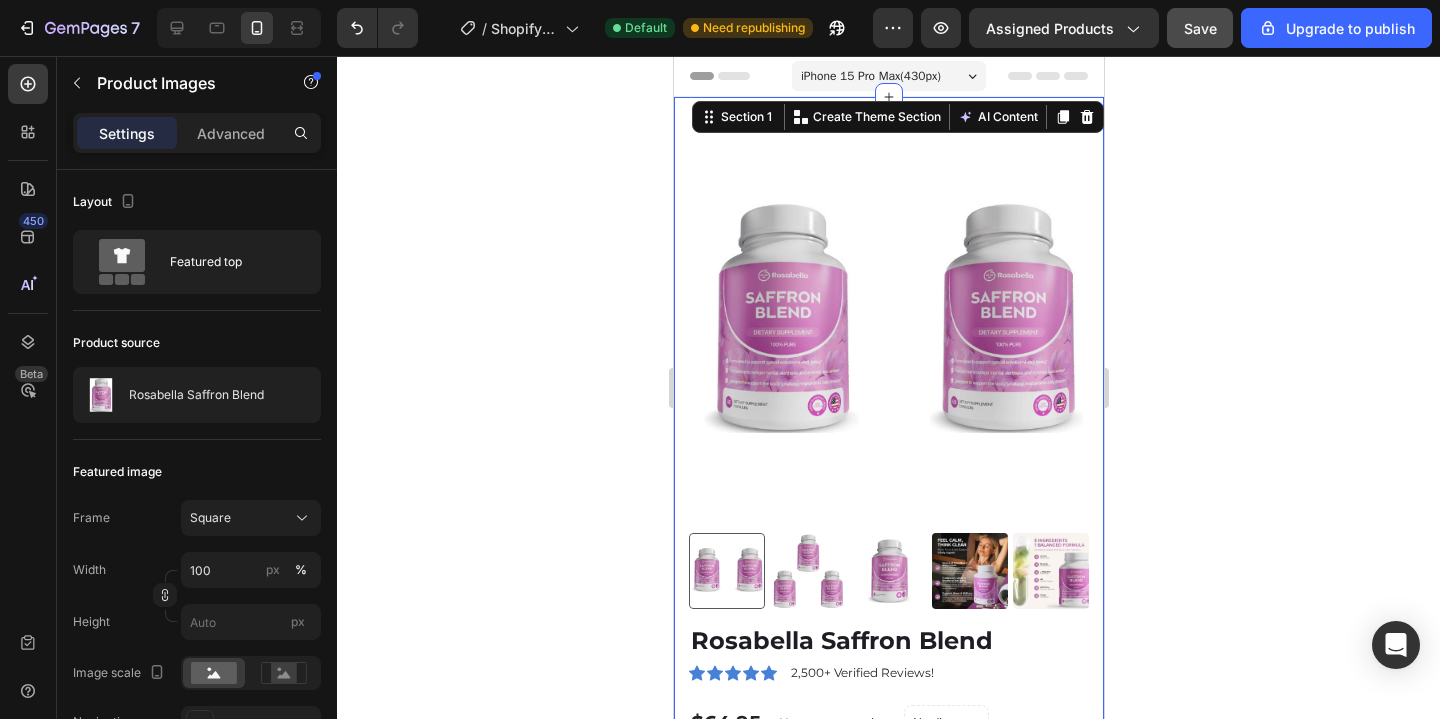 click at bounding box center (888, 325) 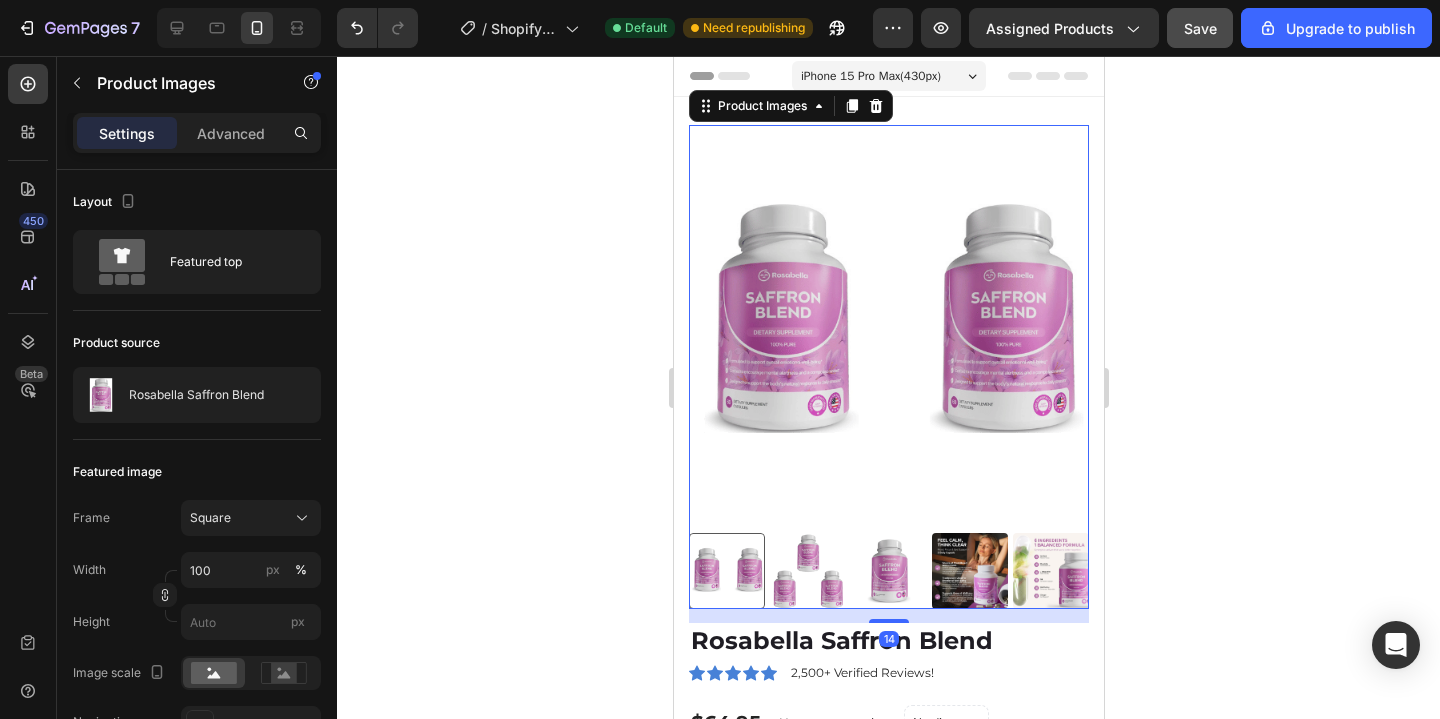 scroll, scrollTop: 376, scrollLeft: 0, axis: vertical 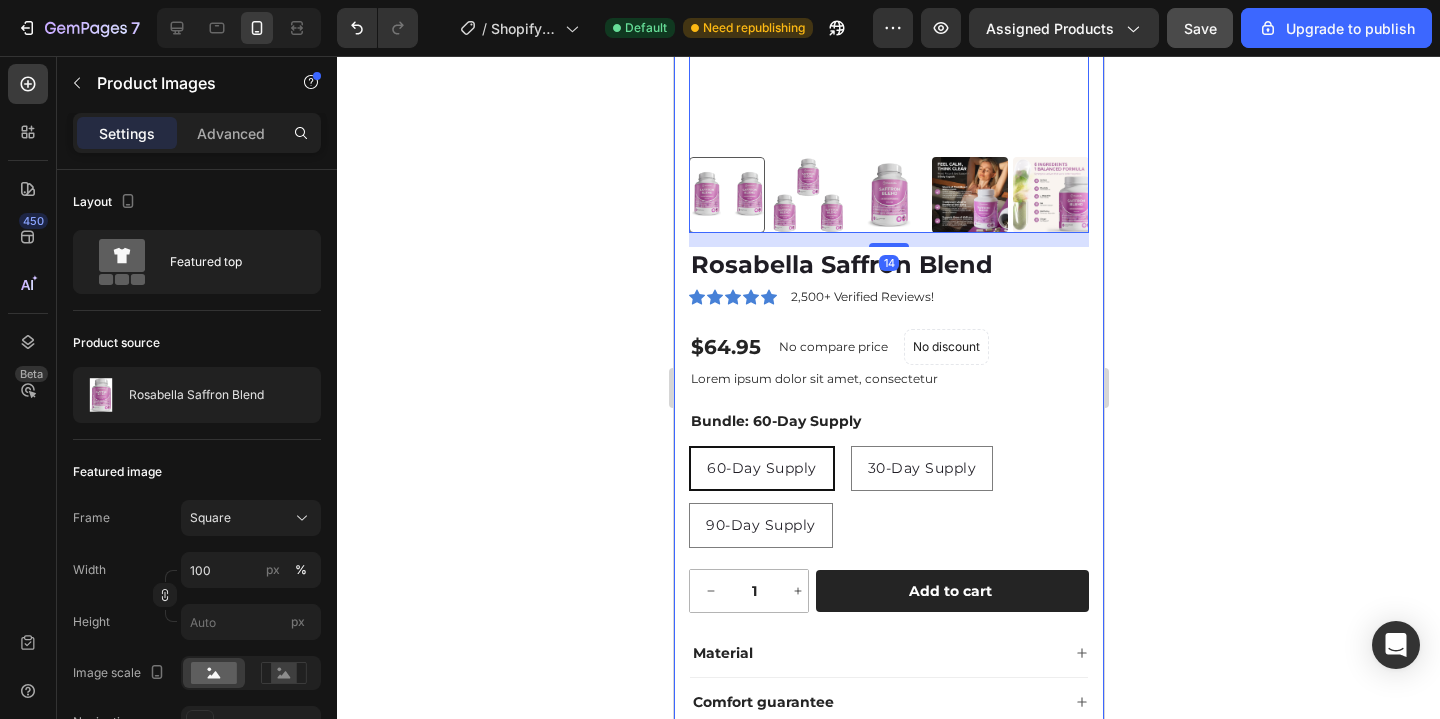 click 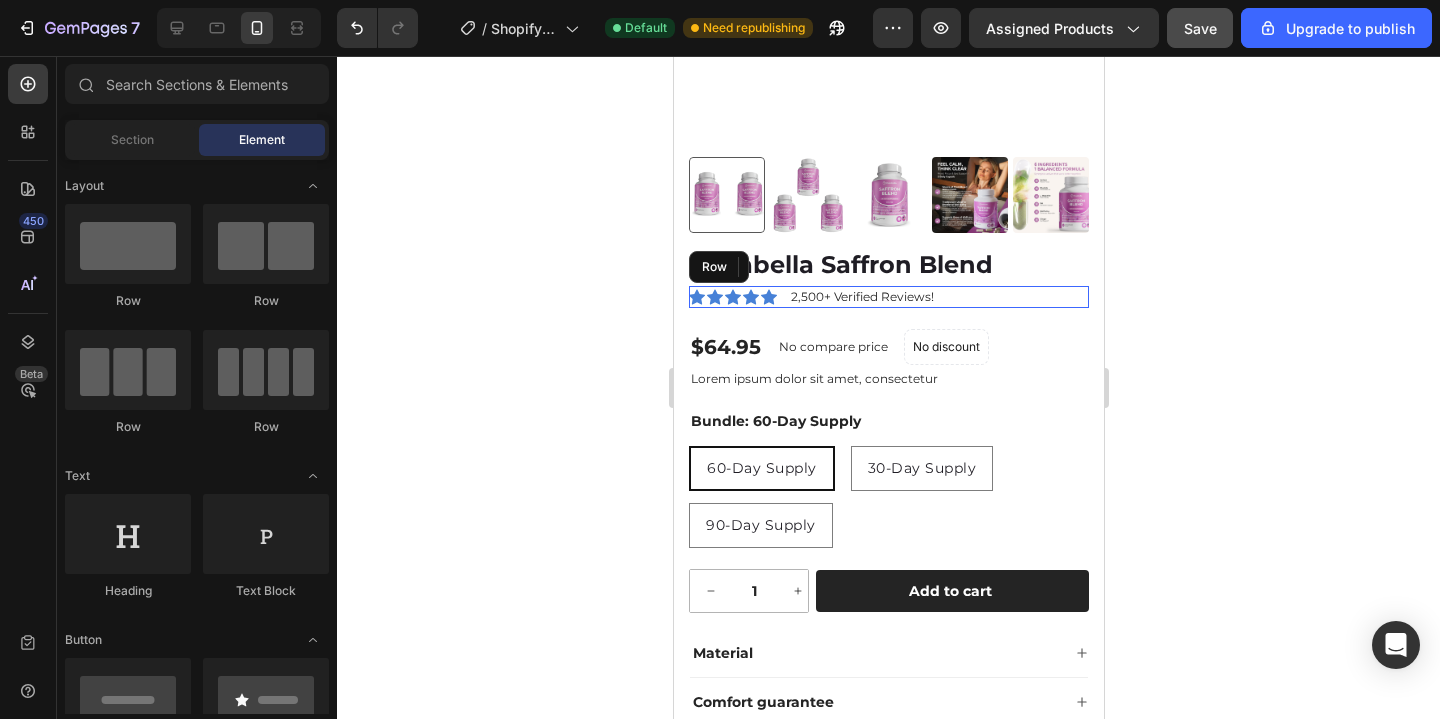 click on "Icon Icon Icon Icon Icon Icon List 2,500+ Verified Reviews! Text Block Row" at bounding box center [888, 297] 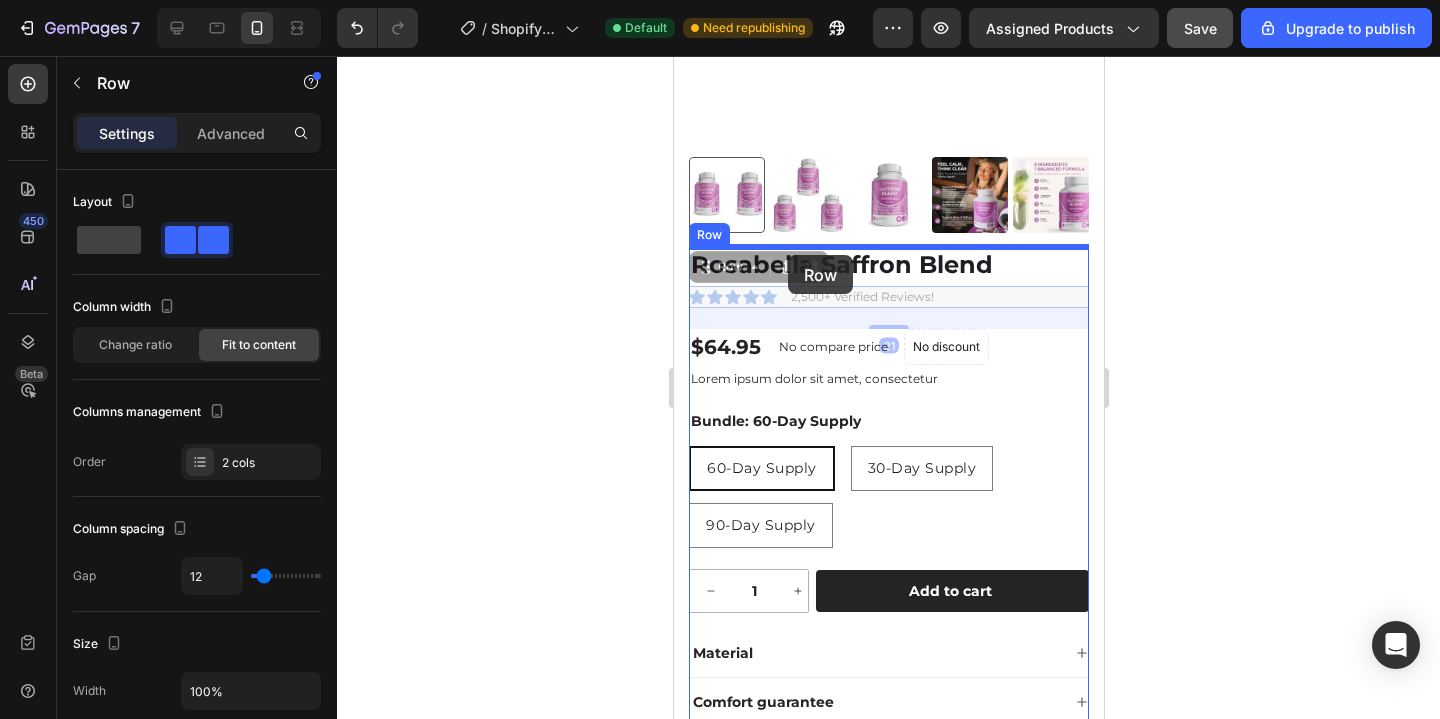 drag, startPoint x: 692, startPoint y: 274, endPoint x: 787, endPoint y: 255, distance: 96.88137 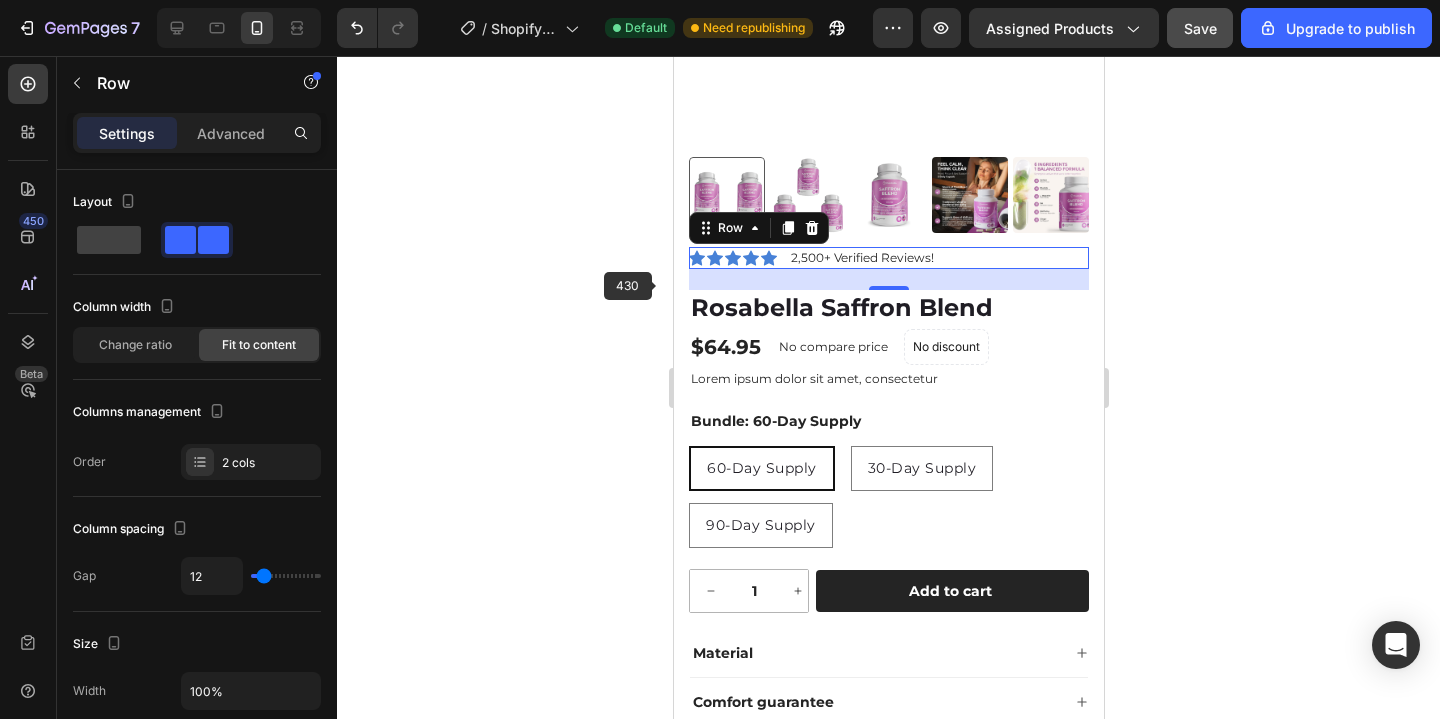 click 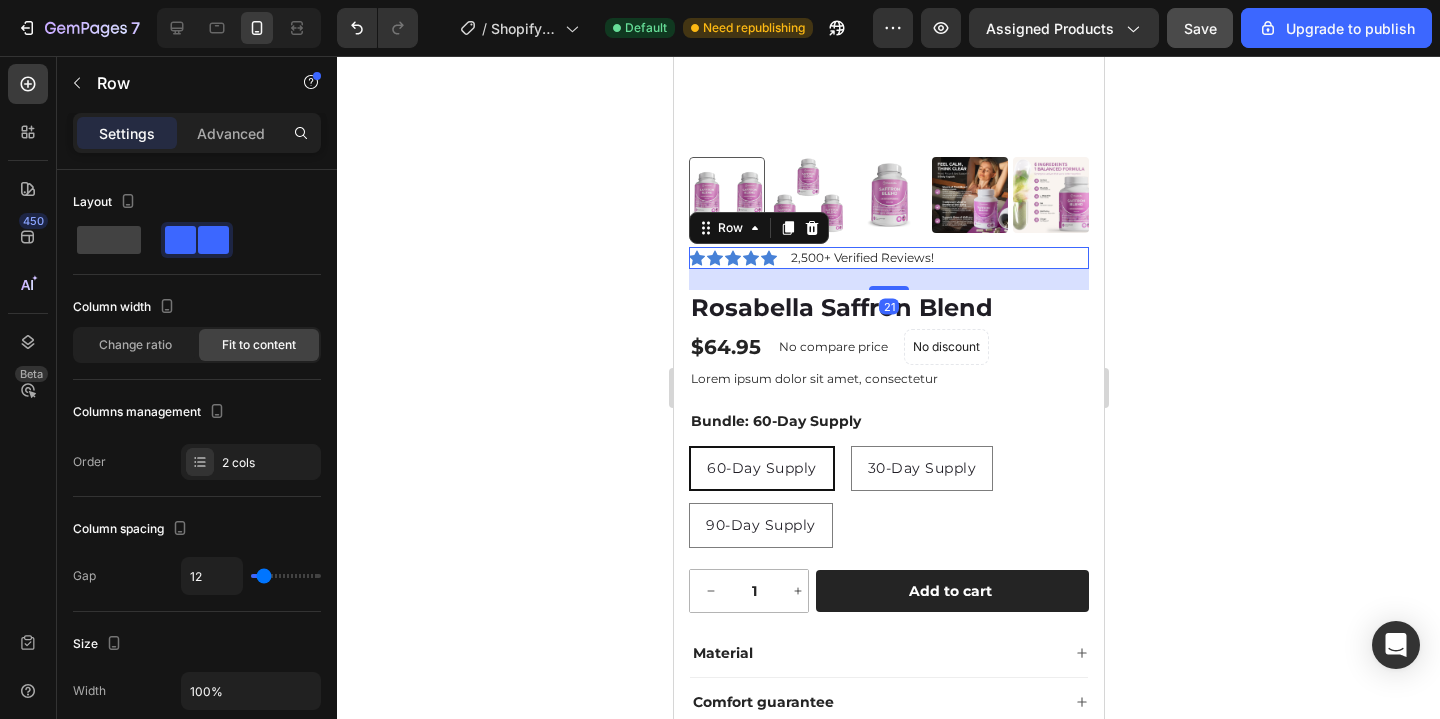 click on "Icon Icon Icon Icon Icon Icon List 2,500+ Verified Reviews! Text Block Row   21" at bounding box center (888, 258) 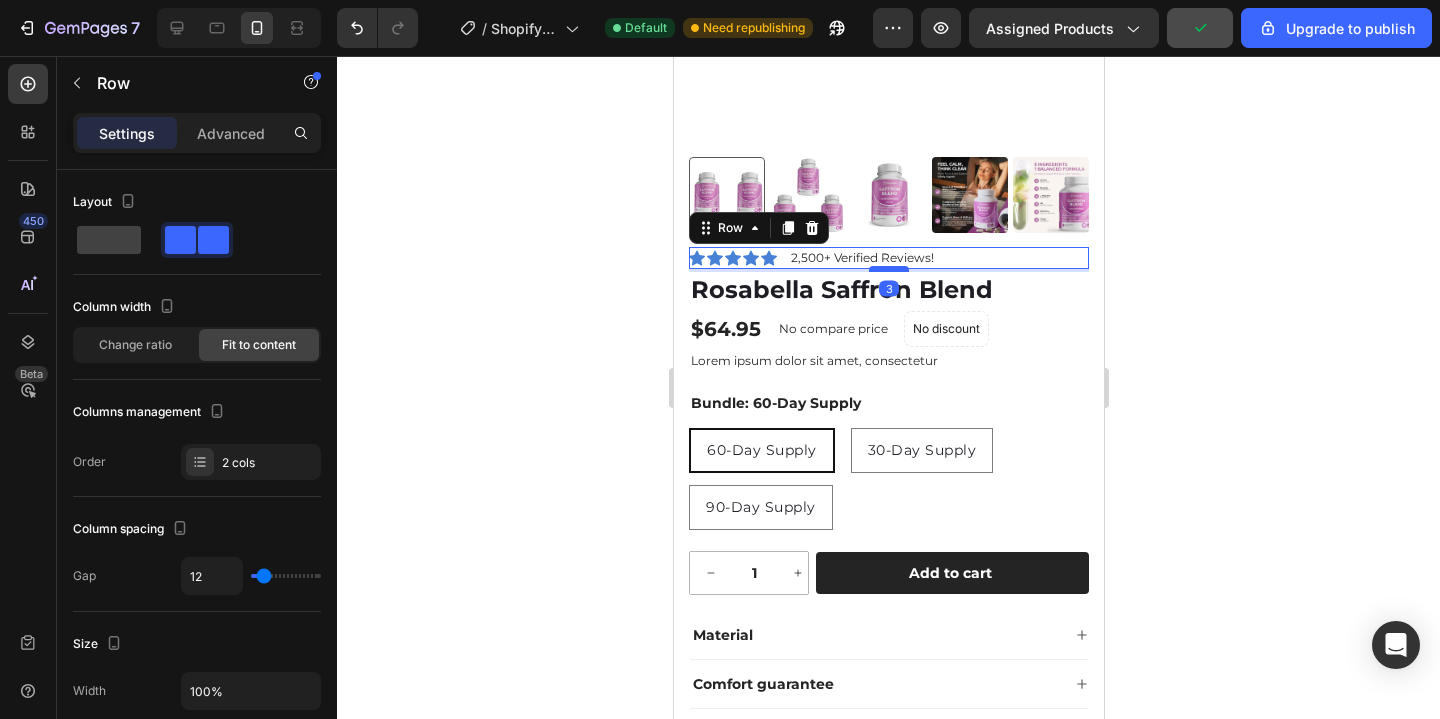 drag, startPoint x: 891, startPoint y: 286, endPoint x: 887, endPoint y: 268, distance: 18.439089 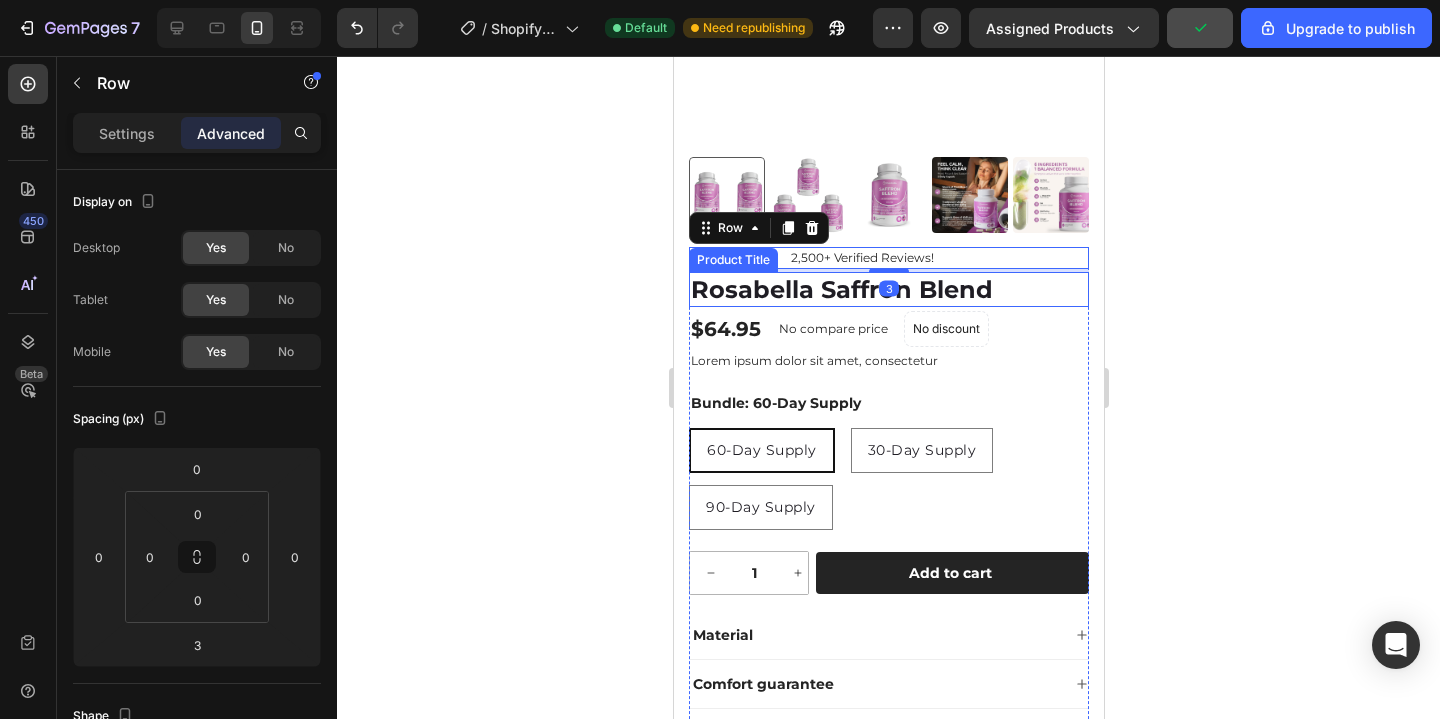click 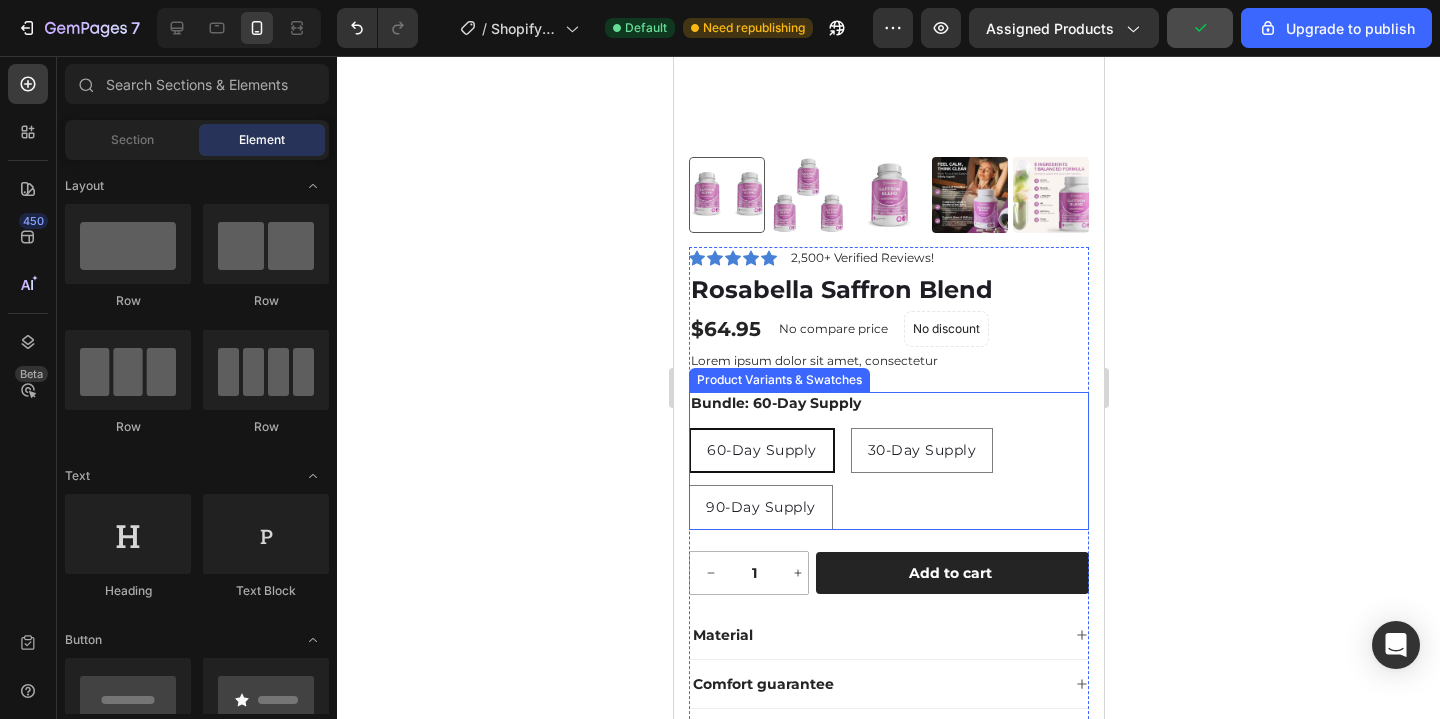 scroll, scrollTop: 654, scrollLeft: 0, axis: vertical 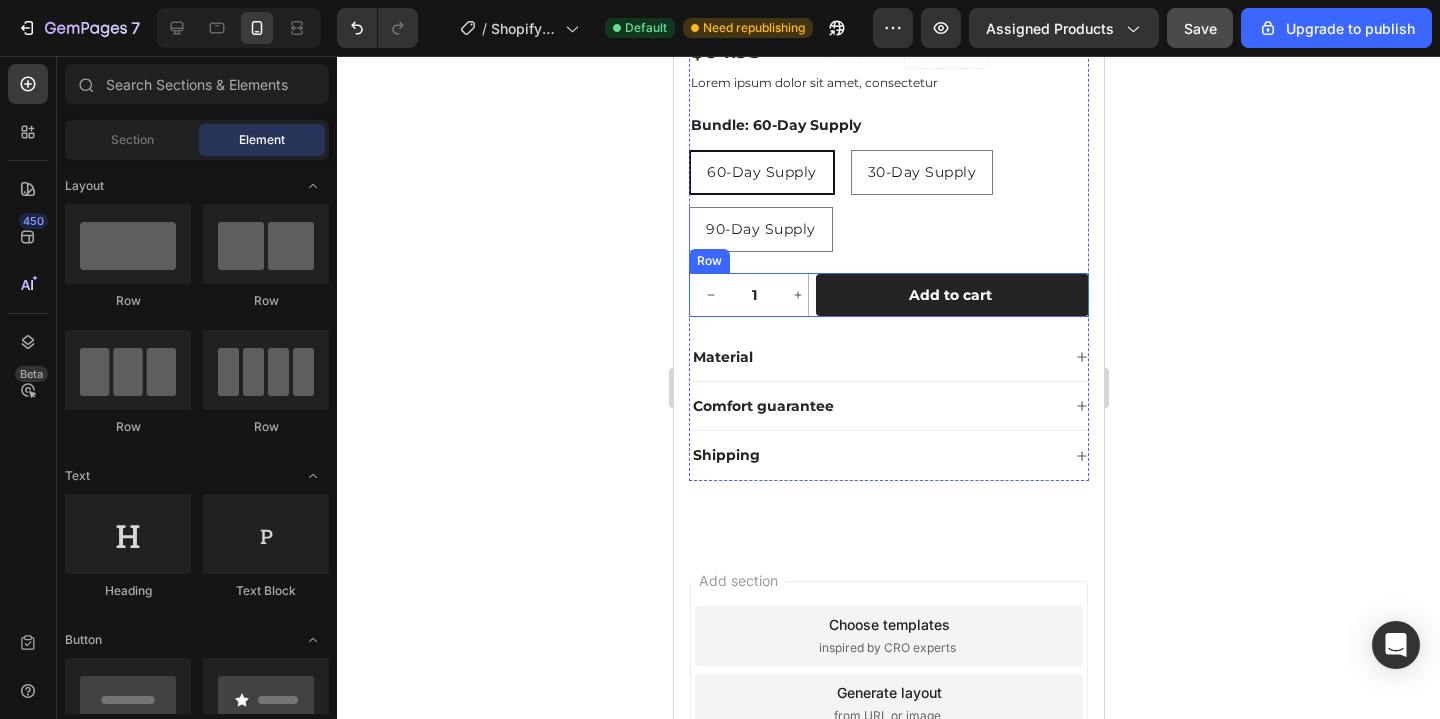 click on "1
Product Quantity Row Add to cart Add to Cart Row" at bounding box center [888, 295] 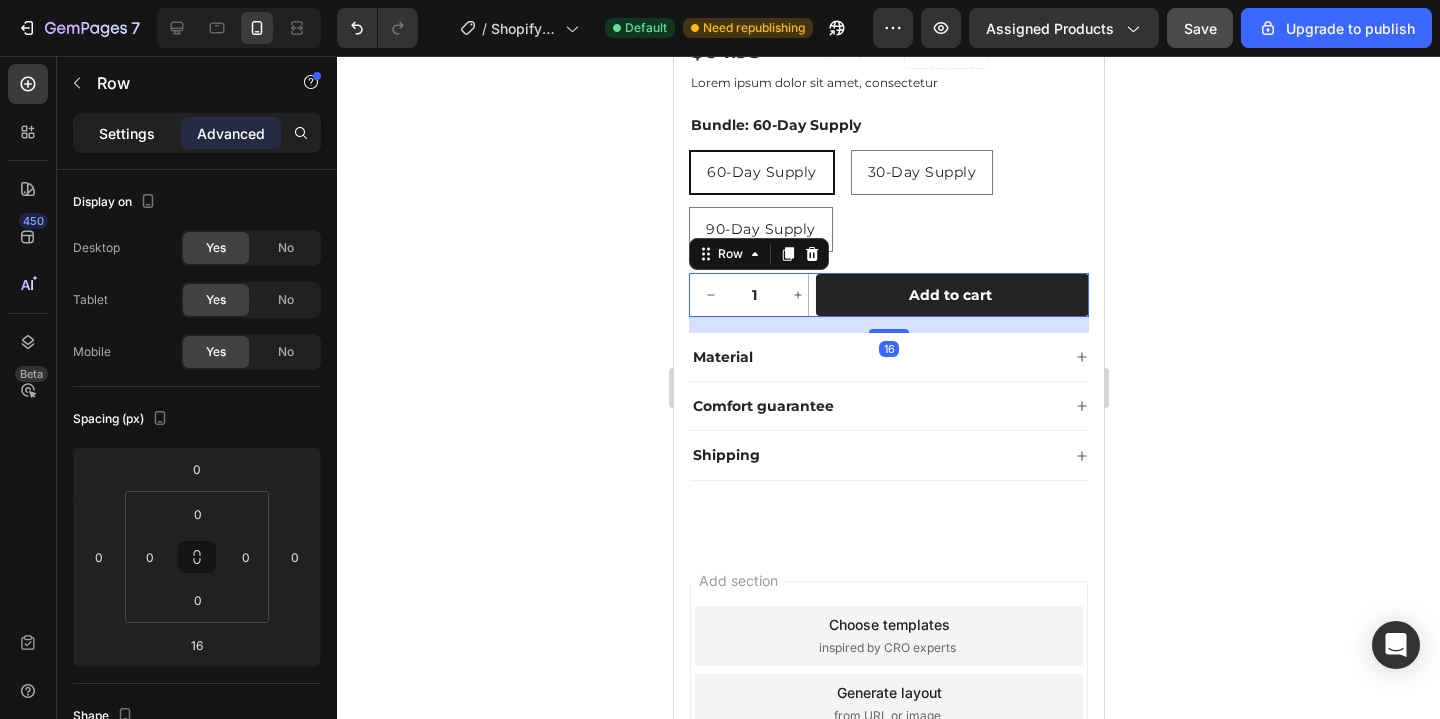click on "Settings" 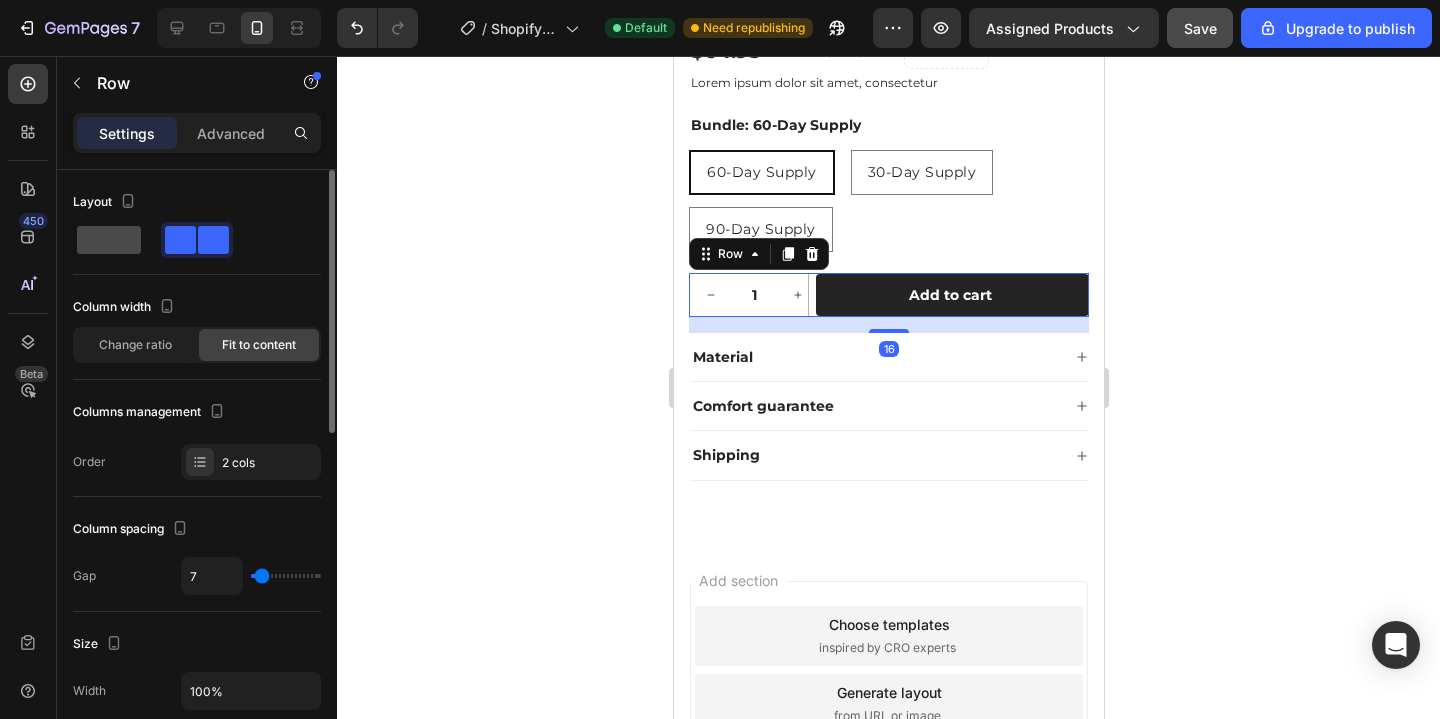 click 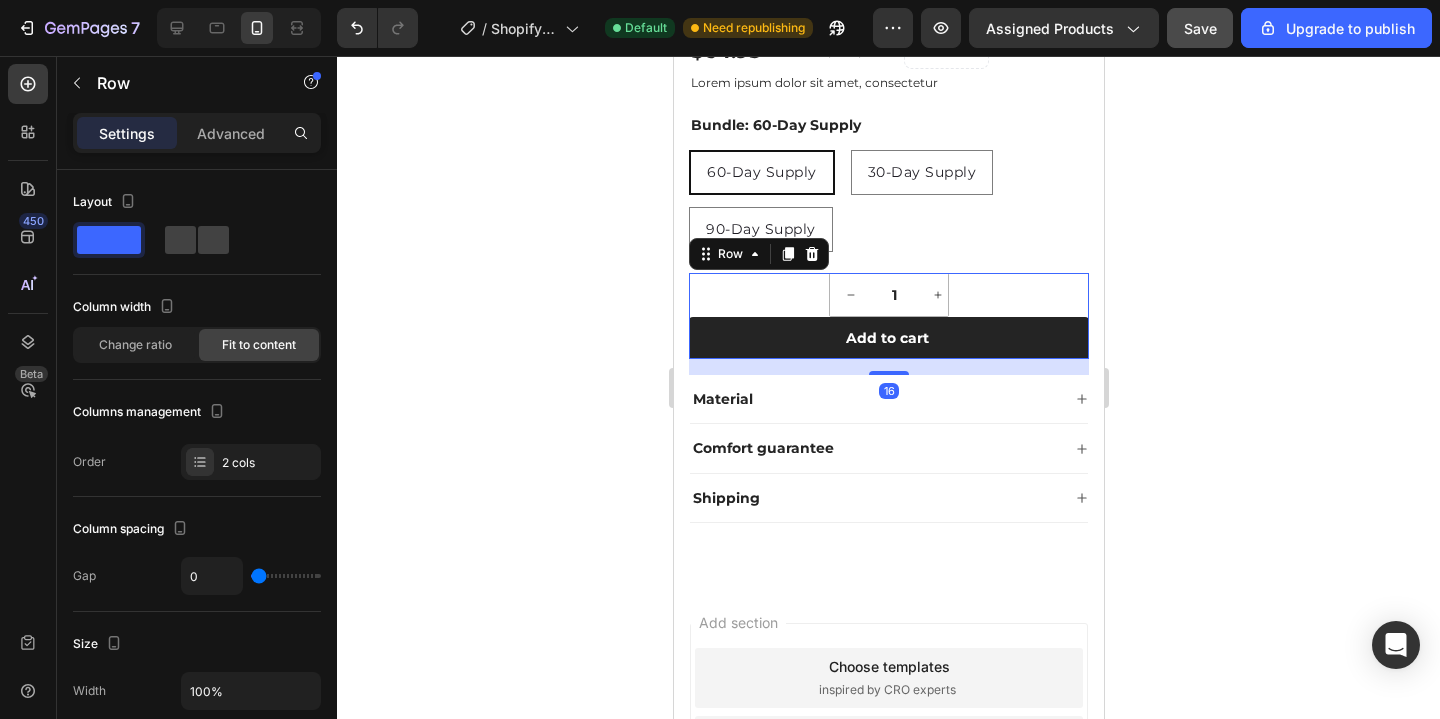 click 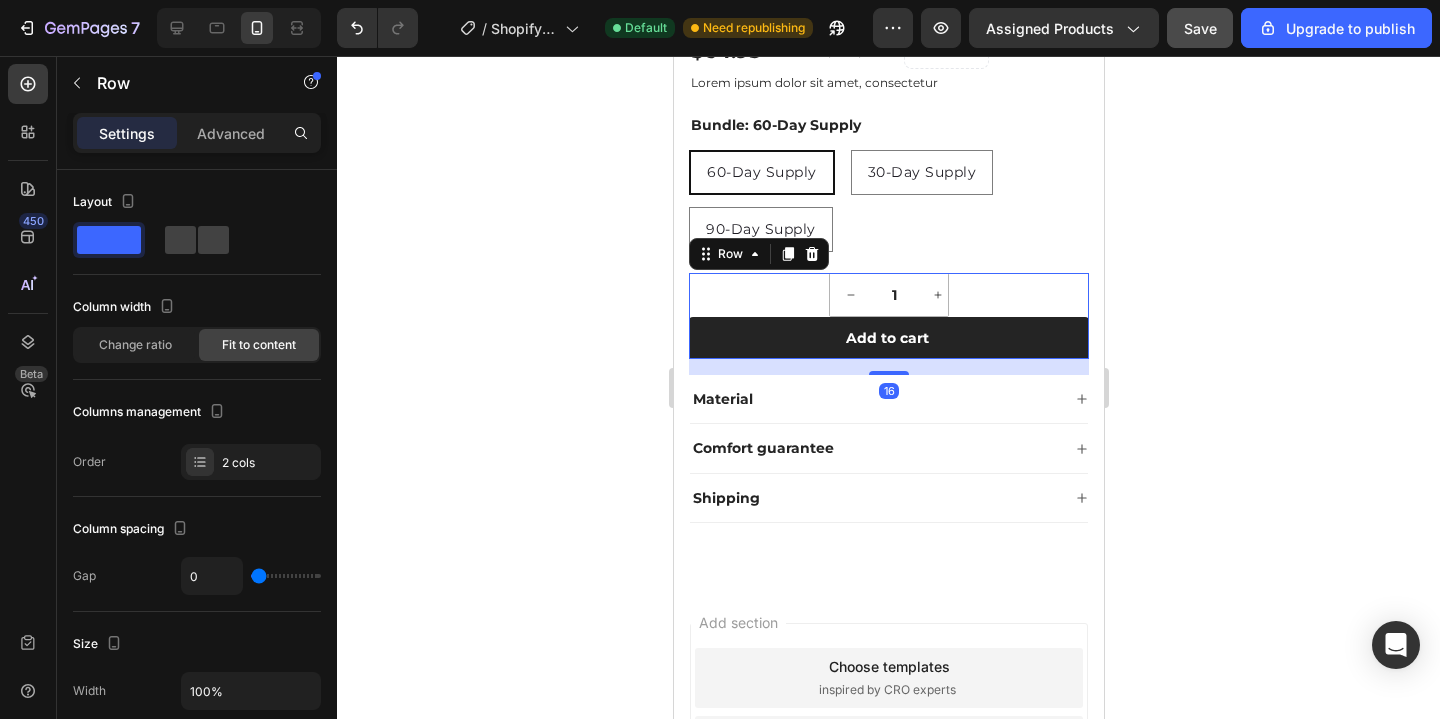 click on "1
Product Quantity Row" at bounding box center (888, 295) 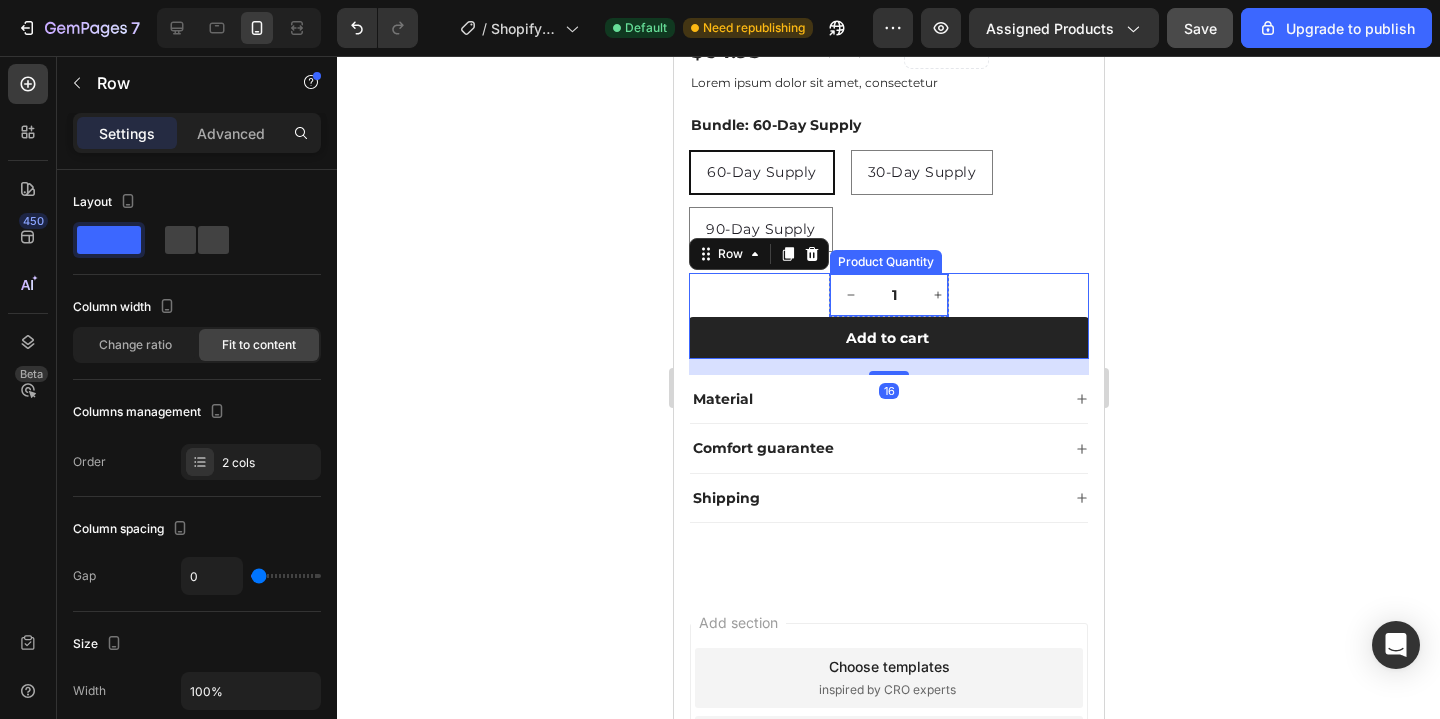 click 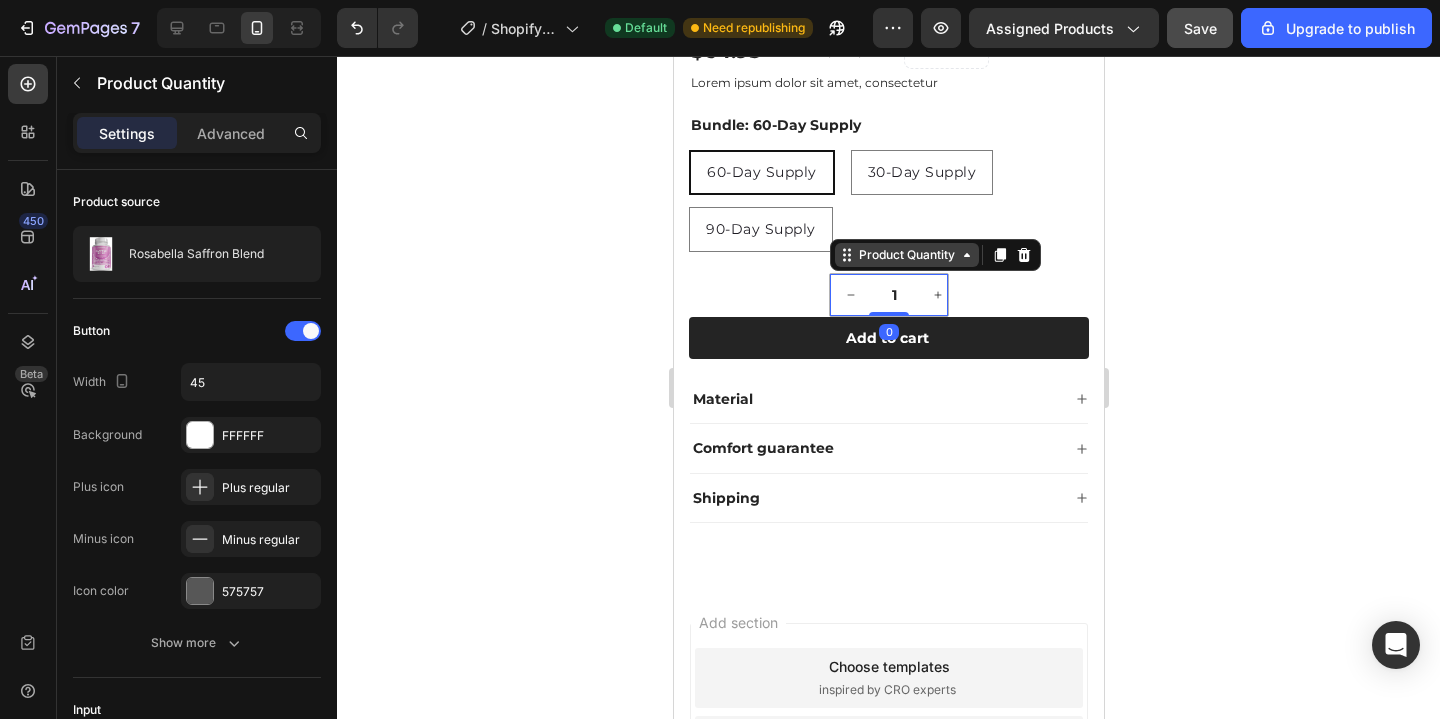 click on "Product Quantity" at bounding box center [906, 255] 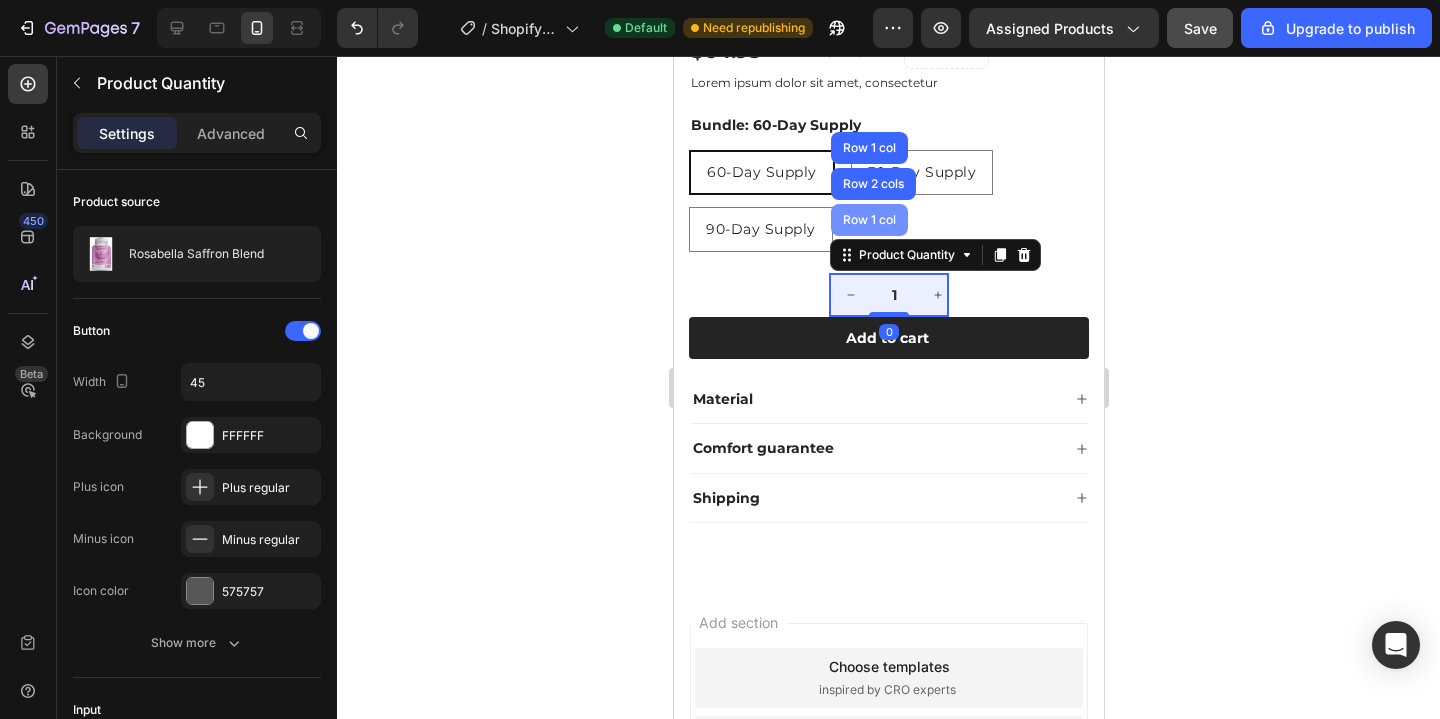 click on "Row 1 col" at bounding box center [868, 220] 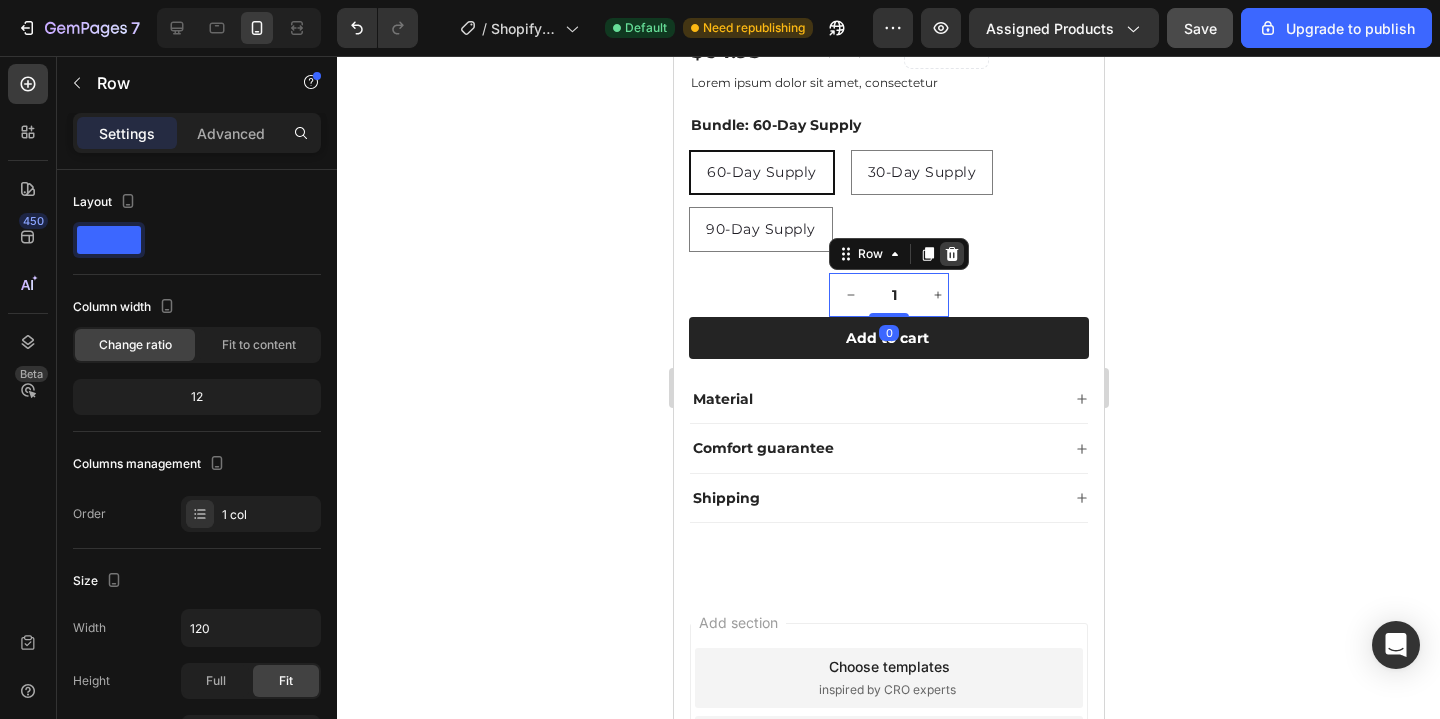 click 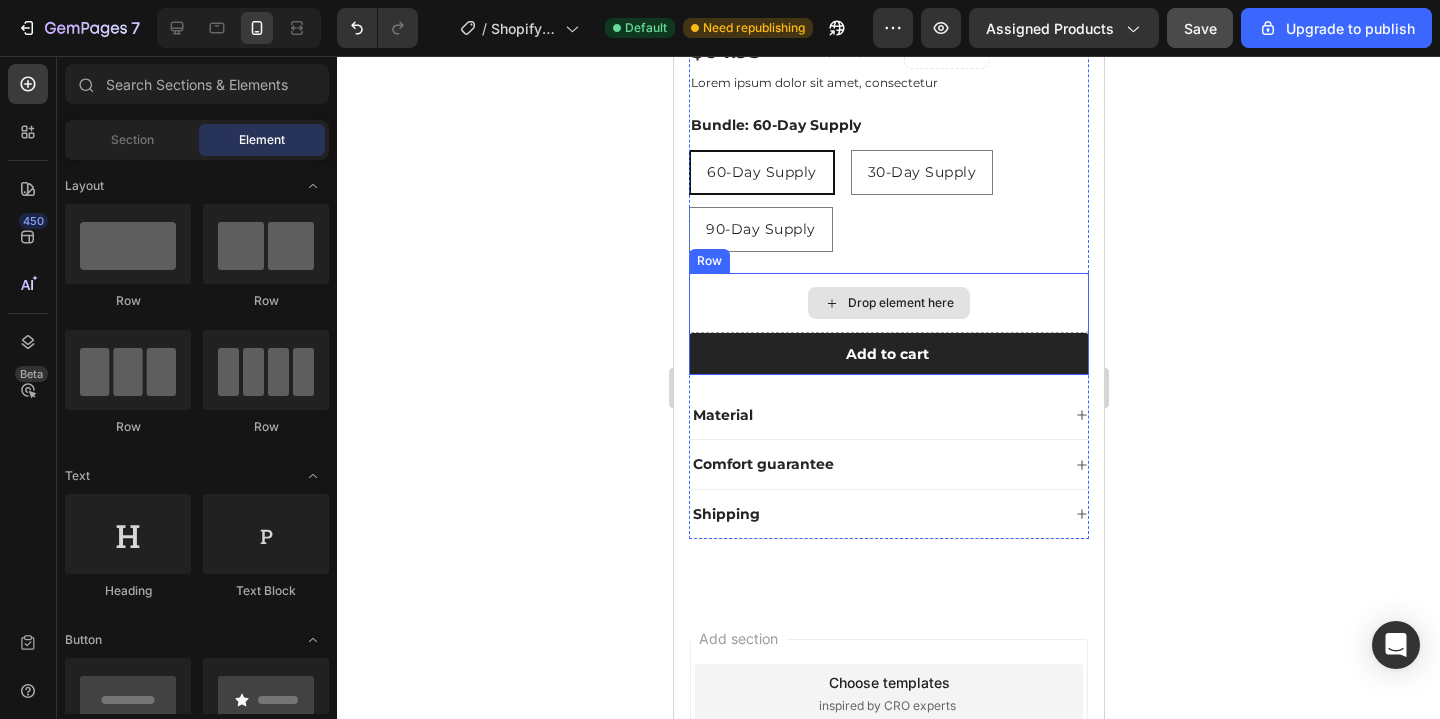 click on "Drop element here" at bounding box center [888, 303] 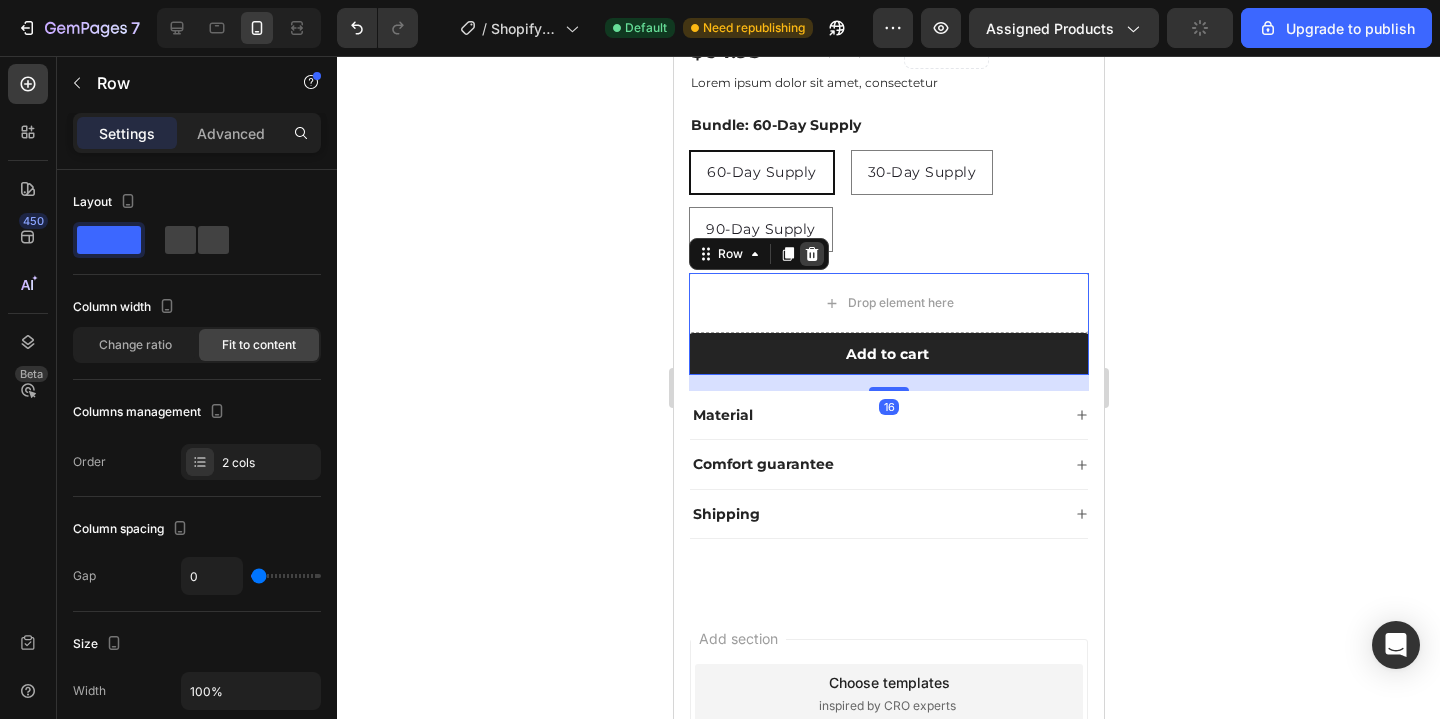 click 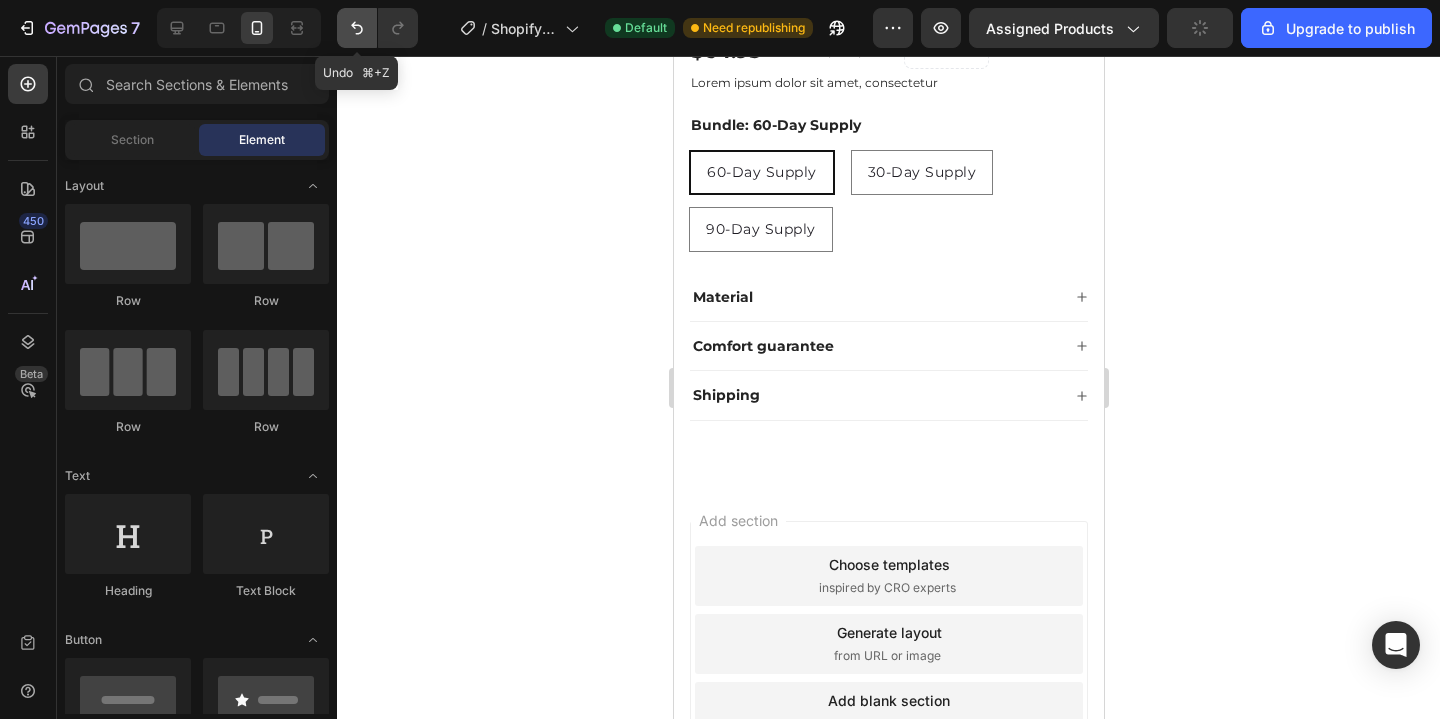 click 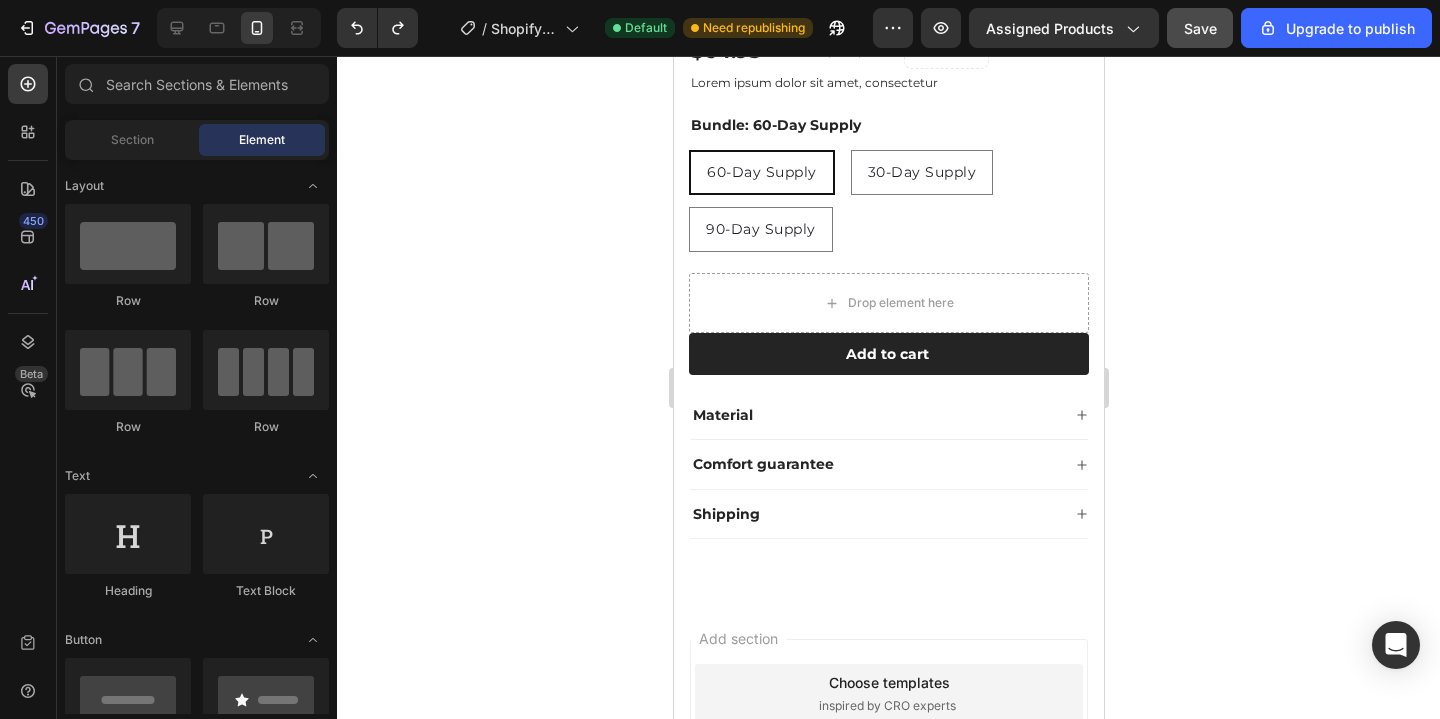 click 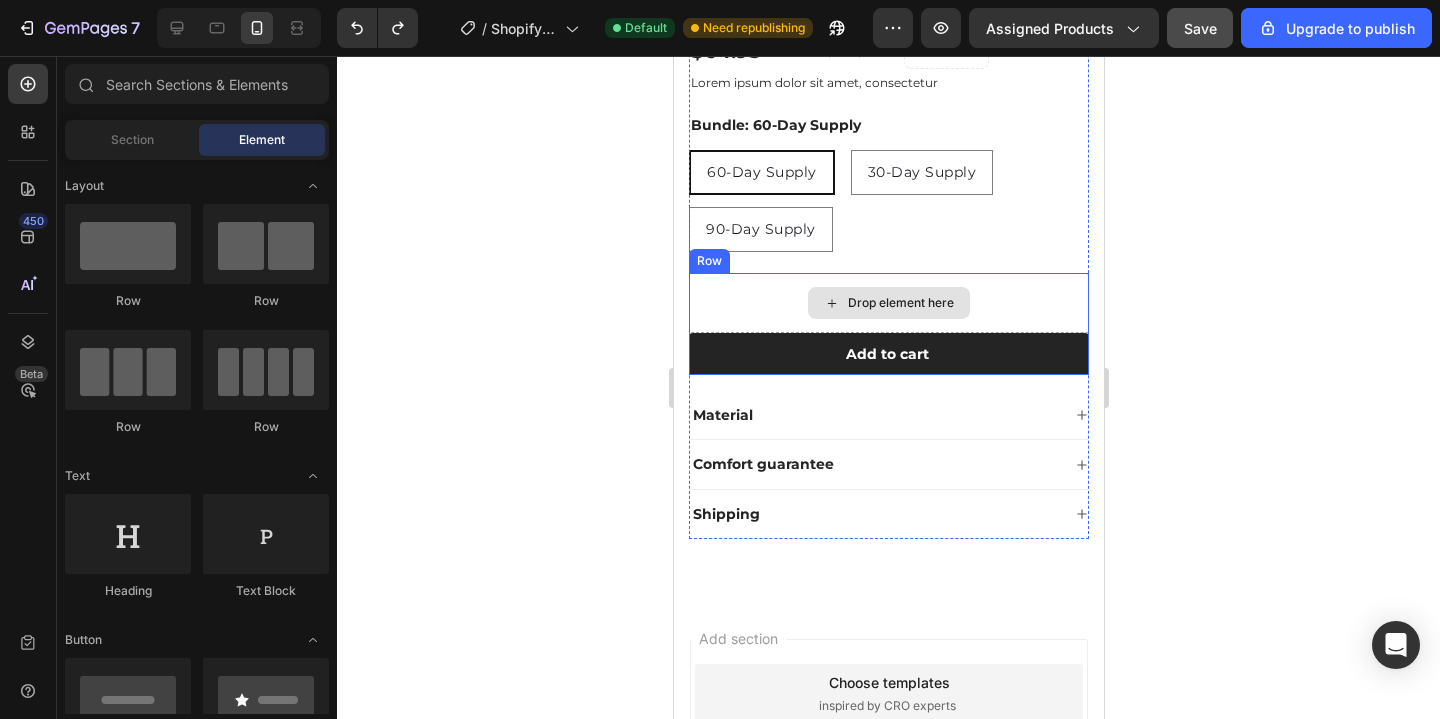 click on "Drop element here" at bounding box center (888, 303) 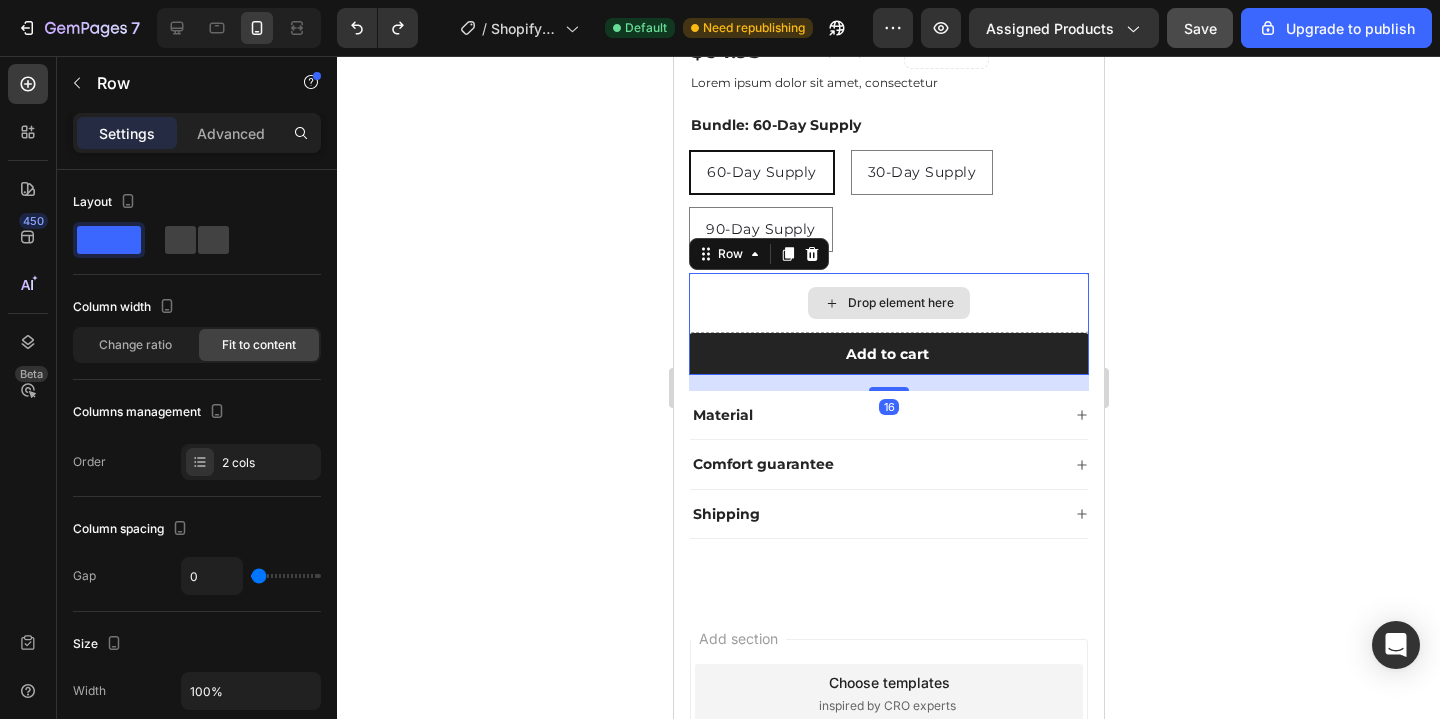 click 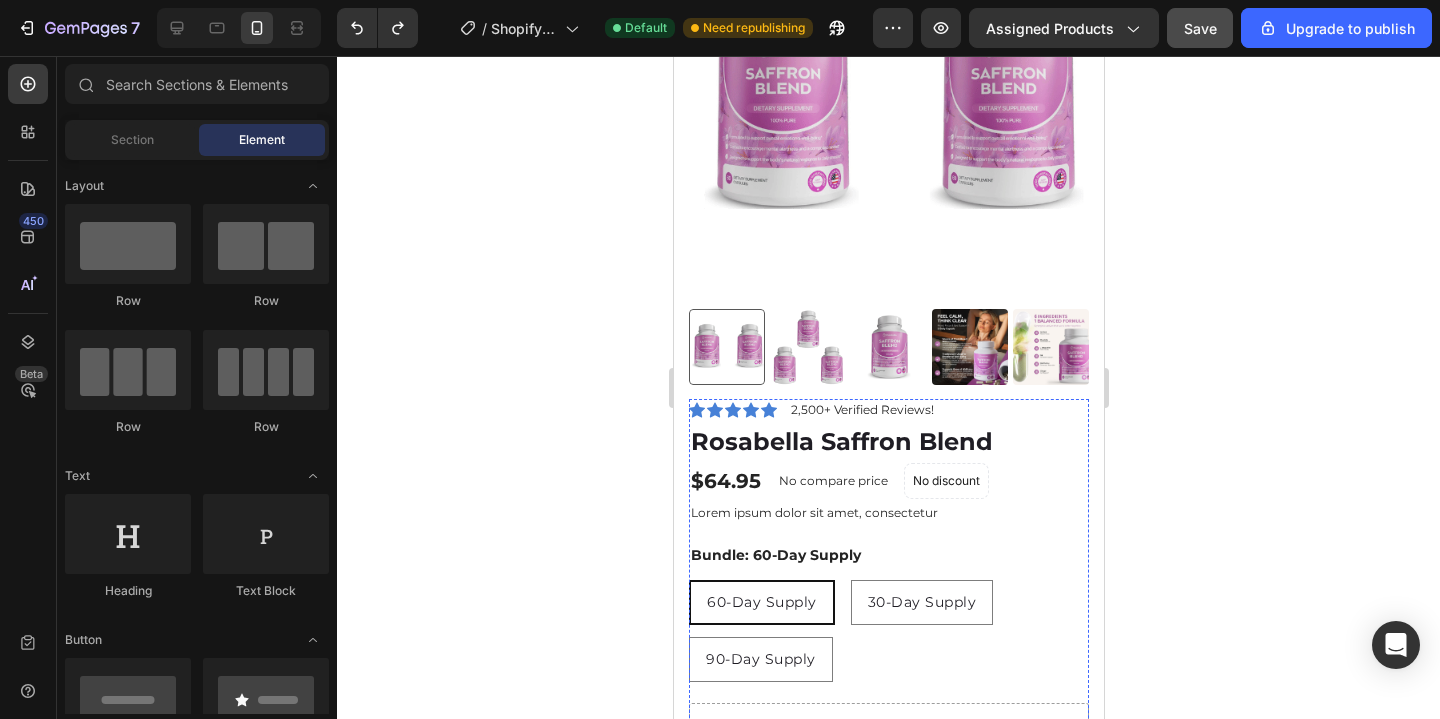 scroll, scrollTop: 371, scrollLeft: 0, axis: vertical 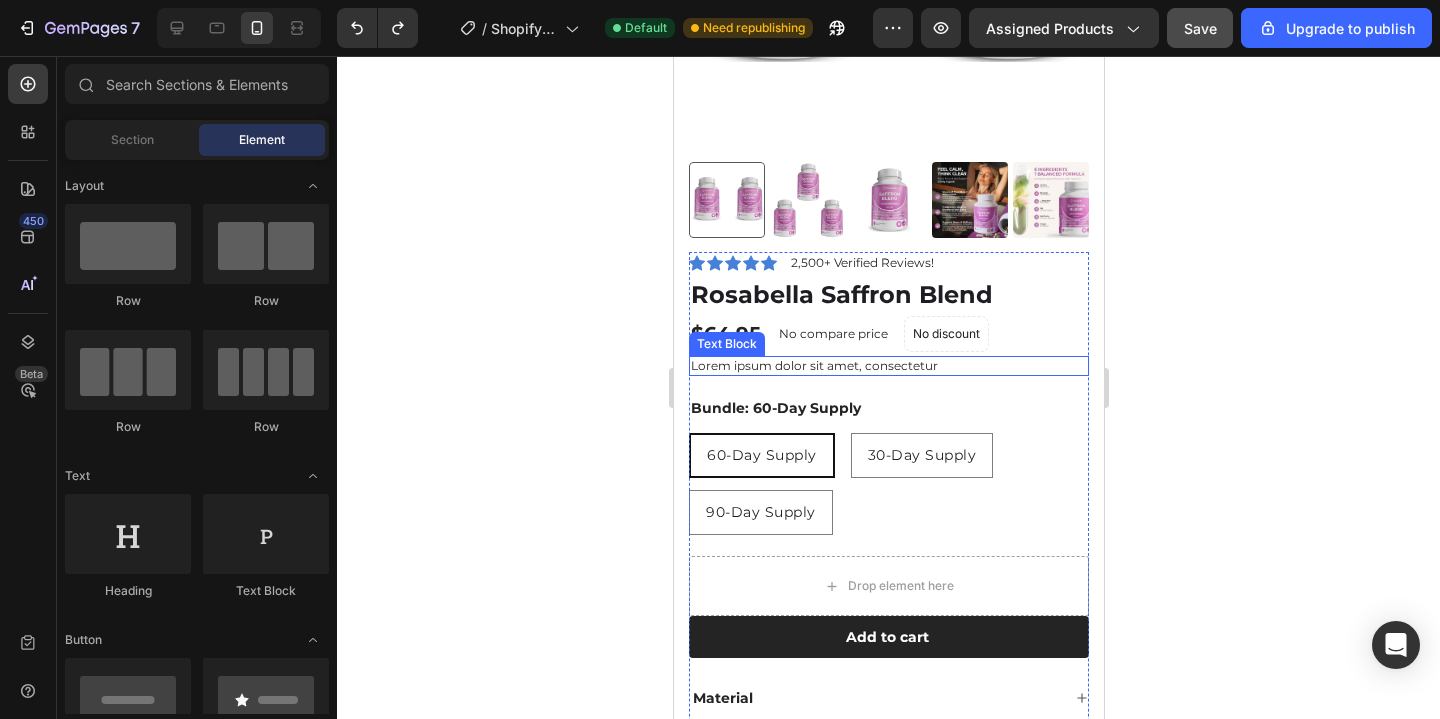 click on "Lorem ipsum dolor sit amet, consectetur" at bounding box center [888, 366] 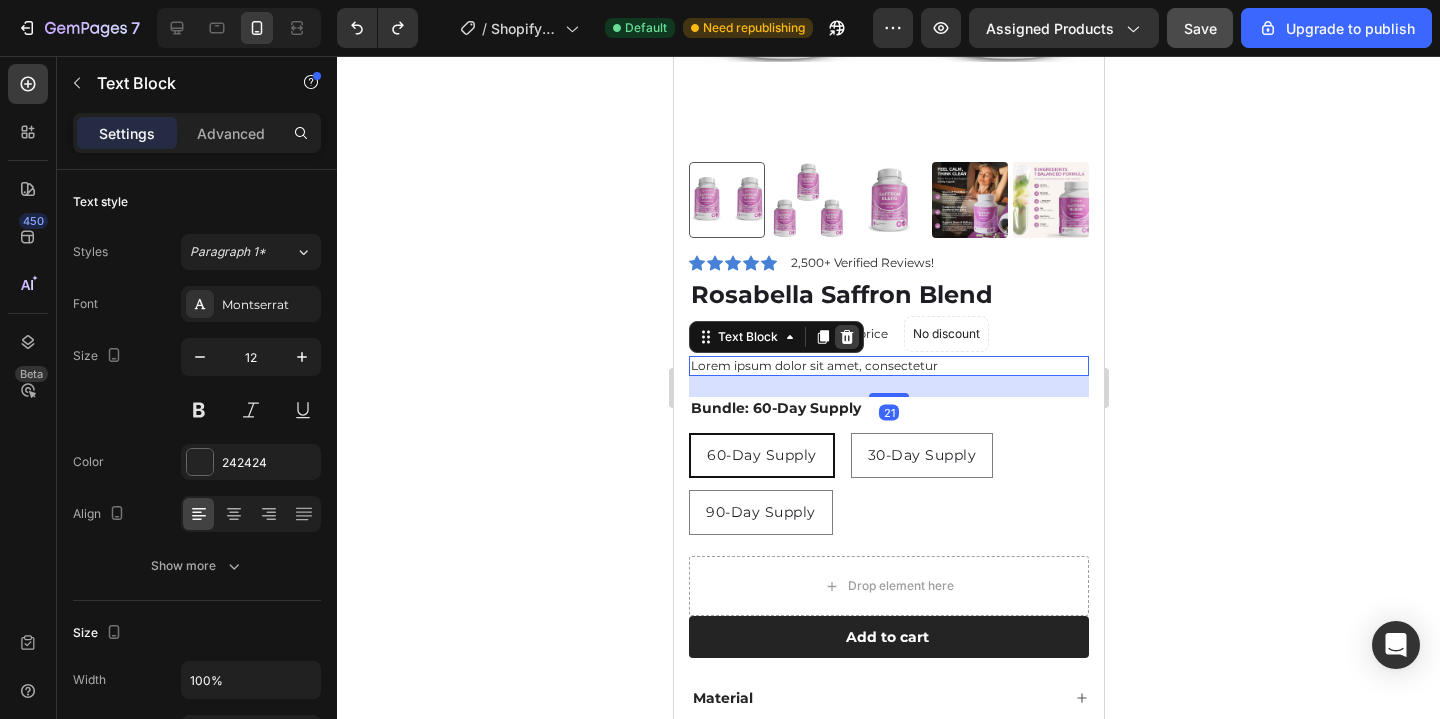 click 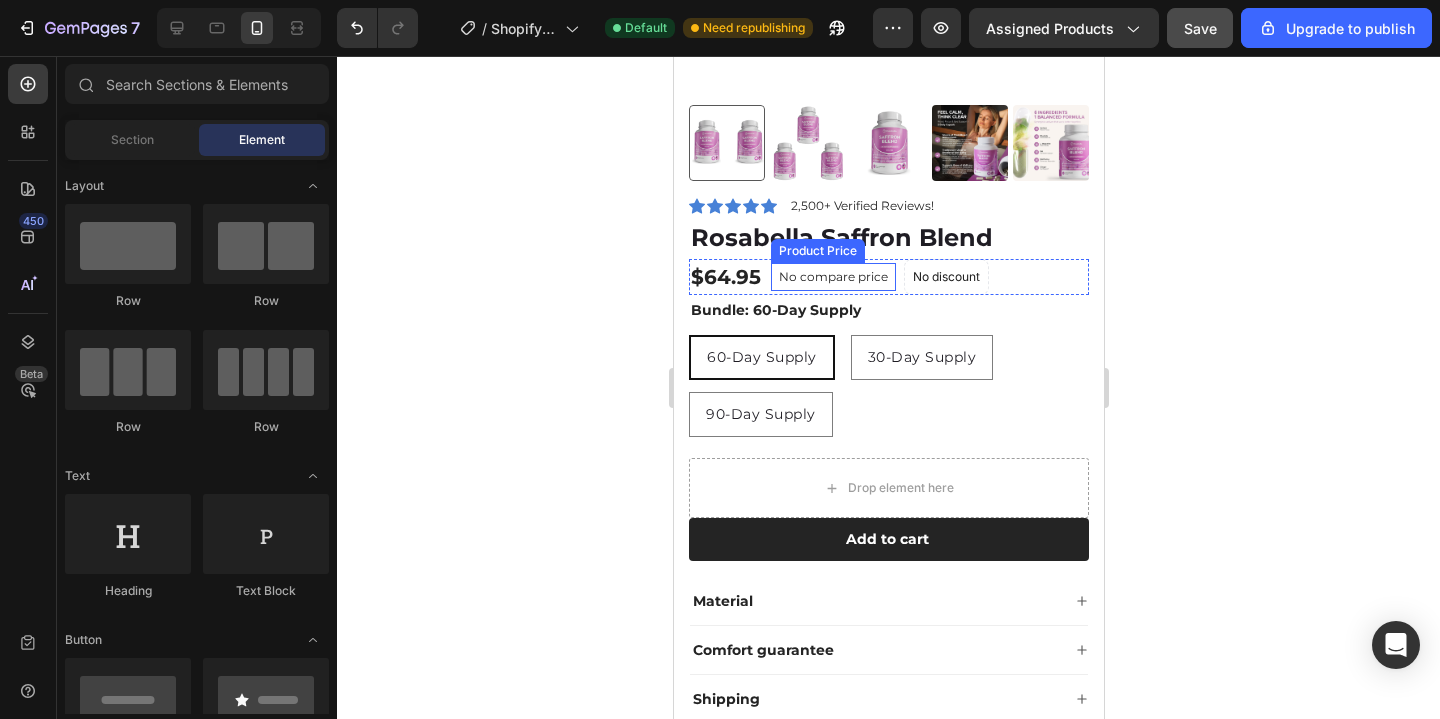 scroll, scrollTop: 431, scrollLeft: 0, axis: vertical 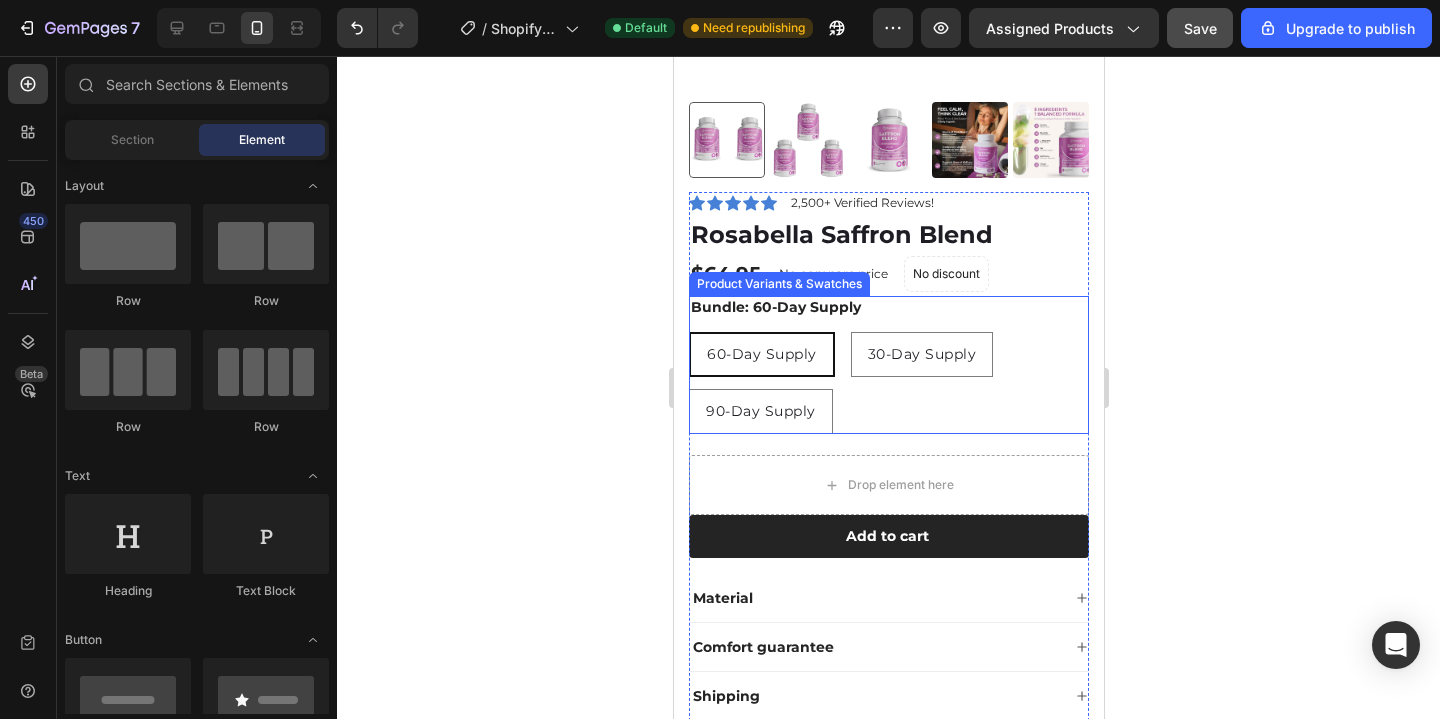 click 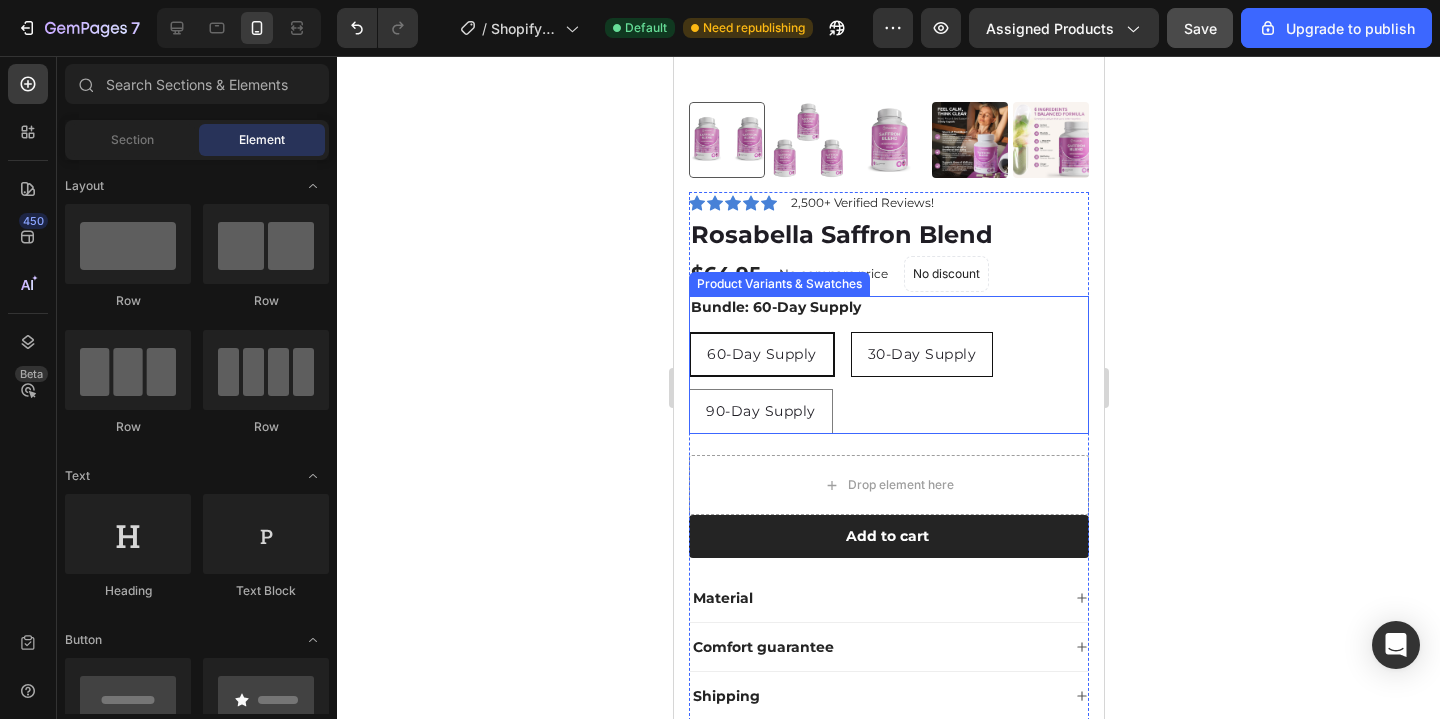 click on "30-Day Supply" at bounding box center (921, 354) 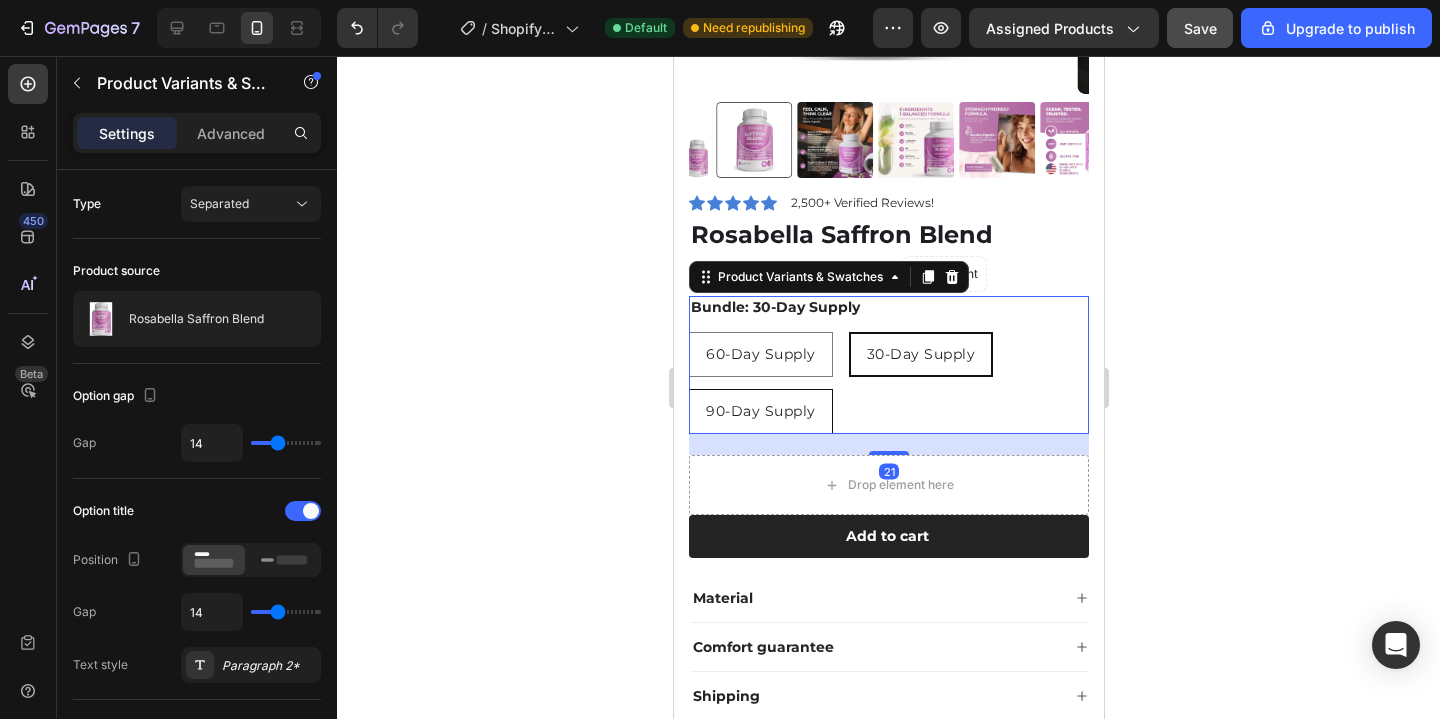 click on "90-Day Supply" at bounding box center [760, 411] 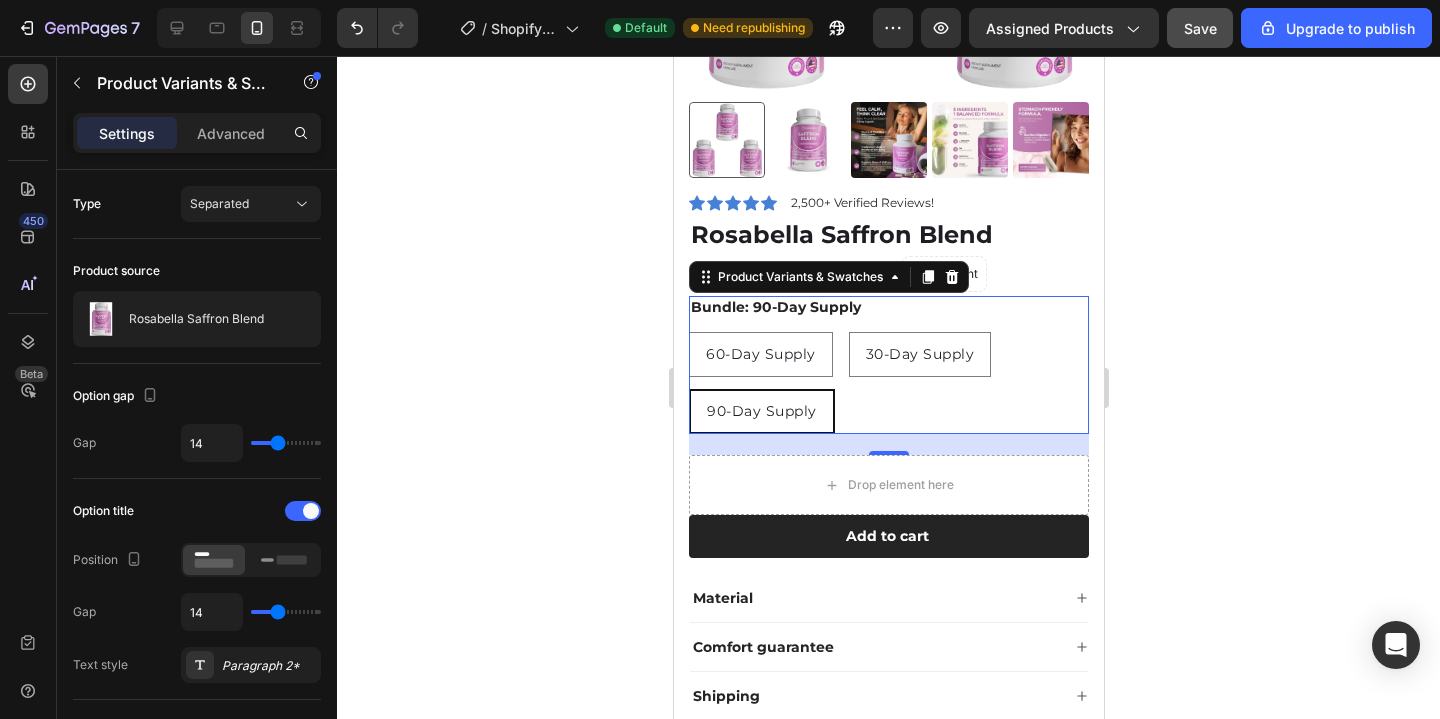 scroll, scrollTop: 410, scrollLeft: 0, axis: vertical 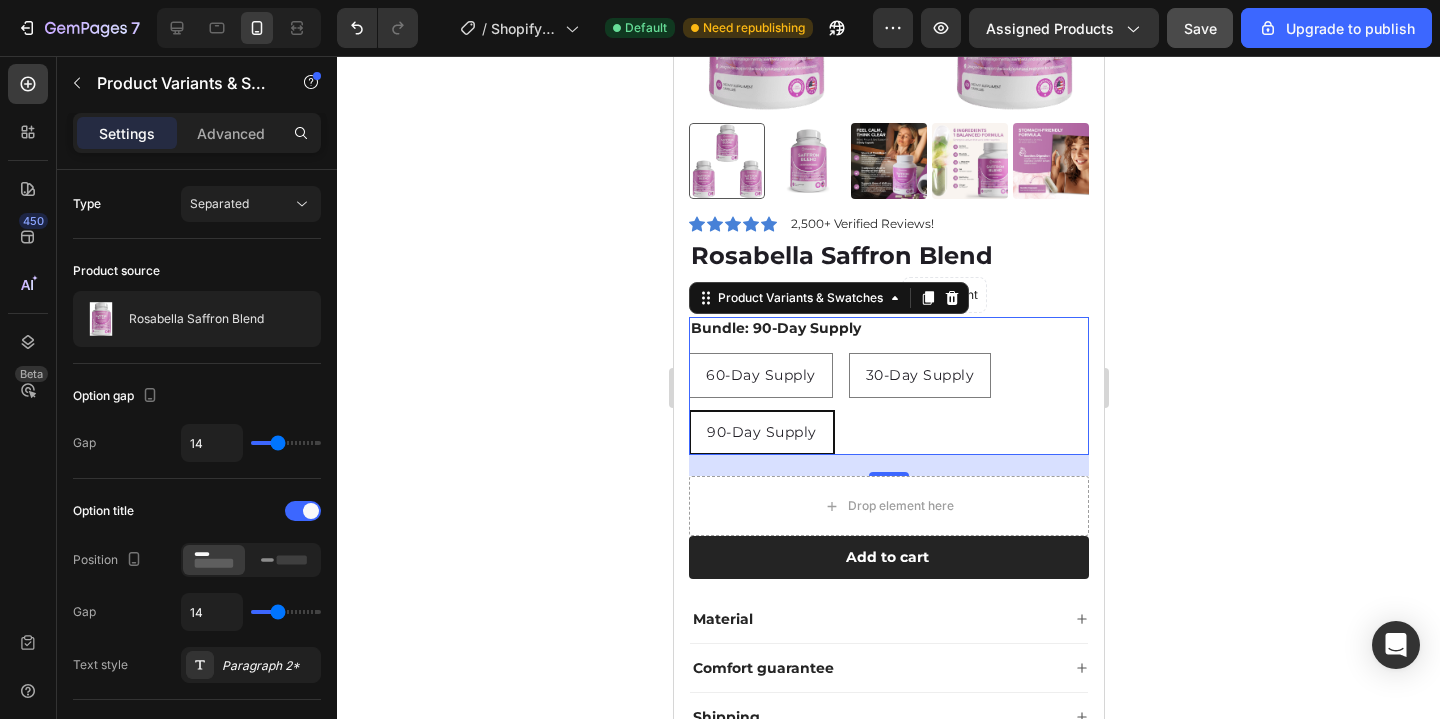 click 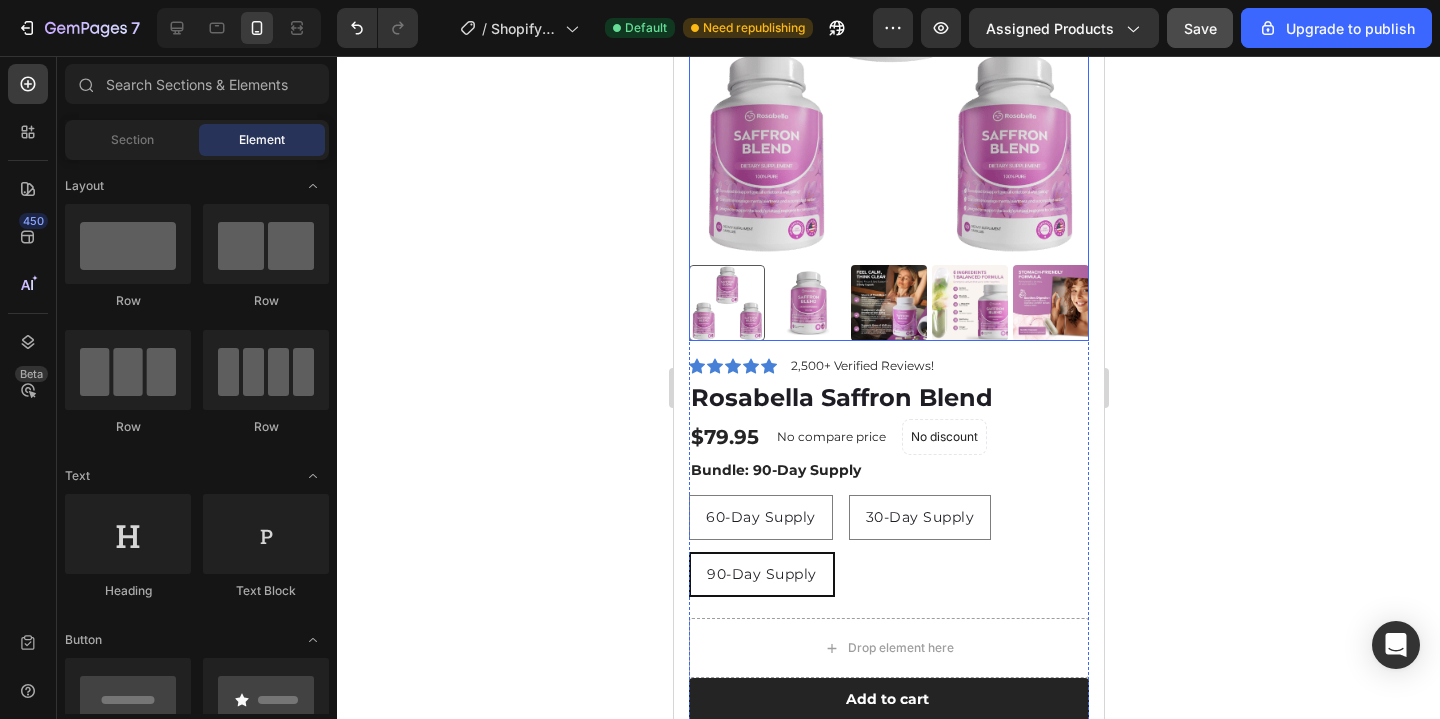 scroll, scrollTop: 263, scrollLeft: 0, axis: vertical 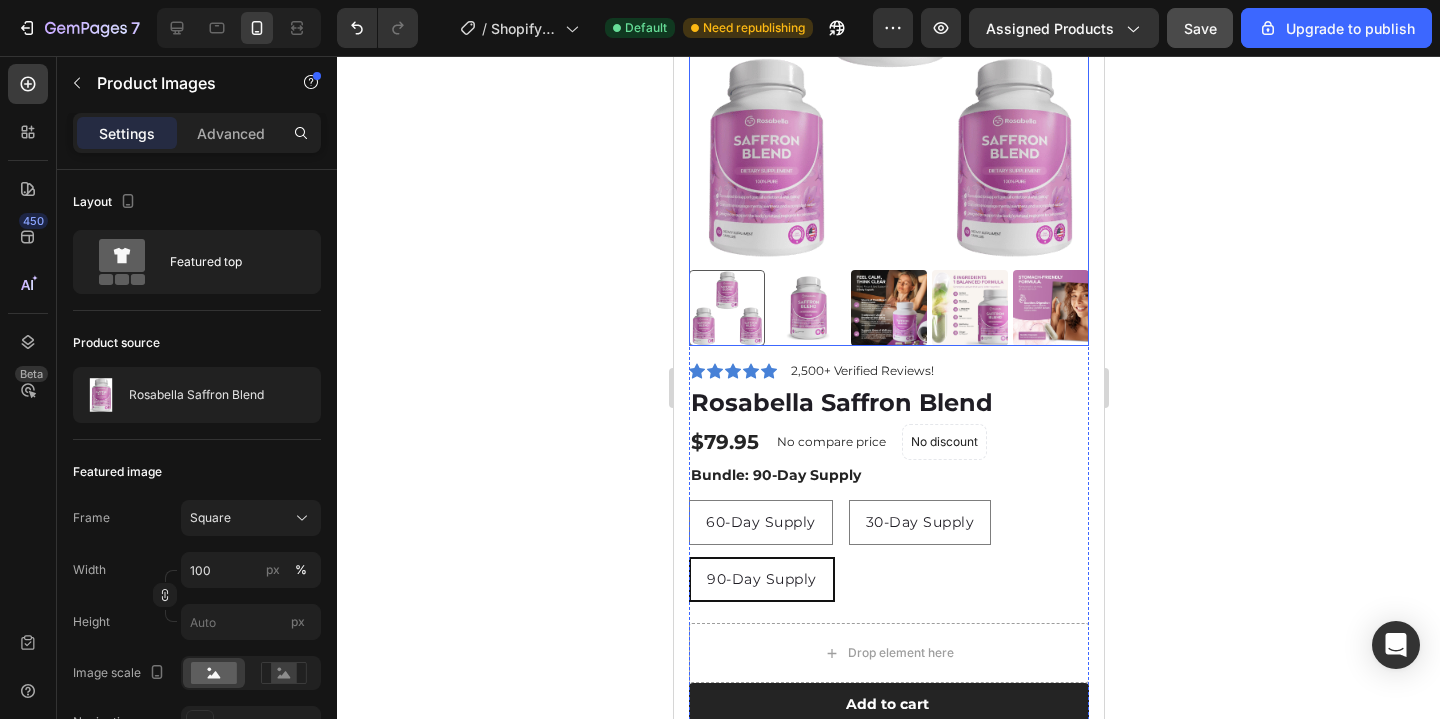 click at bounding box center [888, 62] 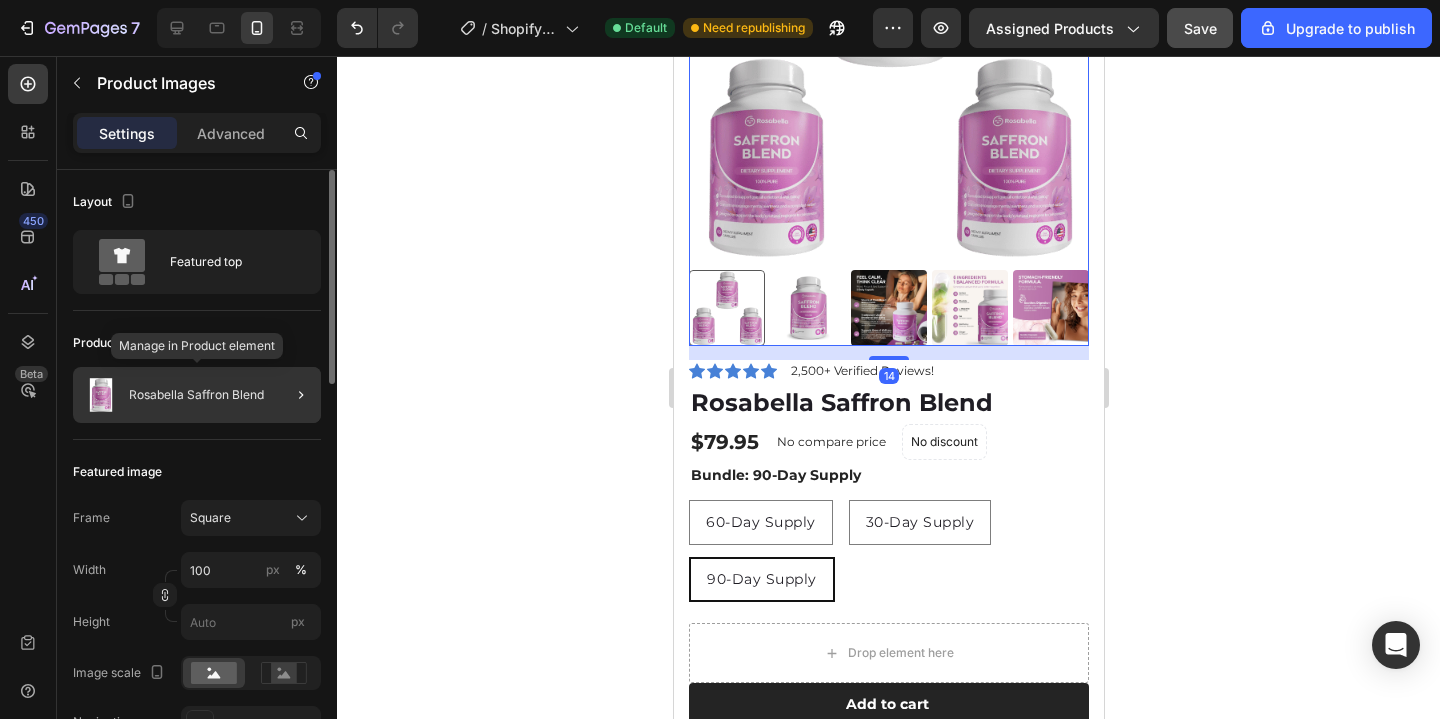 click on "Rosabella Saffron Blend" 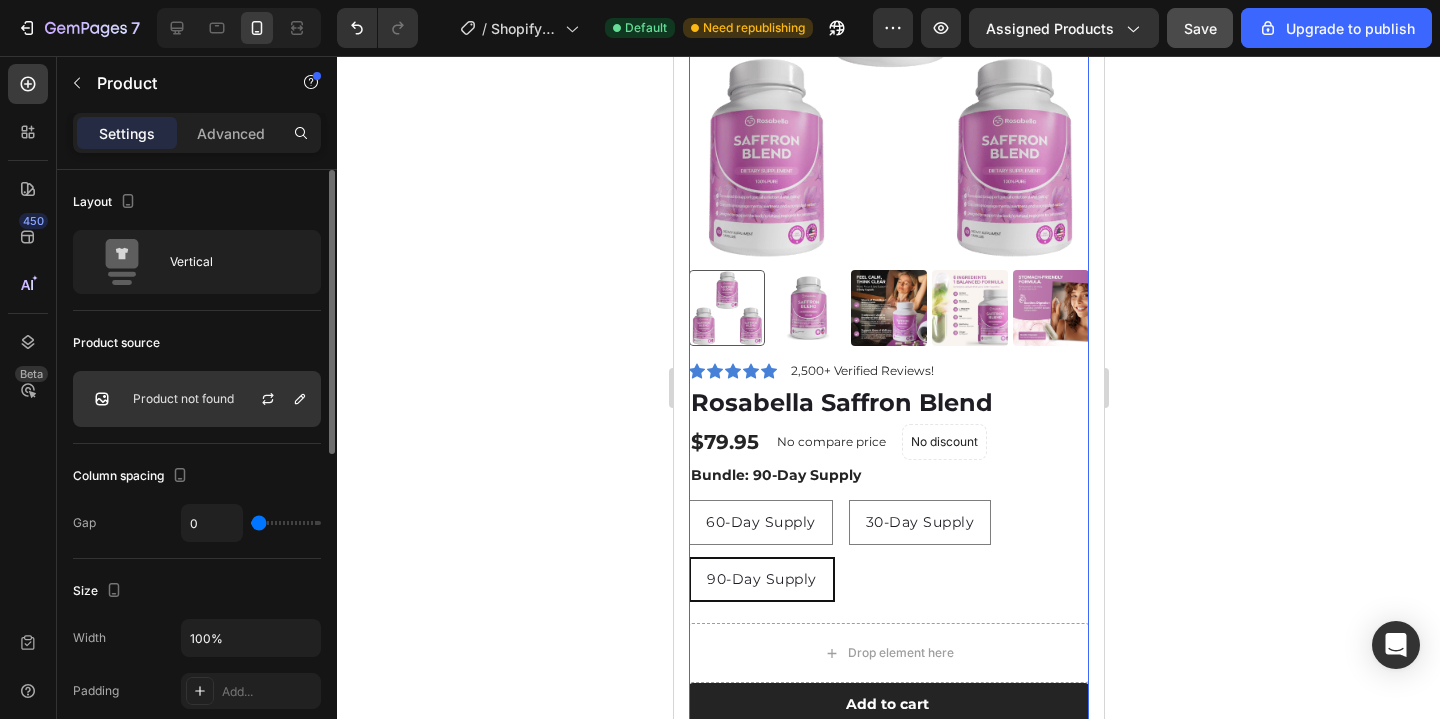 click on "Product not found" 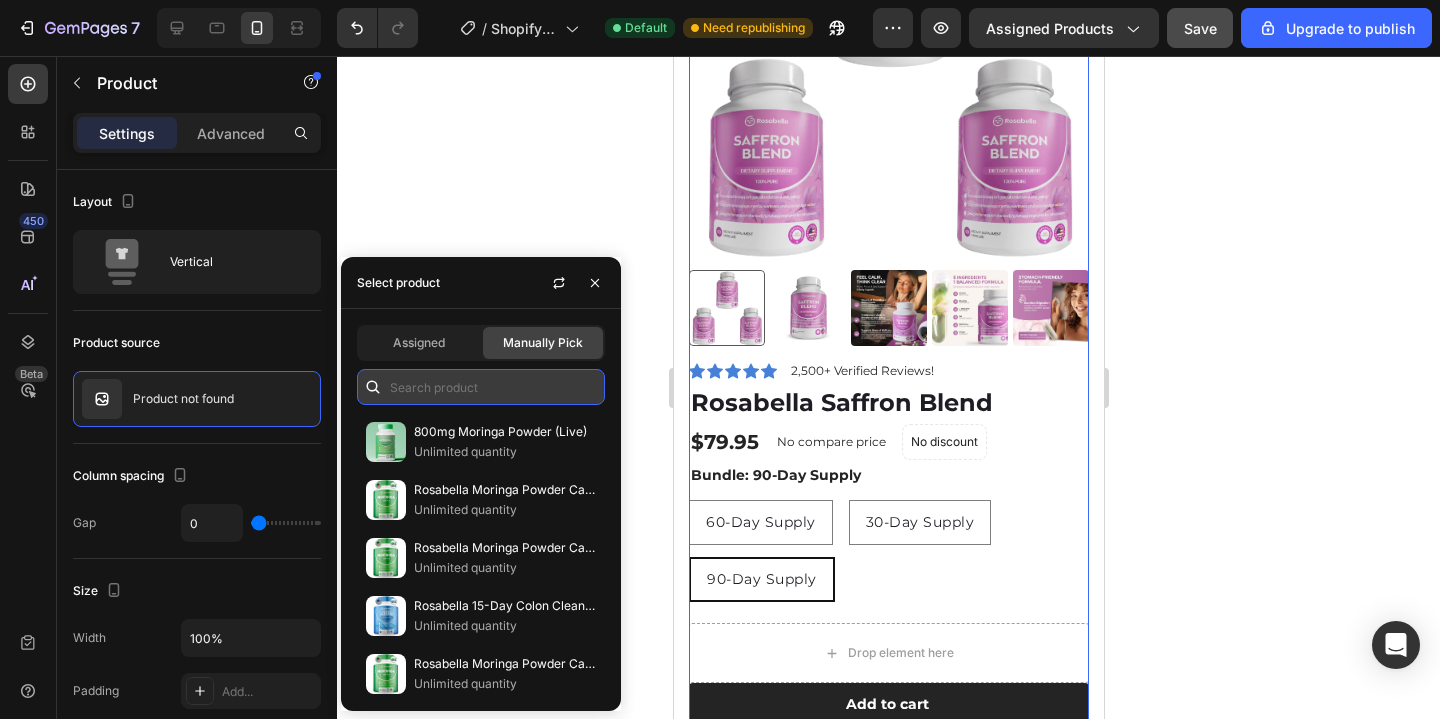 click at bounding box center [481, 387] 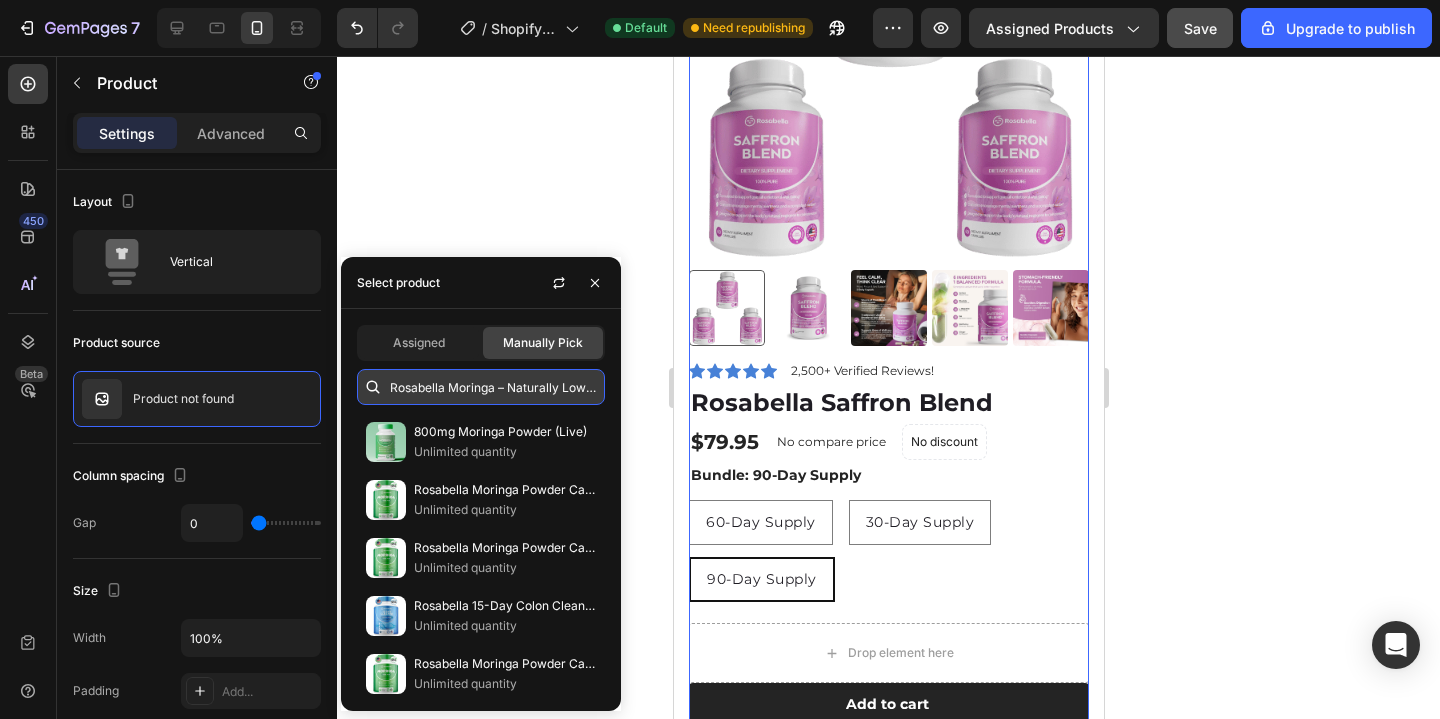 scroll, scrollTop: 0, scrollLeft: 281, axis: horizontal 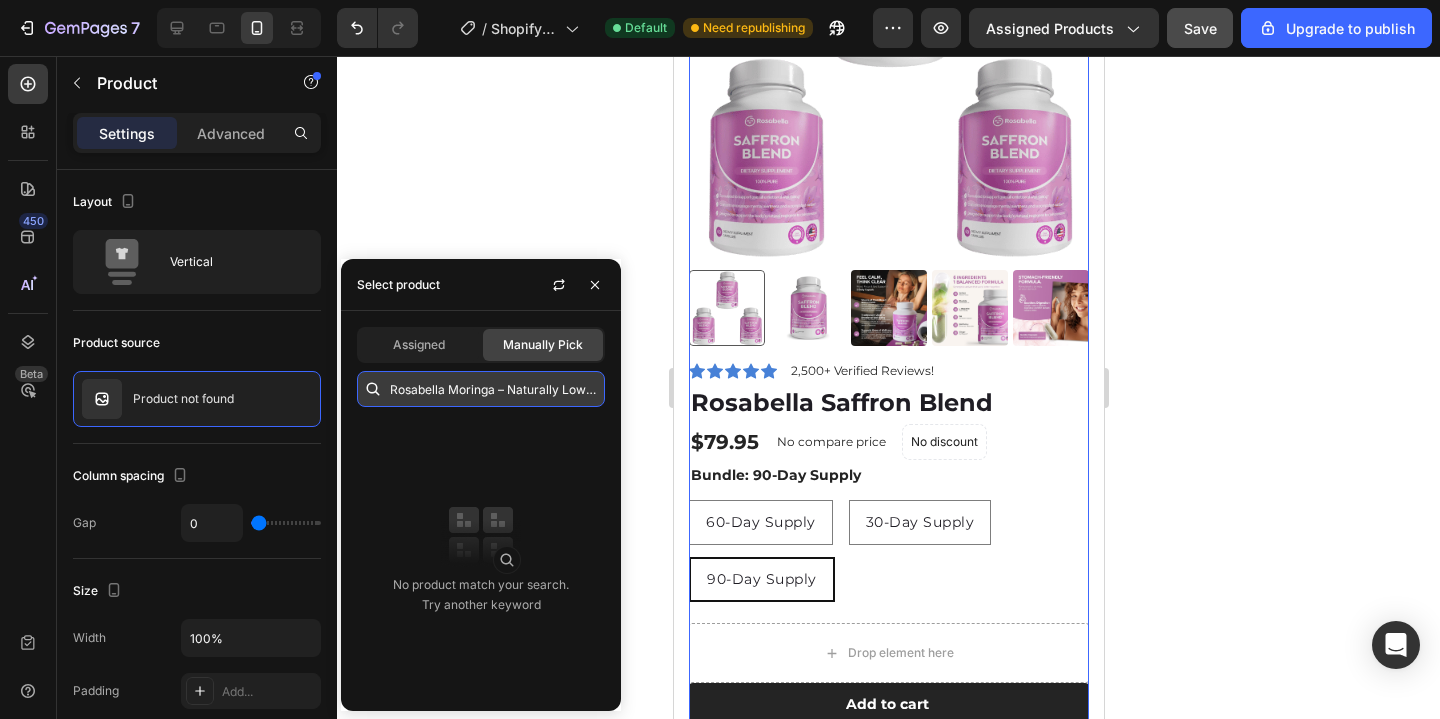 paste 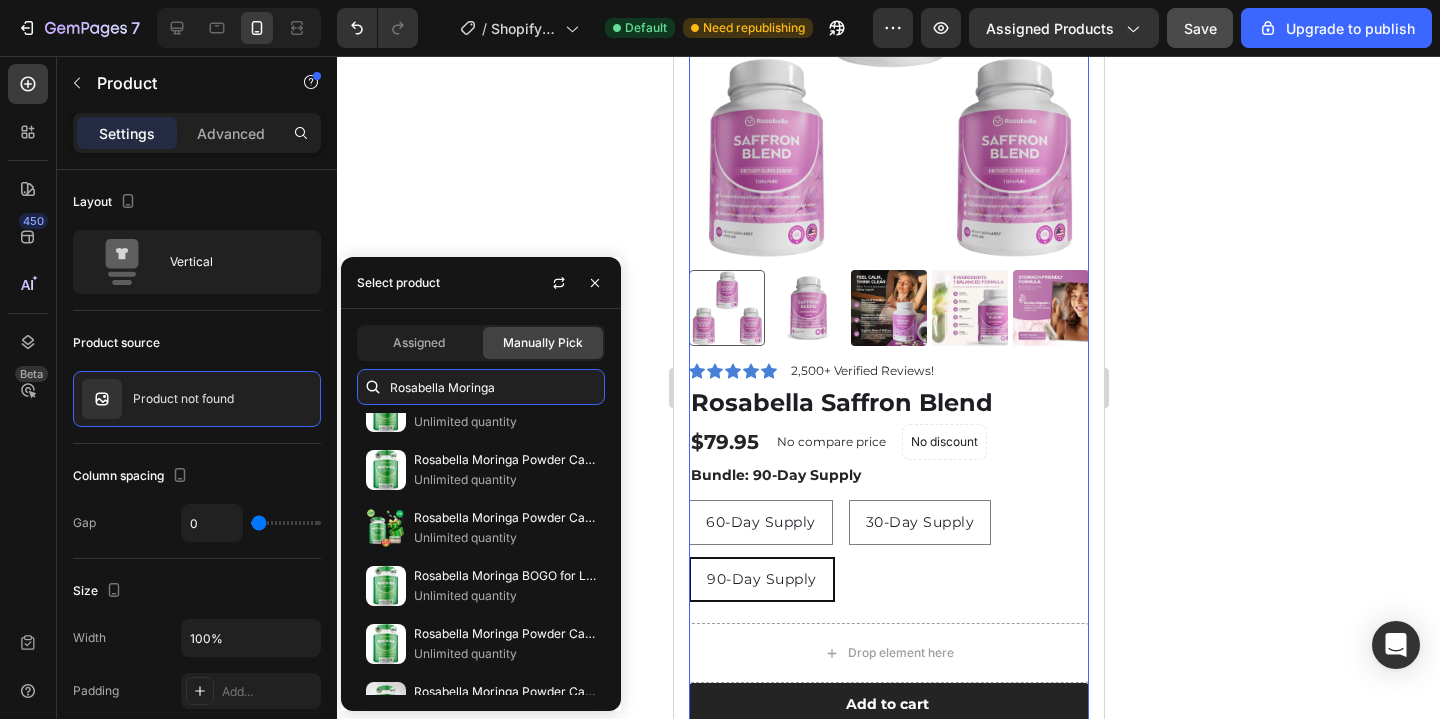 scroll, scrollTop: 820, scrollLeft: 0, axis: vertical 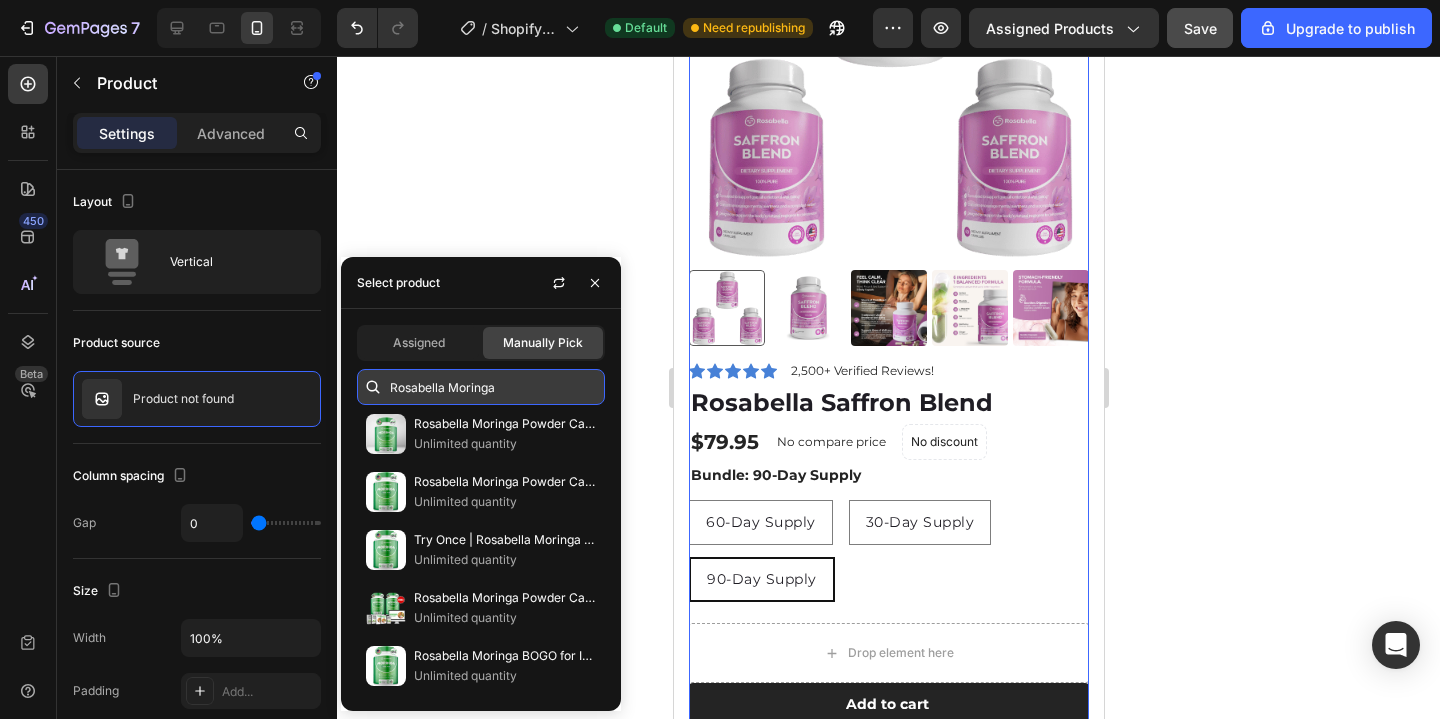 paste on "– Naturally Lowers" 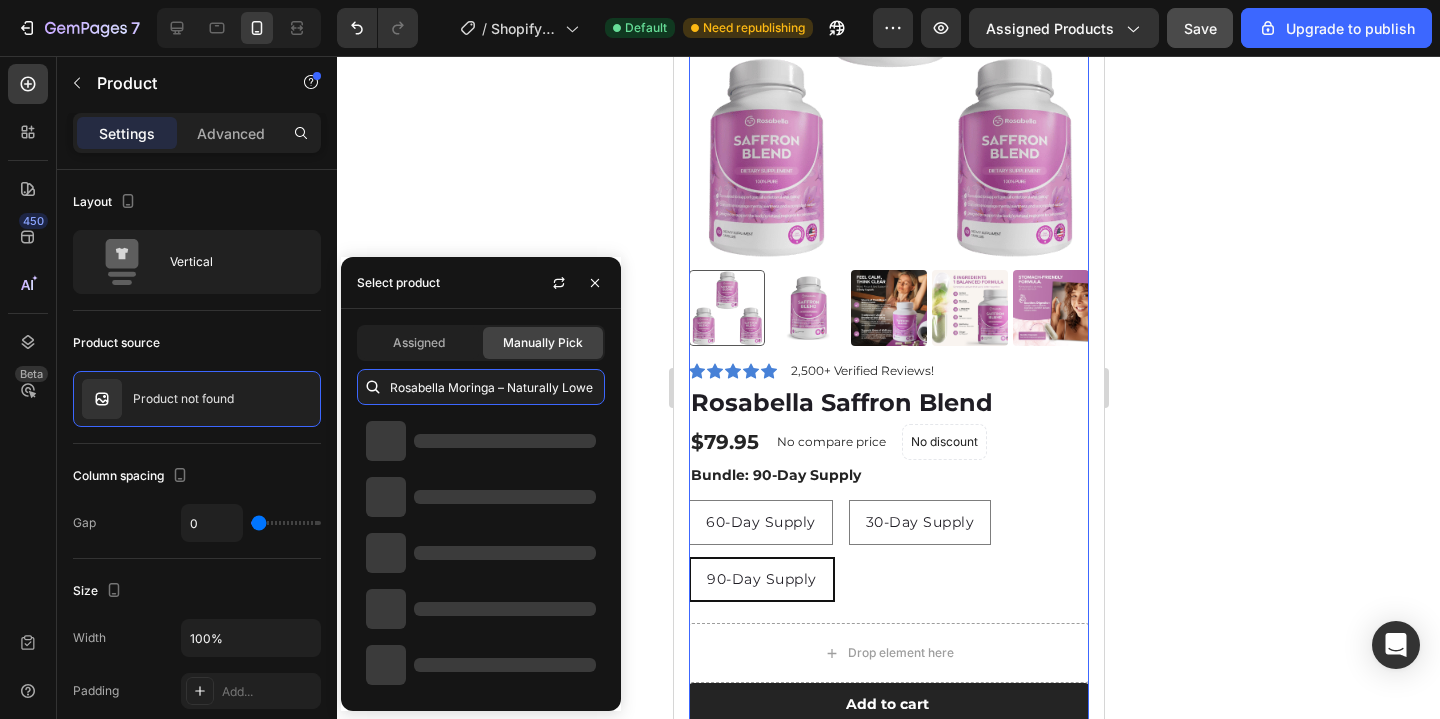 scroll, scrollTop: 0, scrollLeft: 0, axis: both 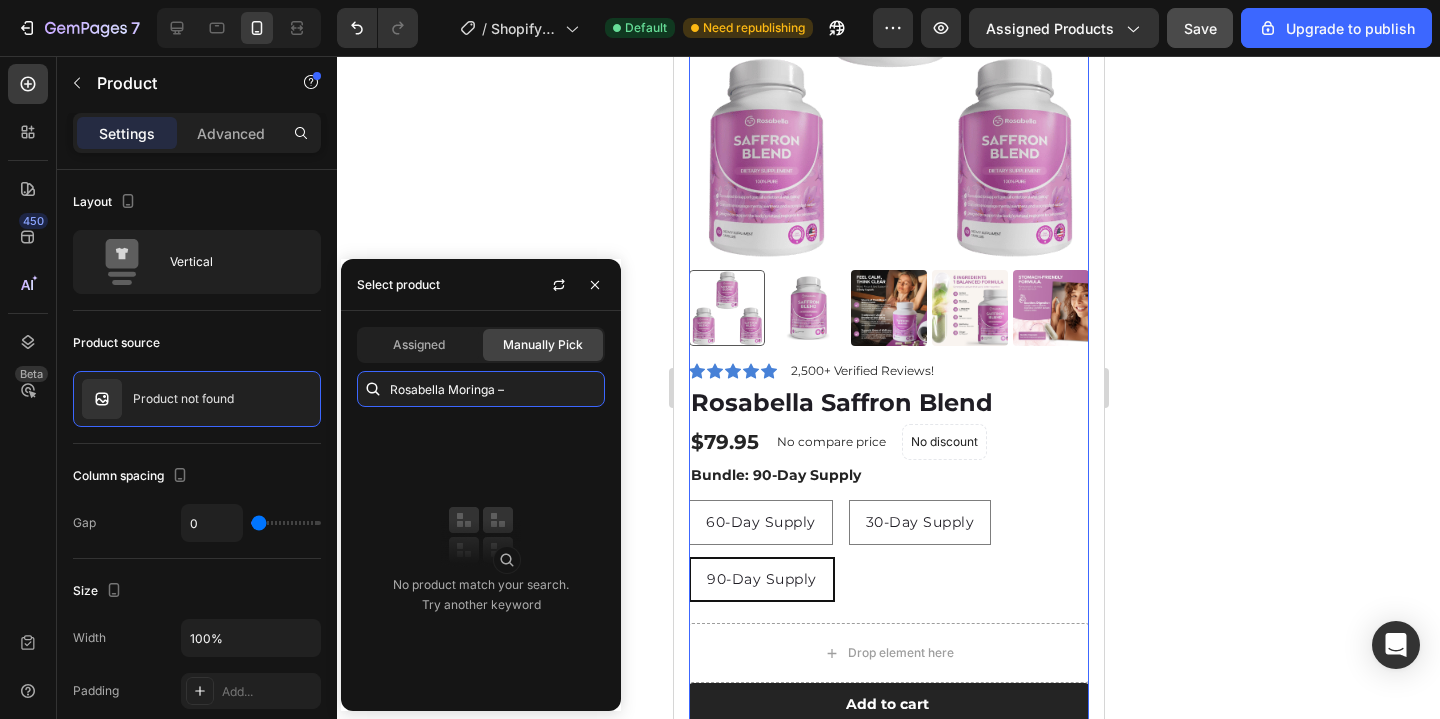type on "Rosabella Moringa" 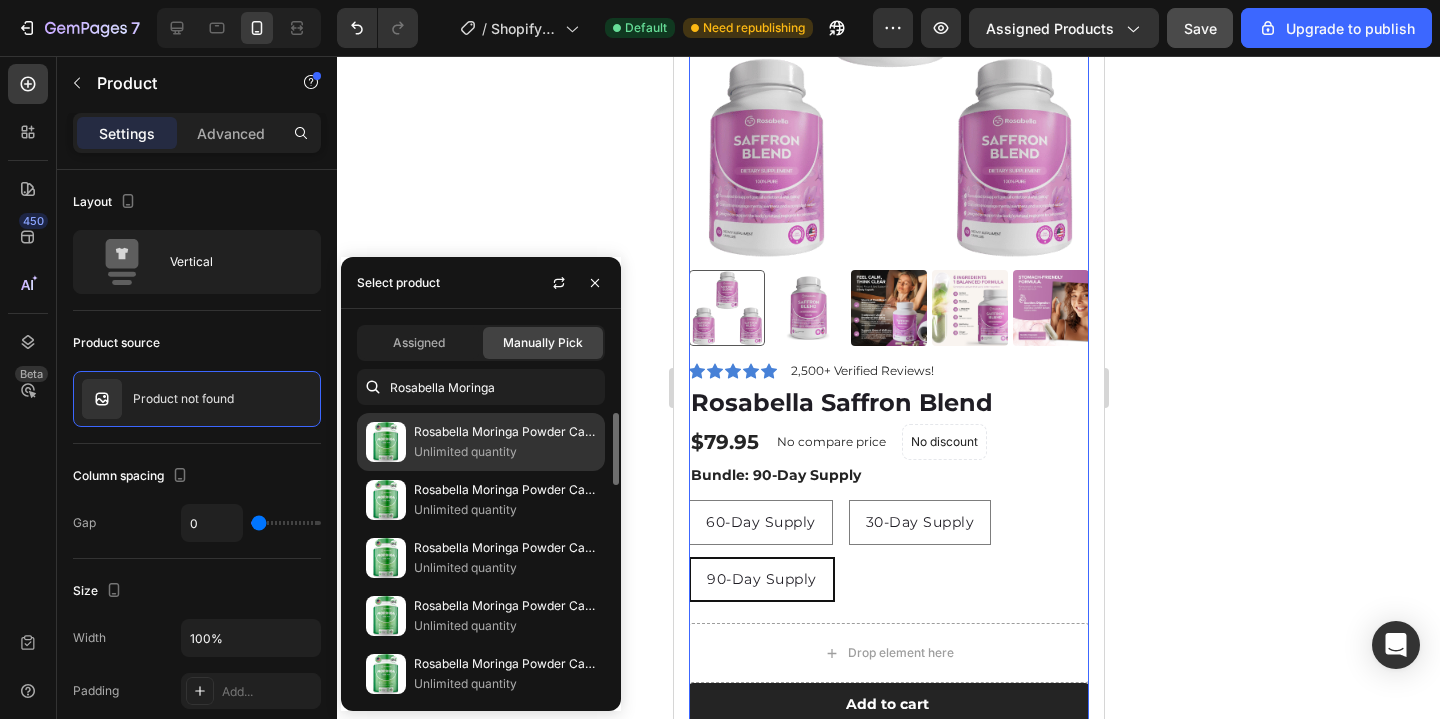 click on "Unlimited quantity" at bounding box center (505, 452) 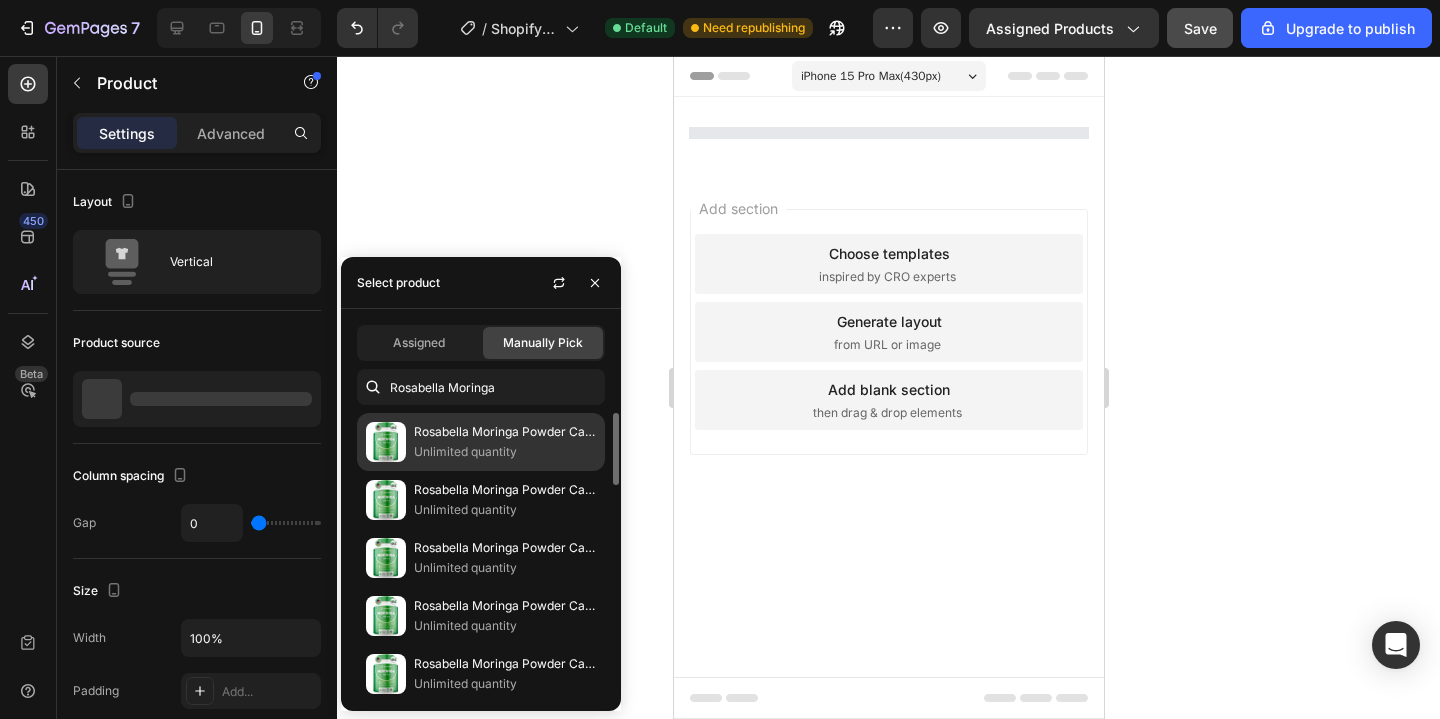scroll, scrollTop: 0, scrollLeft: 0, axis: both 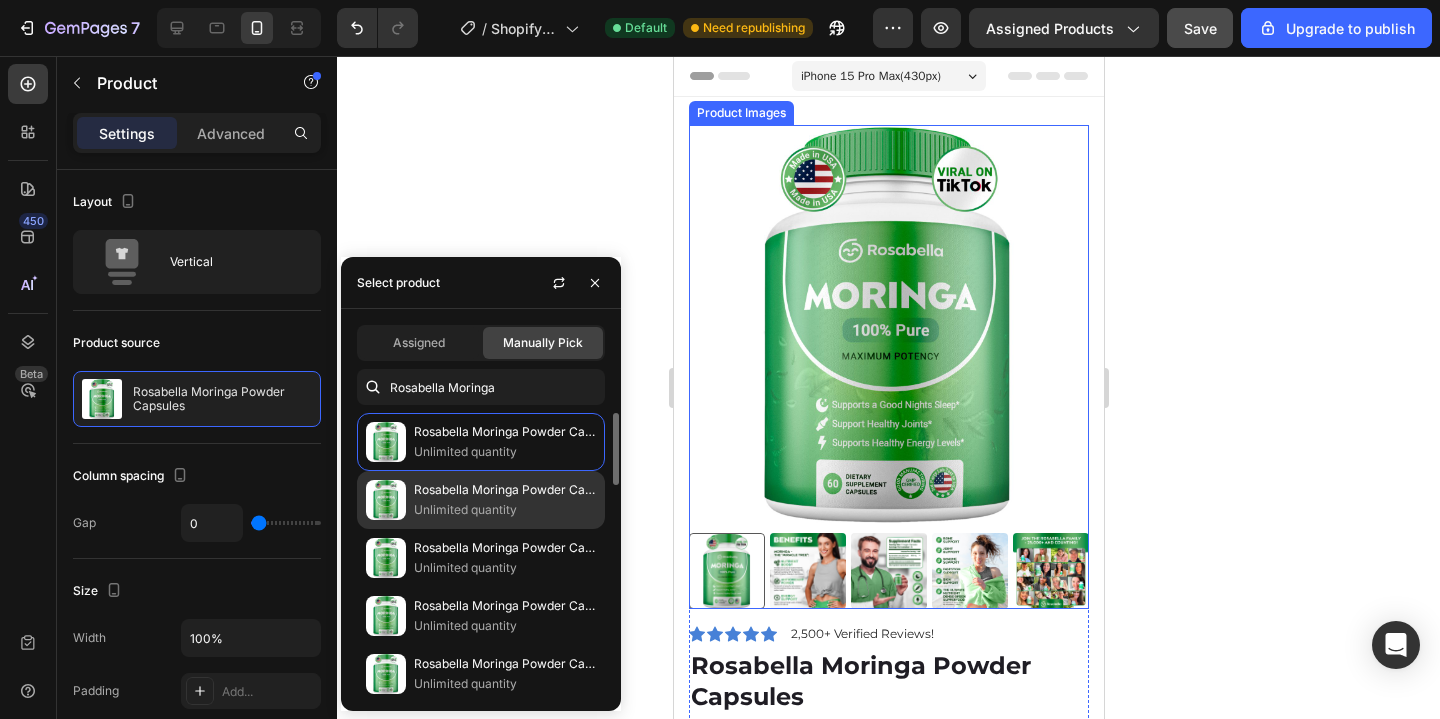 click on "Unlimited quantity" at bounding box center (505, 510) 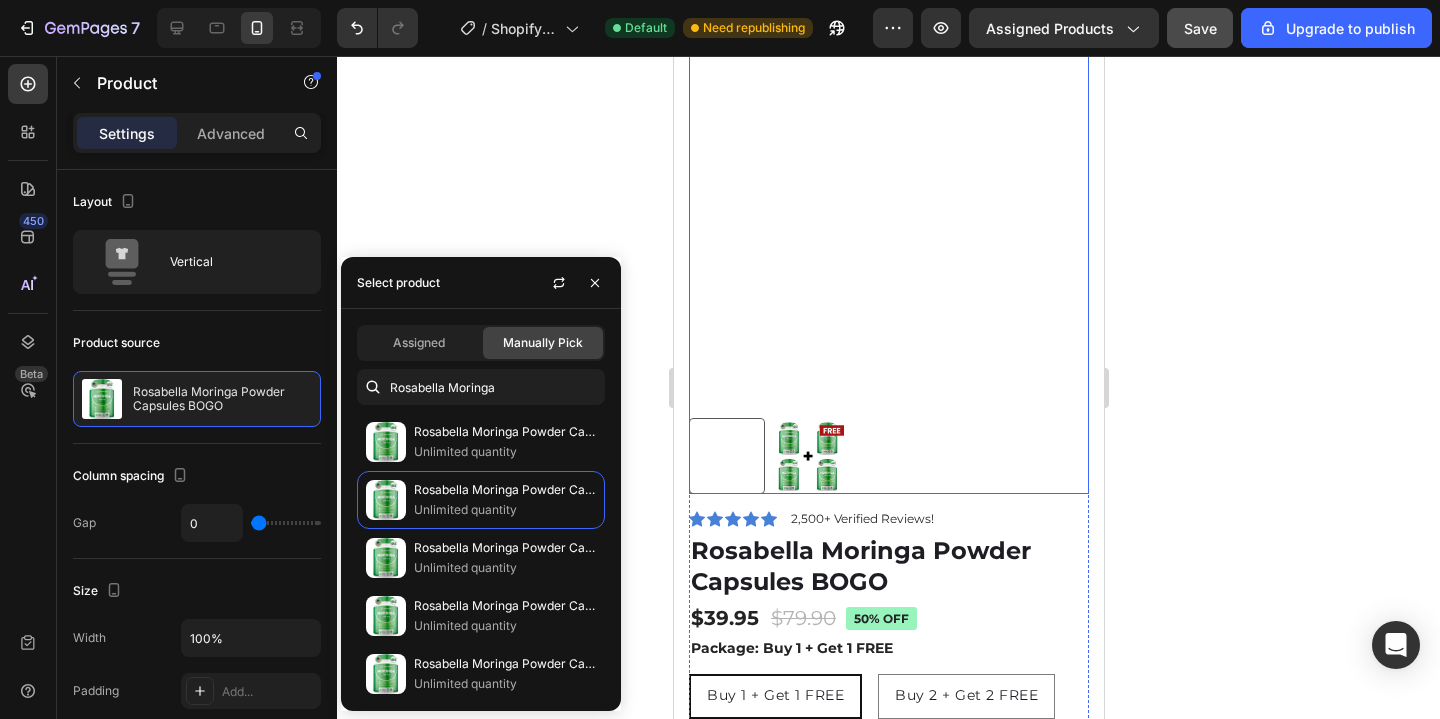 scroll, scrollTop: 239, scrollLeft: 0, axis: vertical 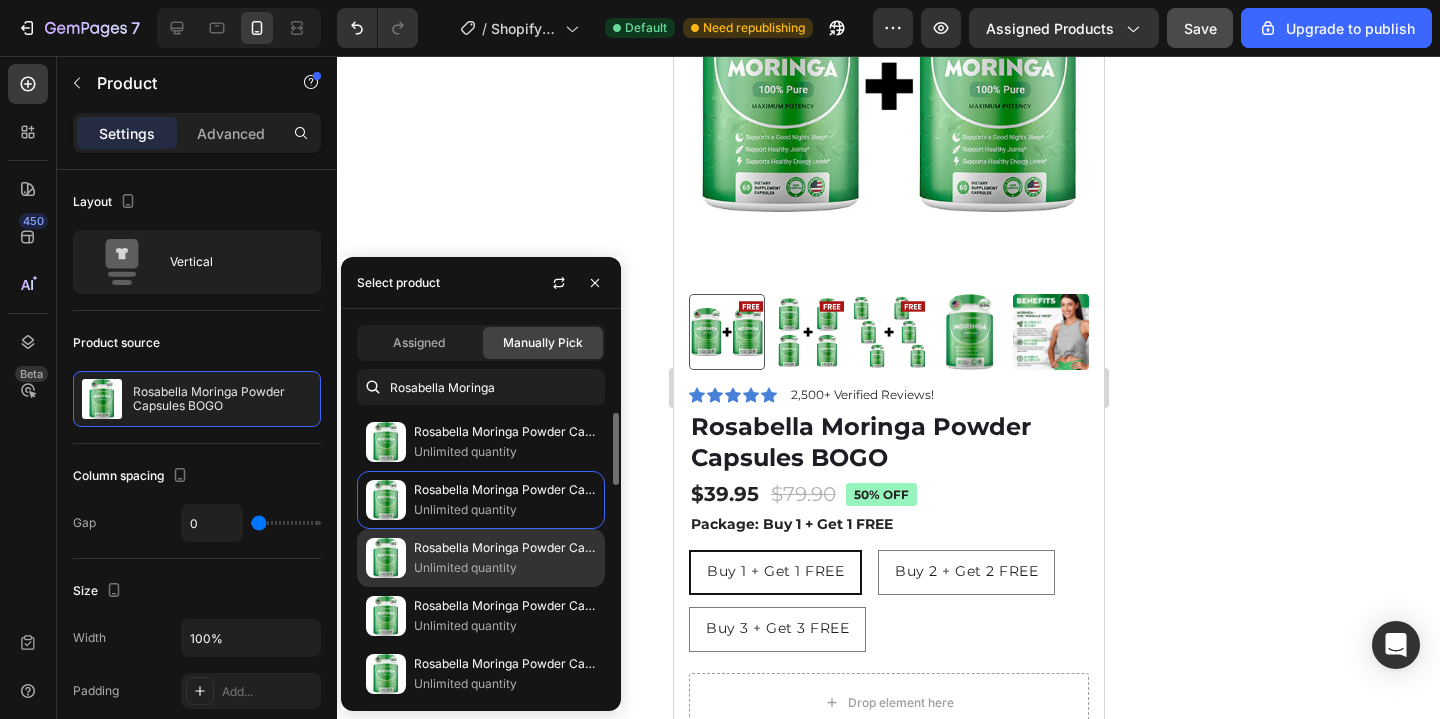 click on "Unlimited quantity" at bounding box center (505, 568) 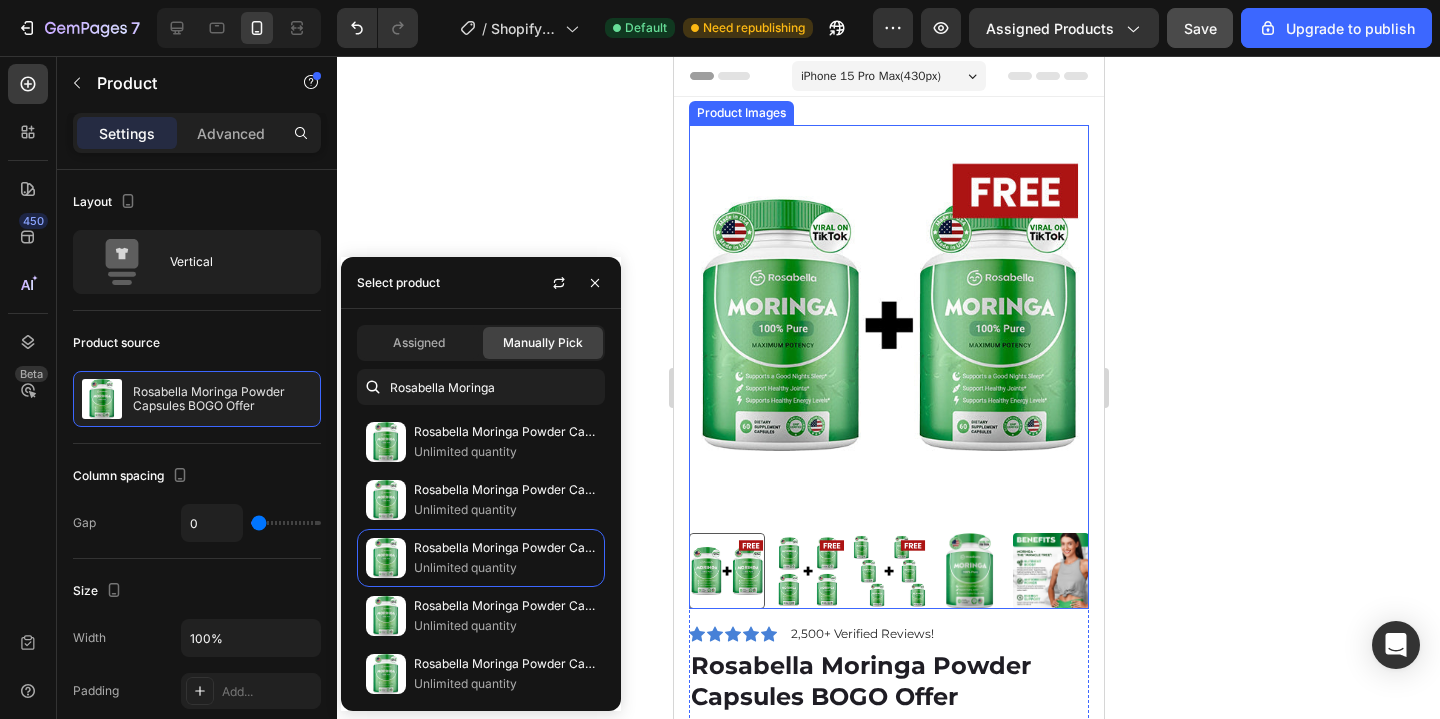 scroll, scrollTop: 501, scrollLeft: 0, axis: vertical 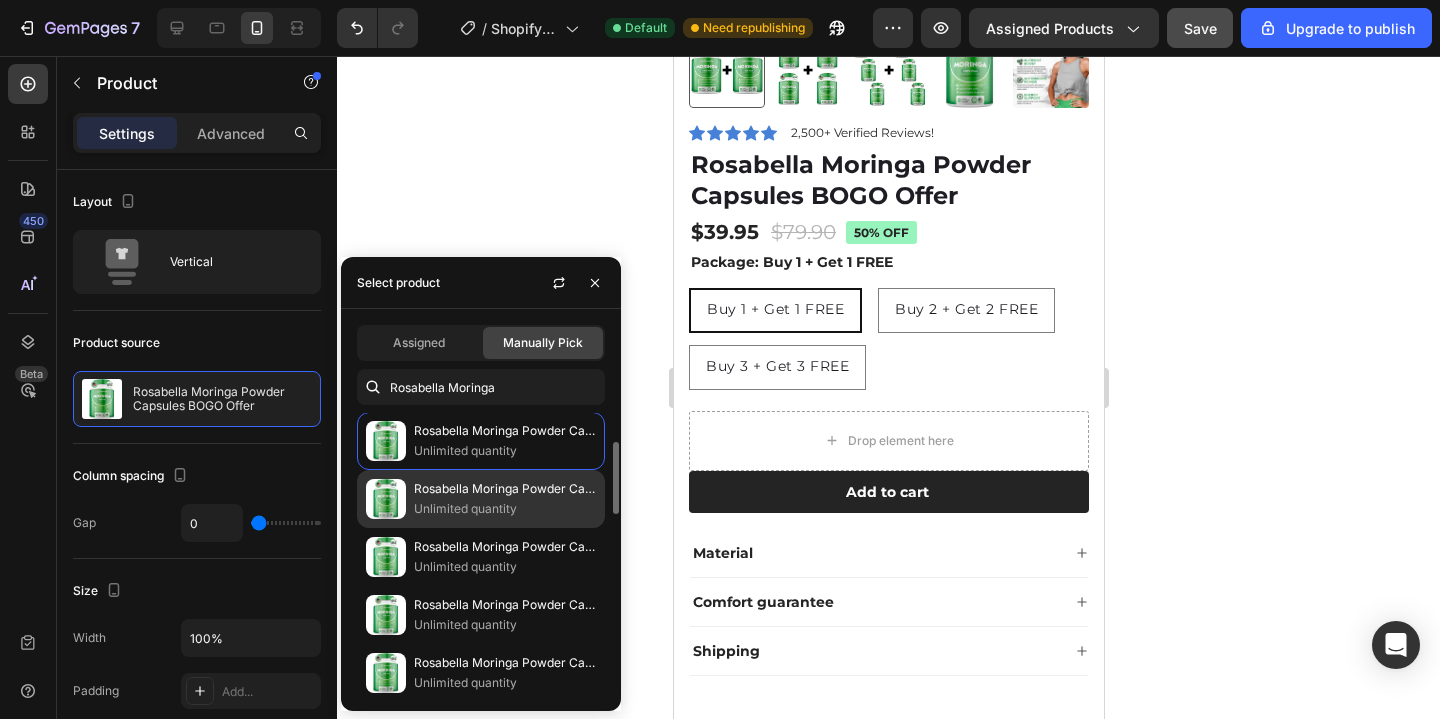 click on "Unlimited quantity" at bounding box center (505, 509) 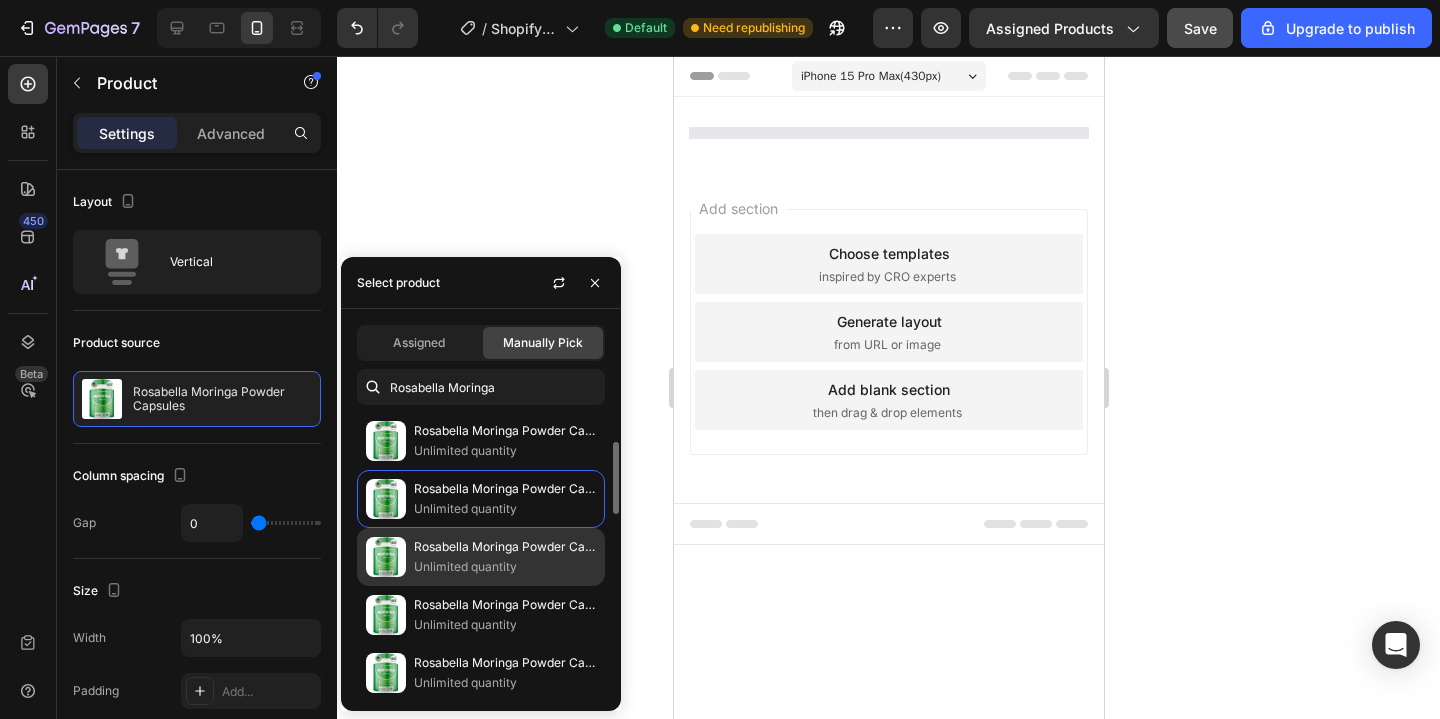 scroll, scrollTop: 0, scrollLeft: 0, axis: both 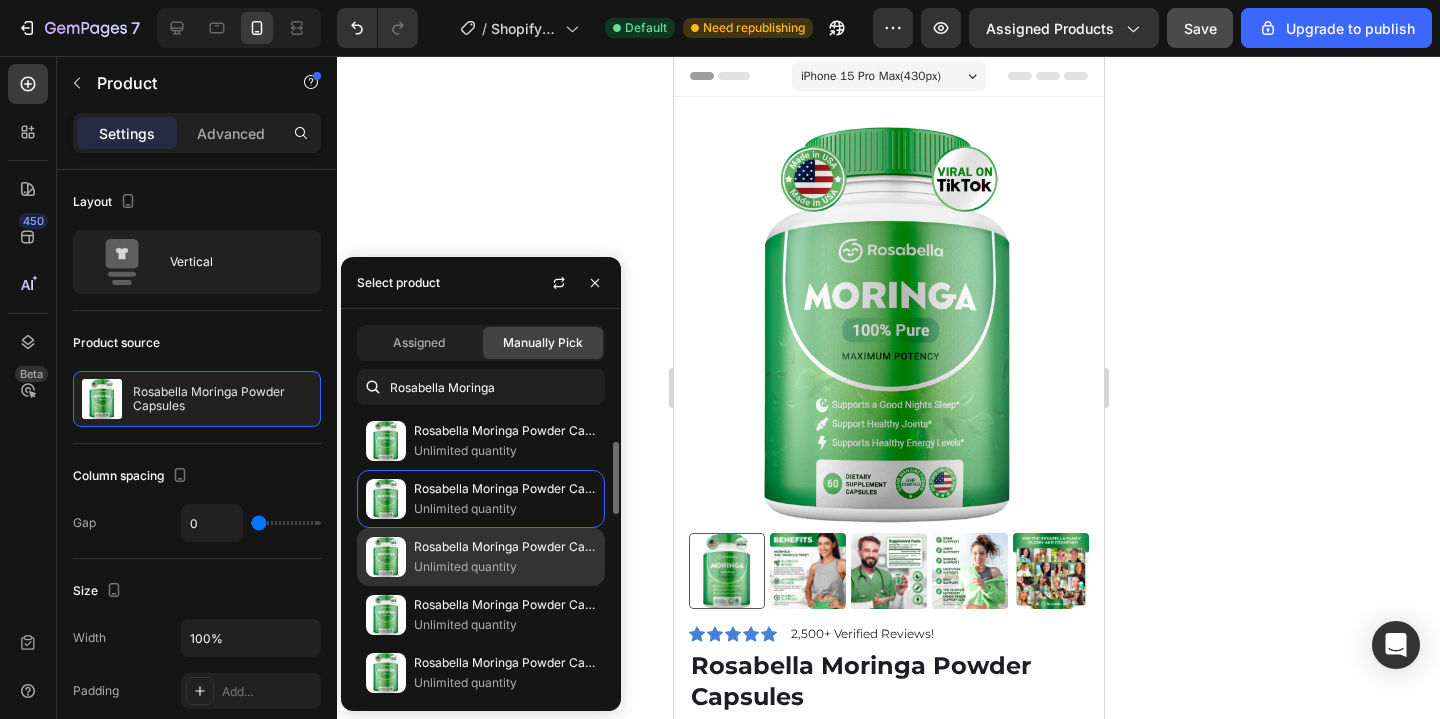 click on "Unlimited quantity" at bounding box center (505, 567) 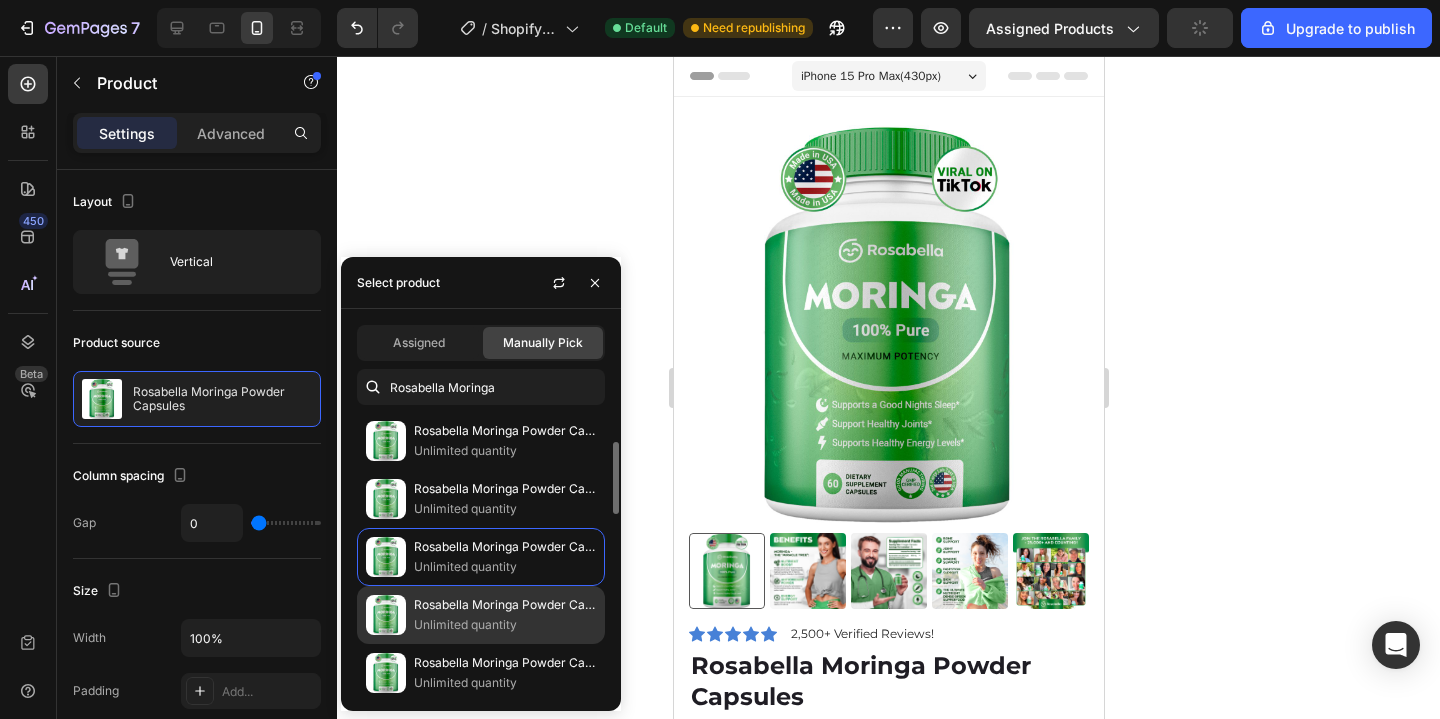 click on "Rosabella Moringa Powder Capsules BOGO" at bounding box center (505, 605) 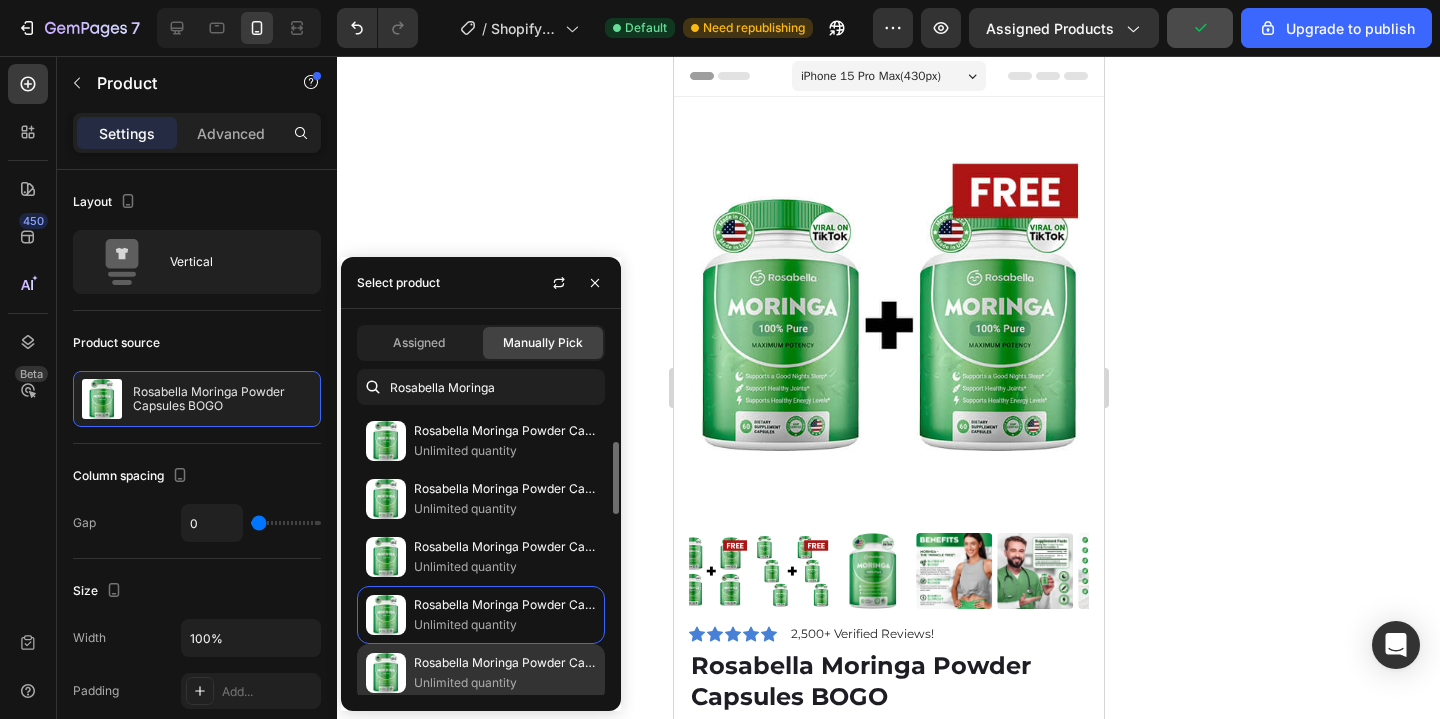 click on "Unlimited quantity" at bounding box center [505, 683] 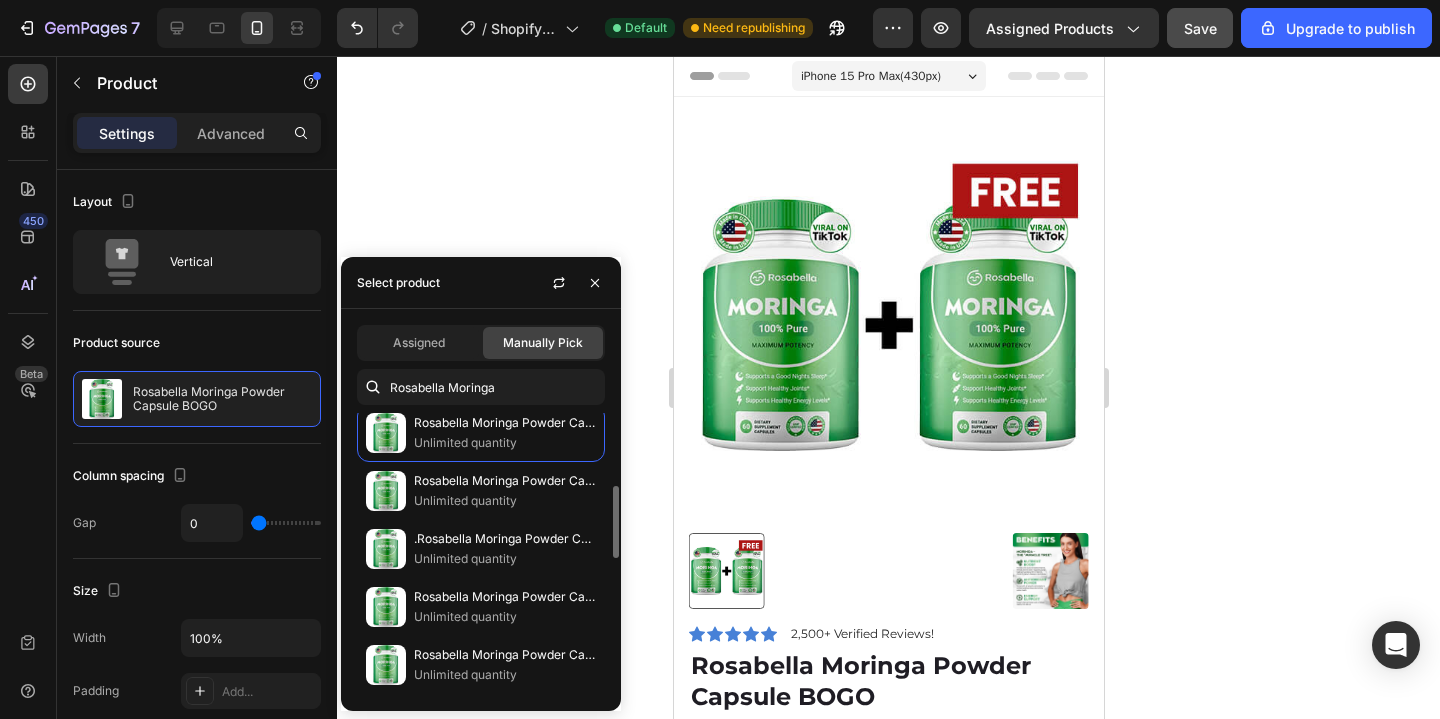 scroll, scrollTop: 361, scrollLeft: 0, axis: vertical 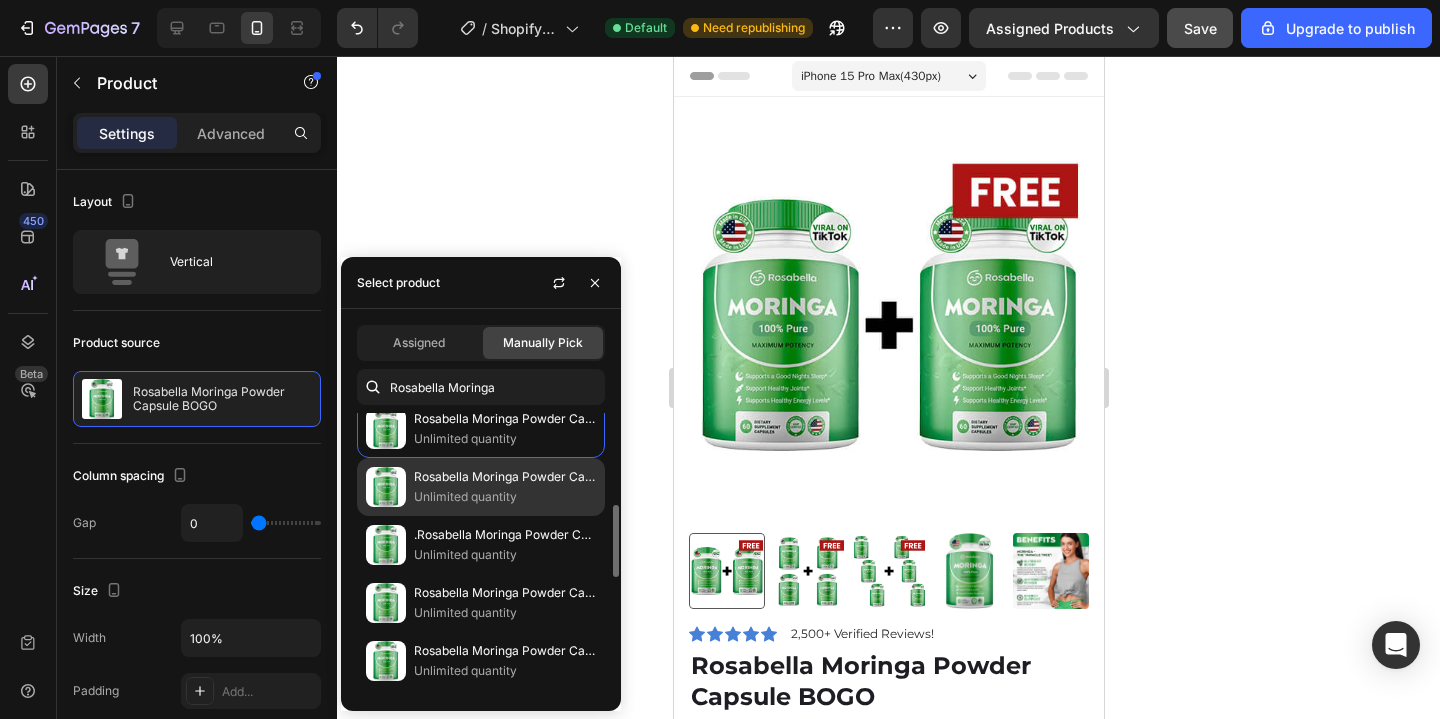 click on "Unlimited quantity" at bounding box center [505, 497] 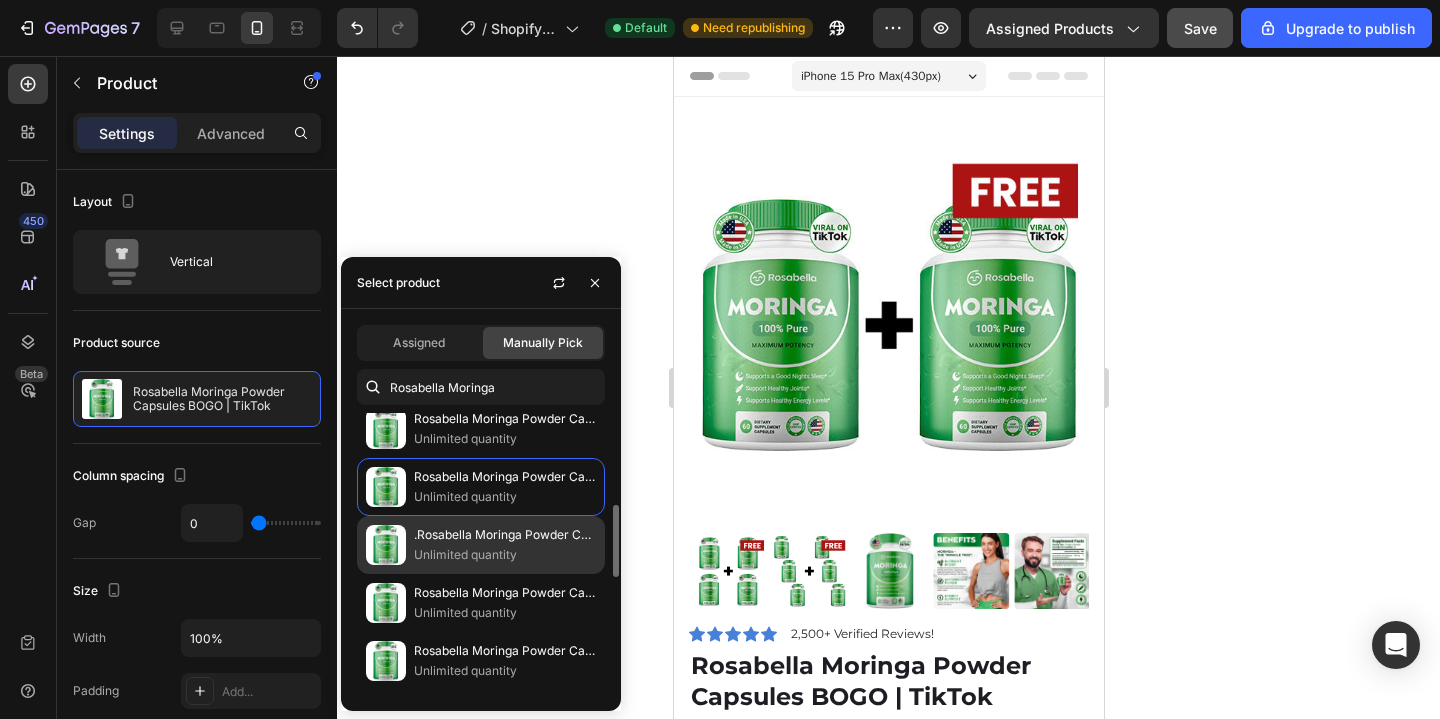 click on "Unlimited quantity" at bounding box center (505, 555) 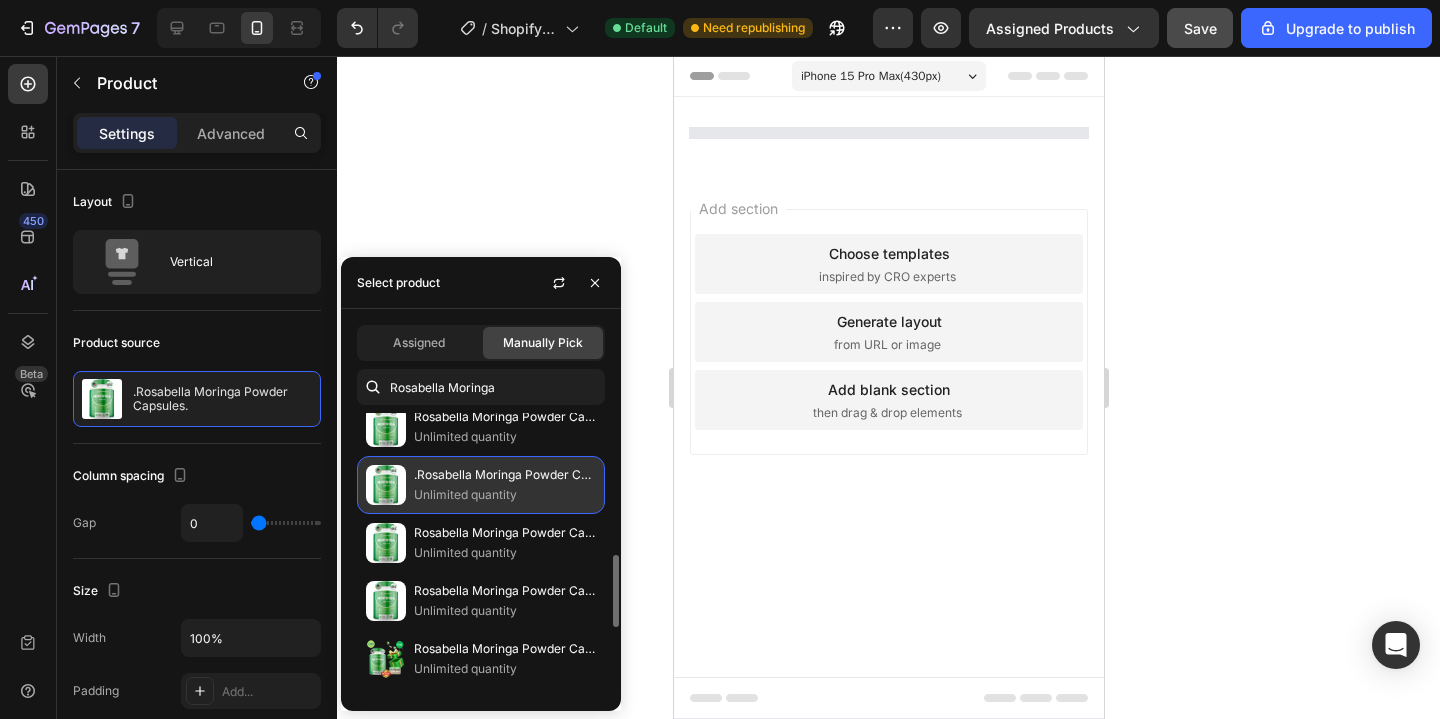 scroll, scrollTop: 449, scrollLeft: 0, axis: vertical 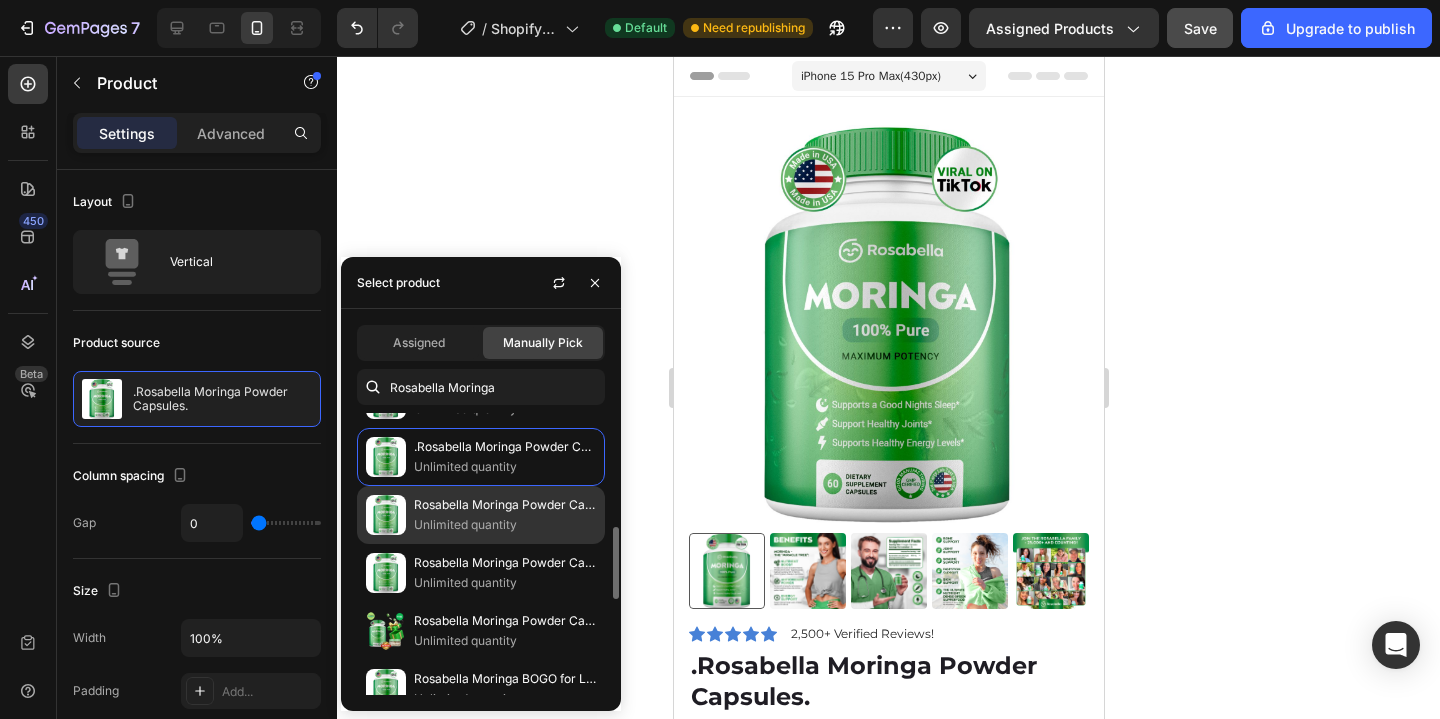 click on "Unlimited quantity" at bounding box center [505, 525] 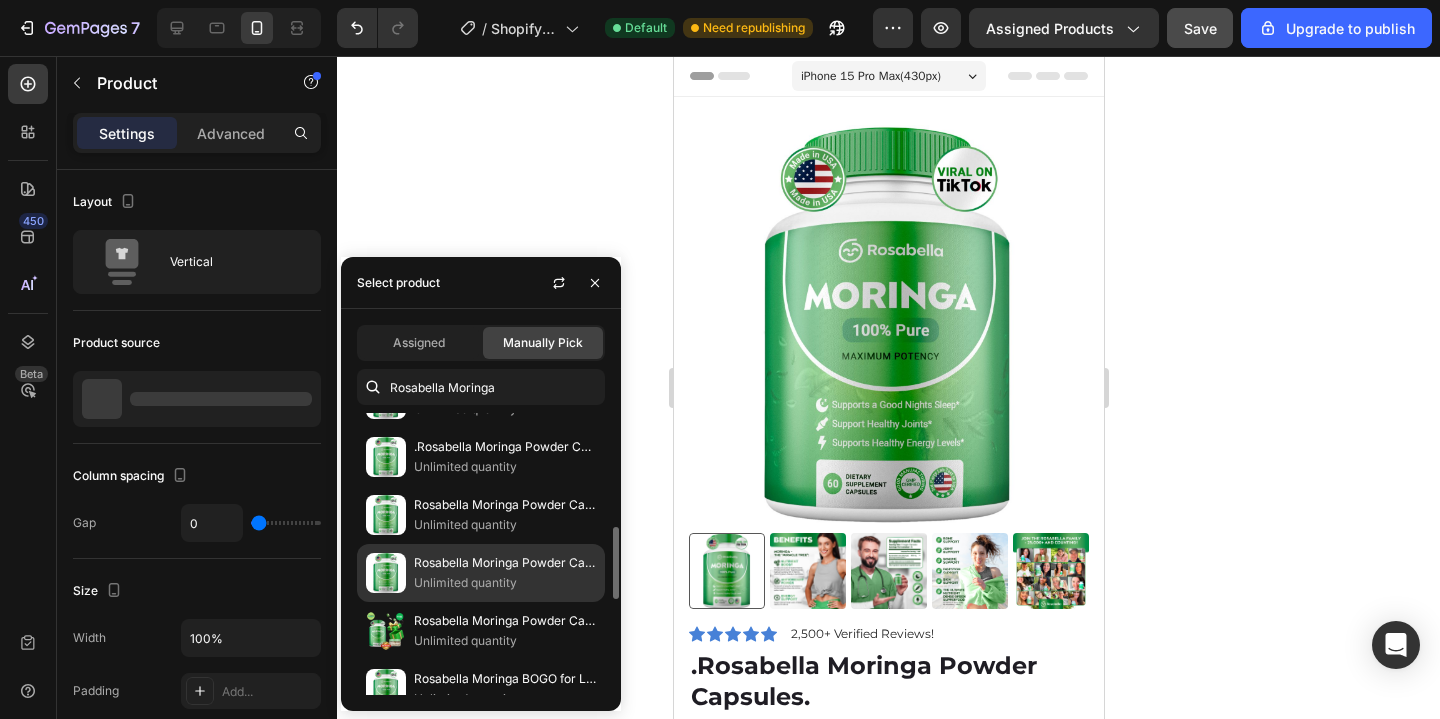 click on "Rosabella Moringa Powder Capsules BOGO + FREE Gift" at bounding box center (505, 563) 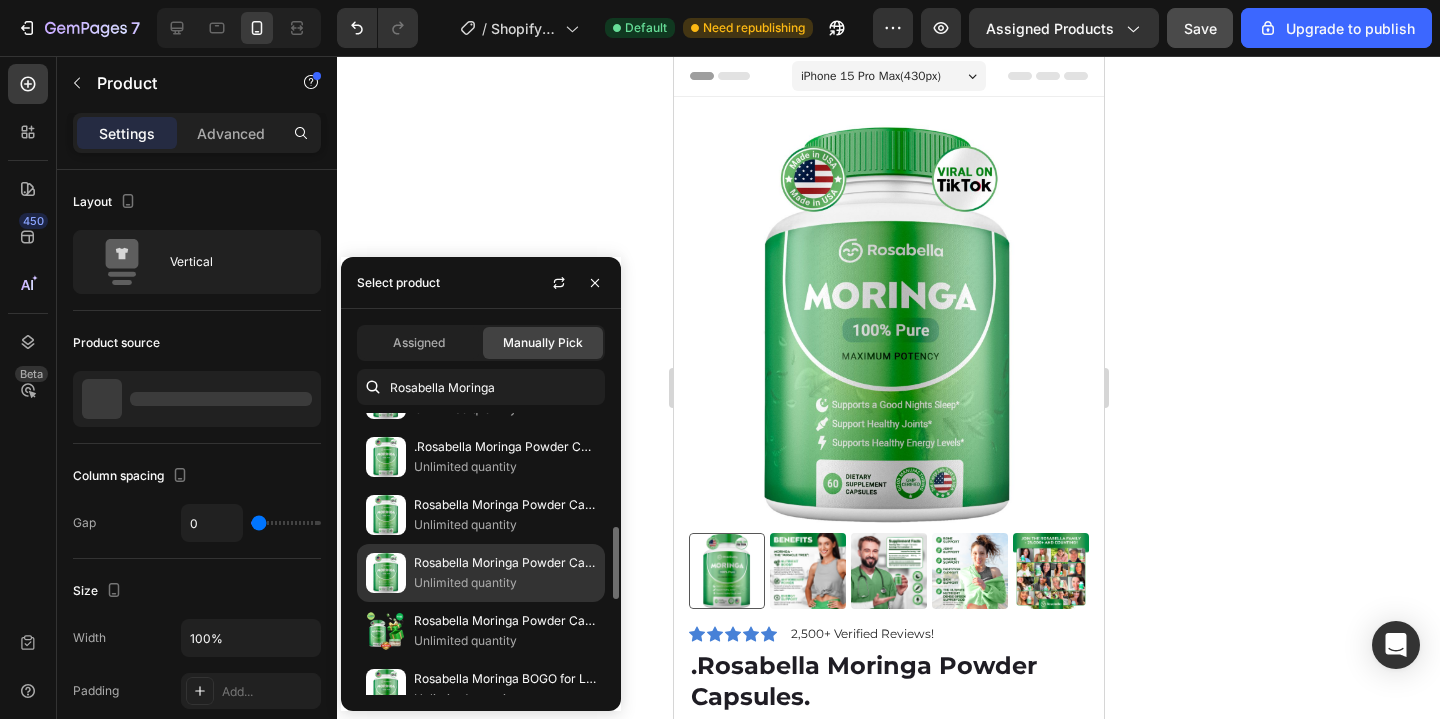 click on "Rosabella Moringa Powder Capsules BOGO + FREE Gift" at bounding box center [505, 563] 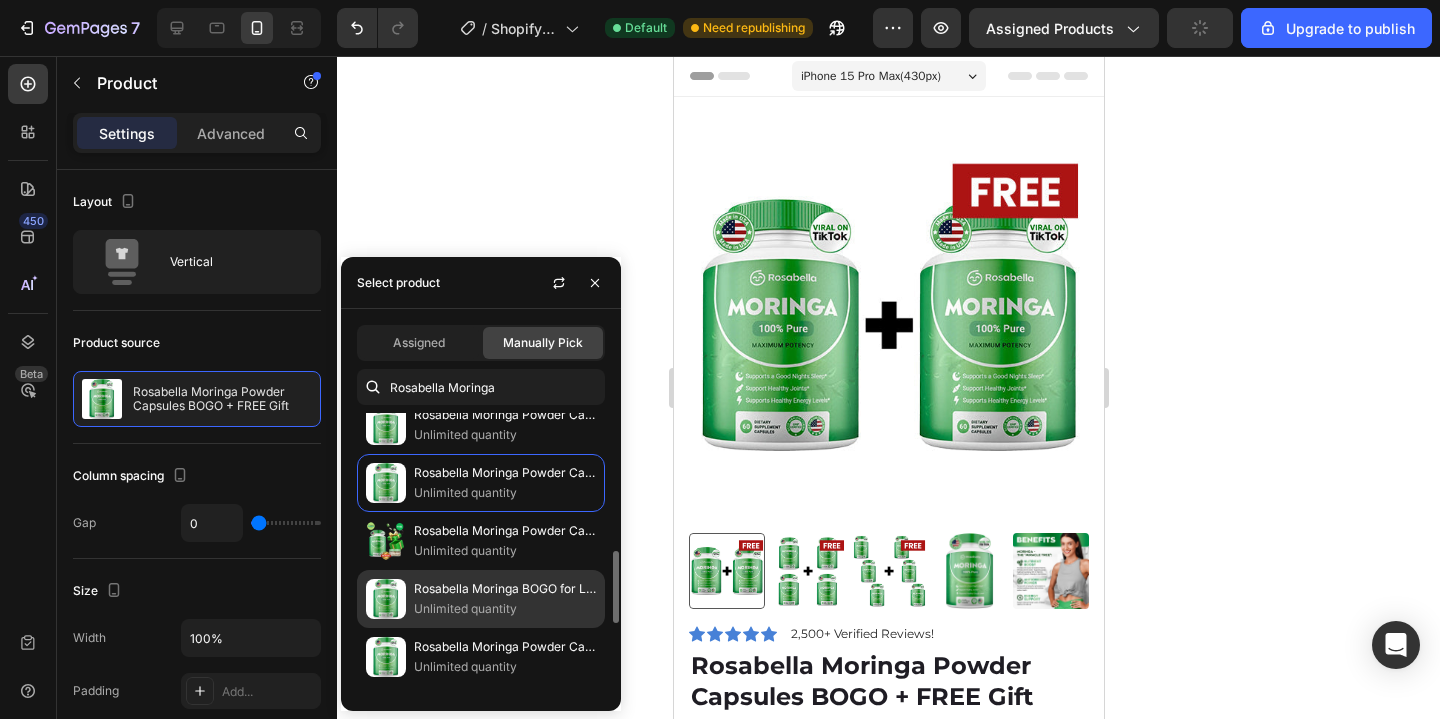 click on "Rosabella Moringa BOGO for Low Energy & Fatigue" at bounding box center [505, 589] 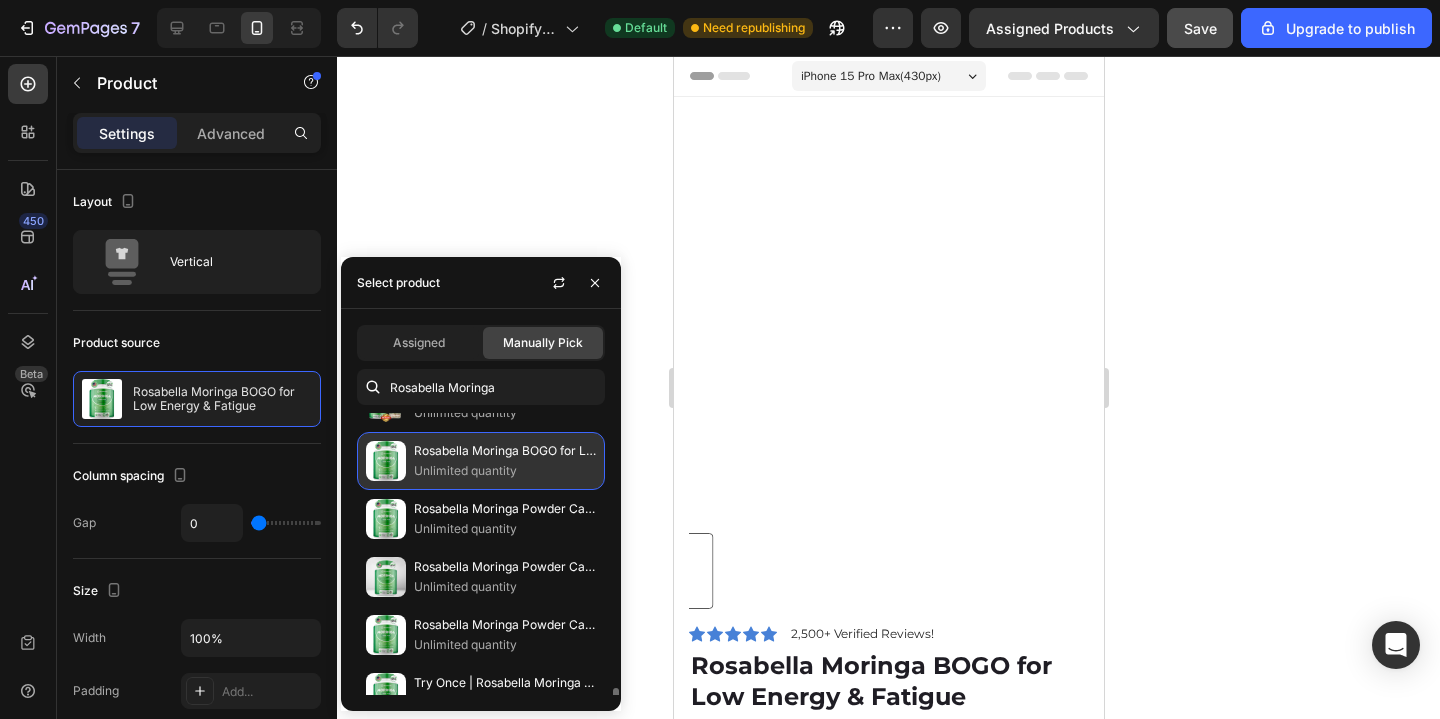 scroll, scrollTop: 758, scrollLeft: 0, axis: vertical 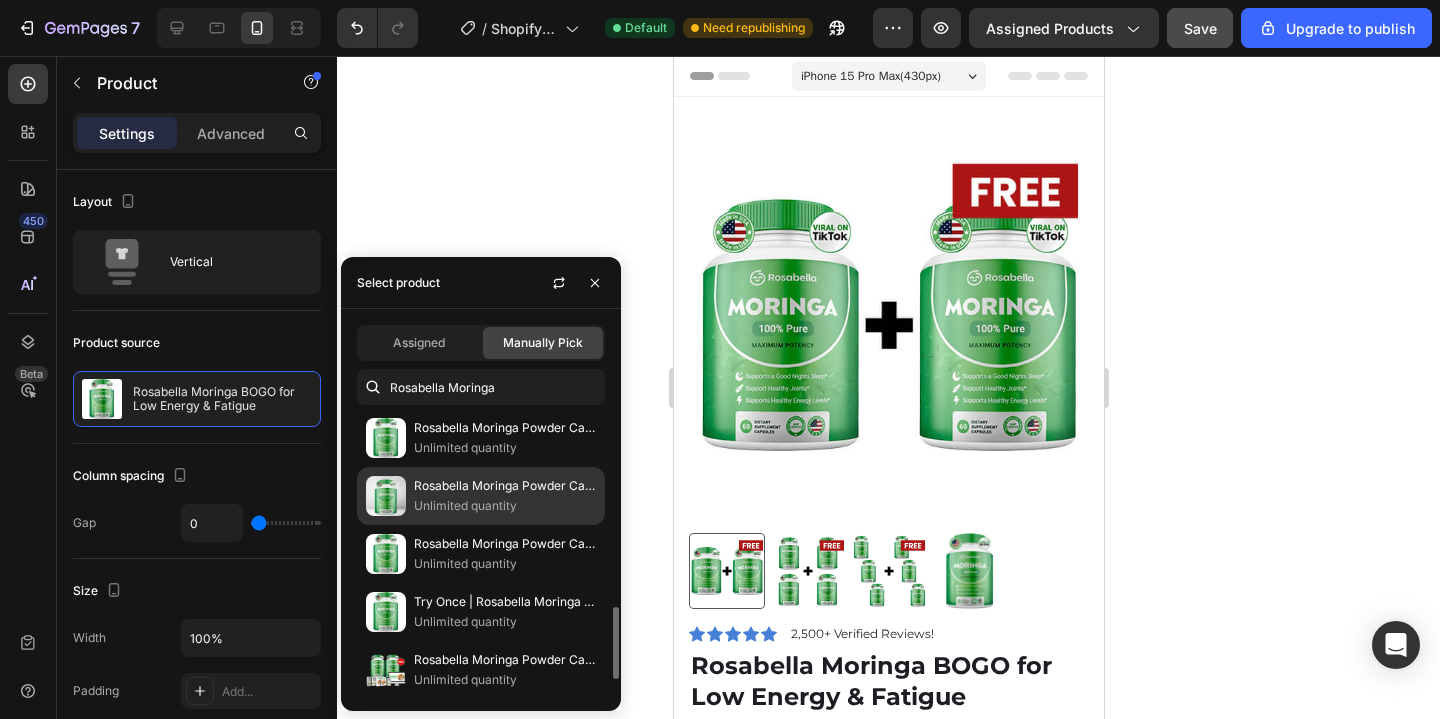 click on "Unlimited quantity" at bounding box center (505, 506) 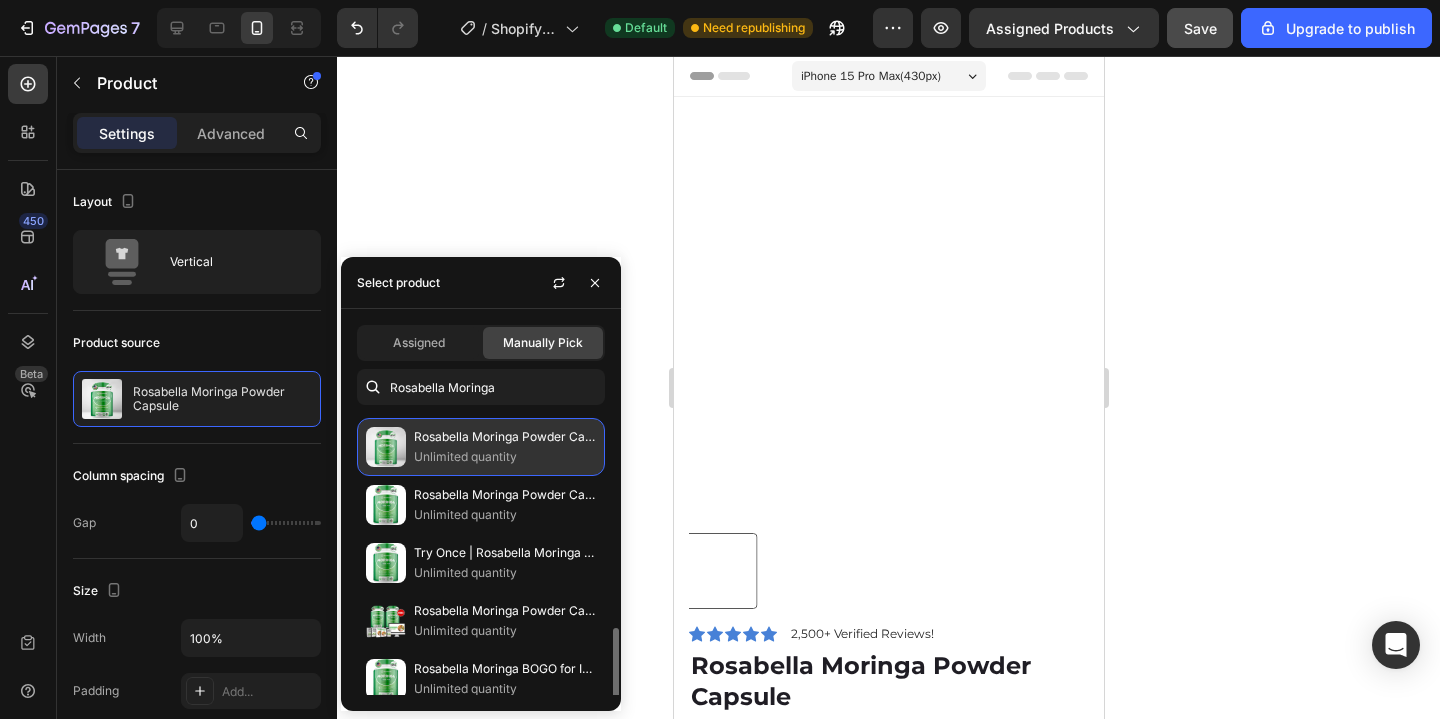 scroll, scrollTop: 820, scrollLeft: 0, axis: vertical 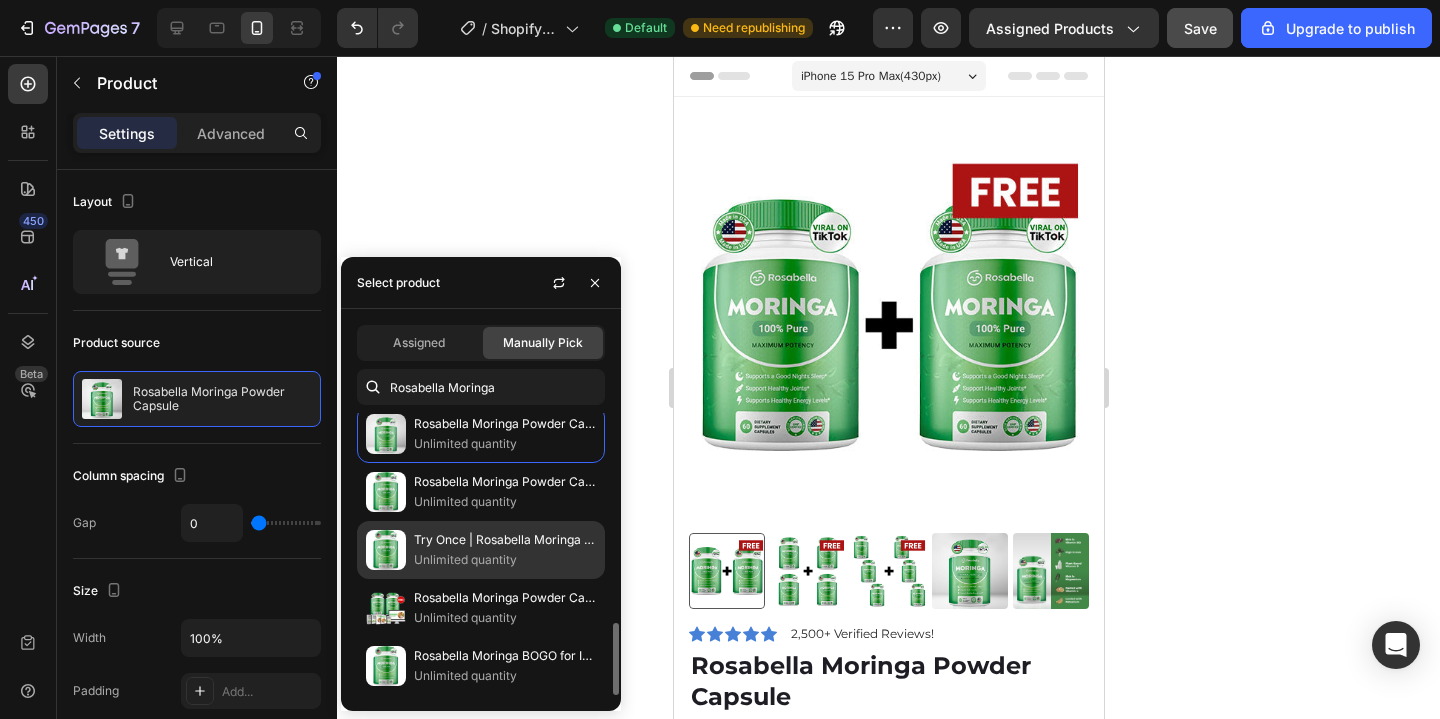 click on "Try Once | Rosabella Moringa Powder Capsules | Unlimited quantity" 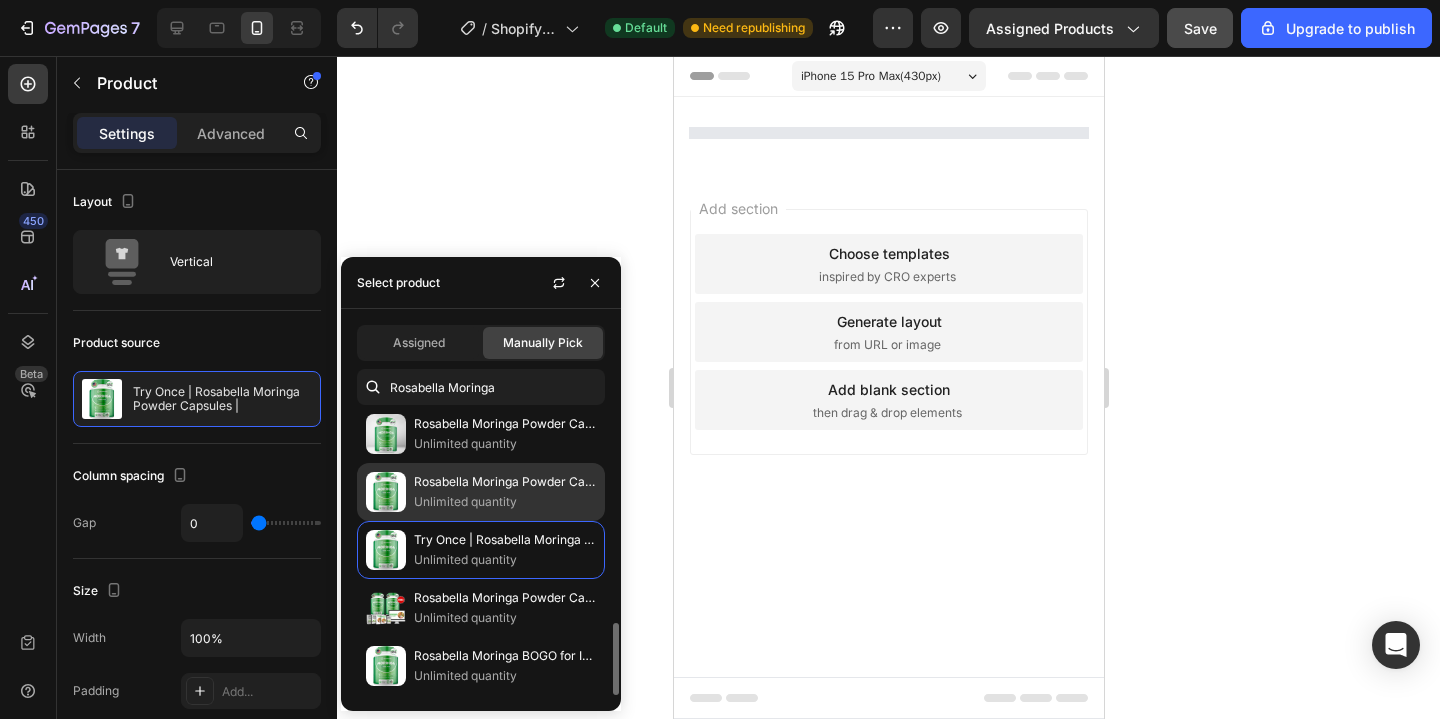 click on "Unlimited quantity" at bounding box center [505, 502] 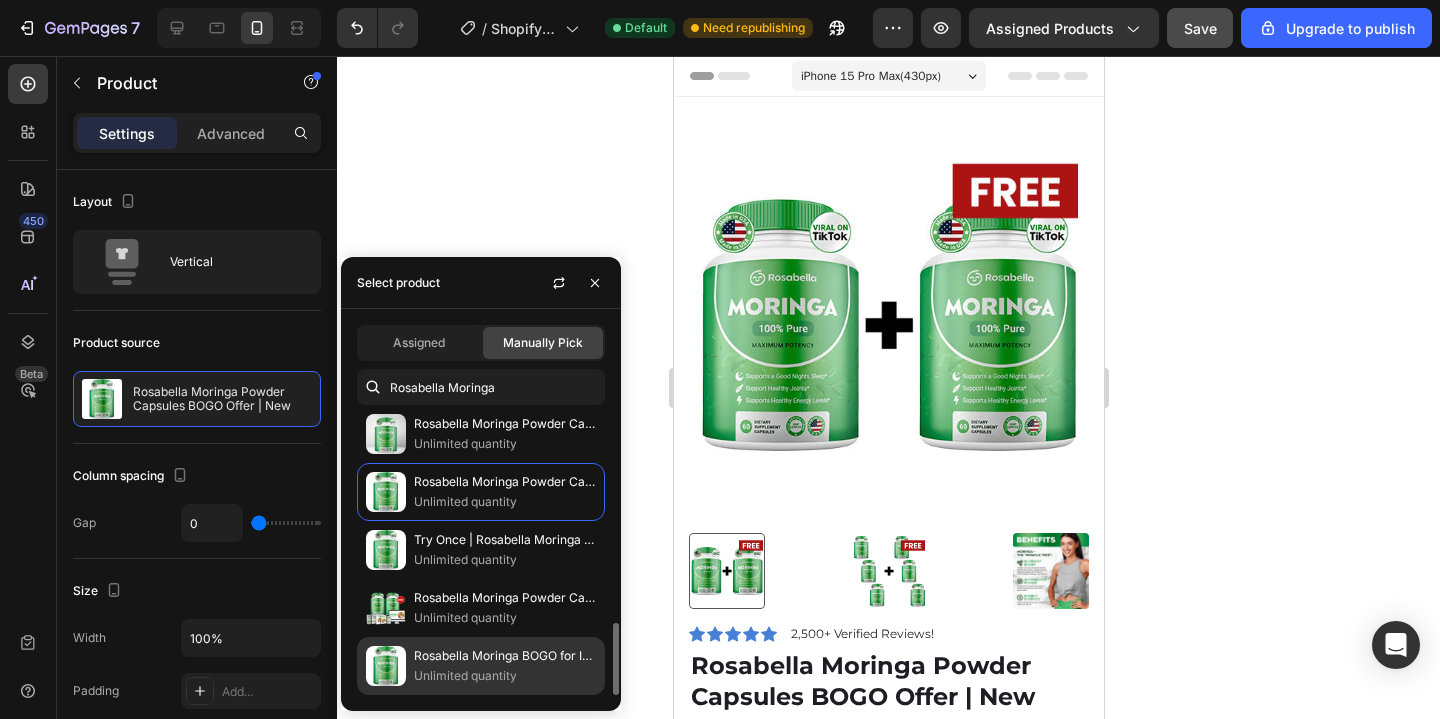 click on "Unlimited quantity" at bounding box center [505, 676] 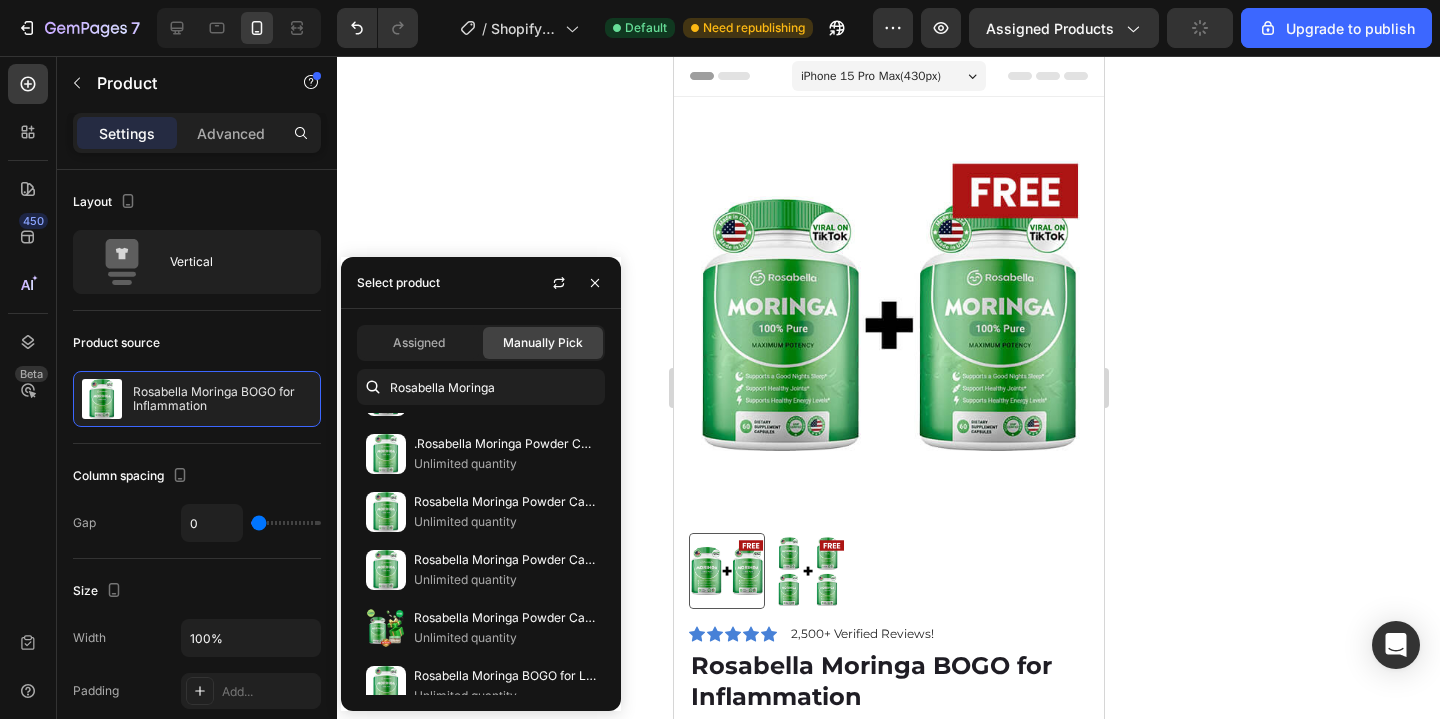 scroll, scrollTop: 0, scrollLeft: 0, axis: both 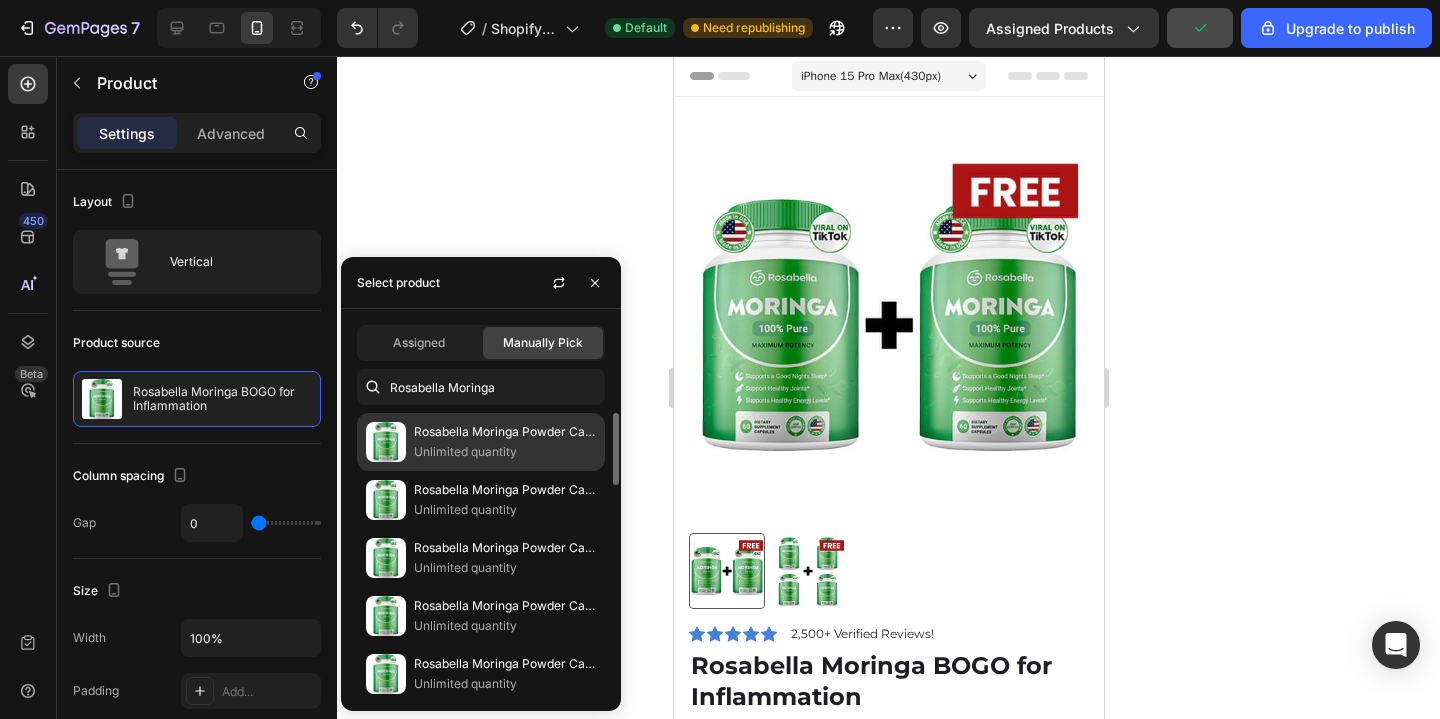 click on "Rosabella Moringa Powder Capsules" at bounding box center (505, 432) 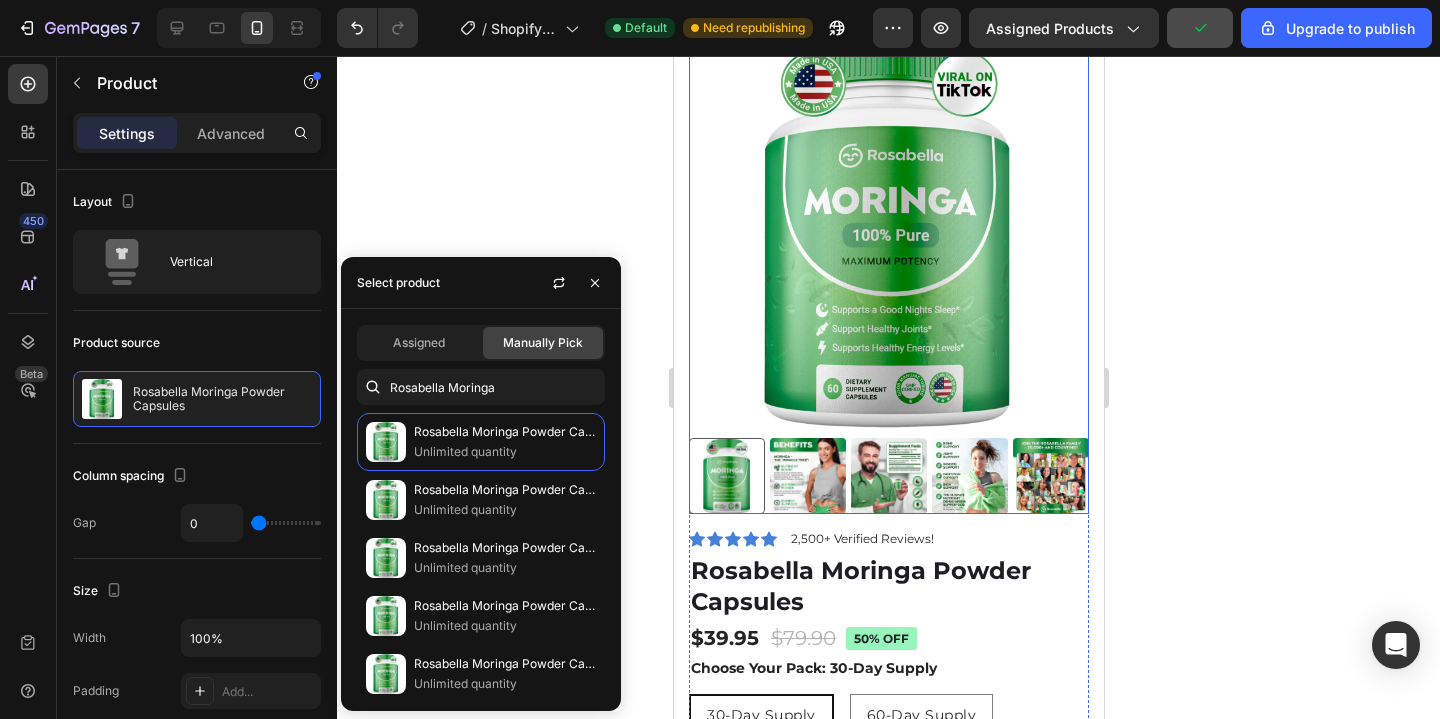 scroll, scrollTop: 165, scrollLeft: 0, axis: vertical 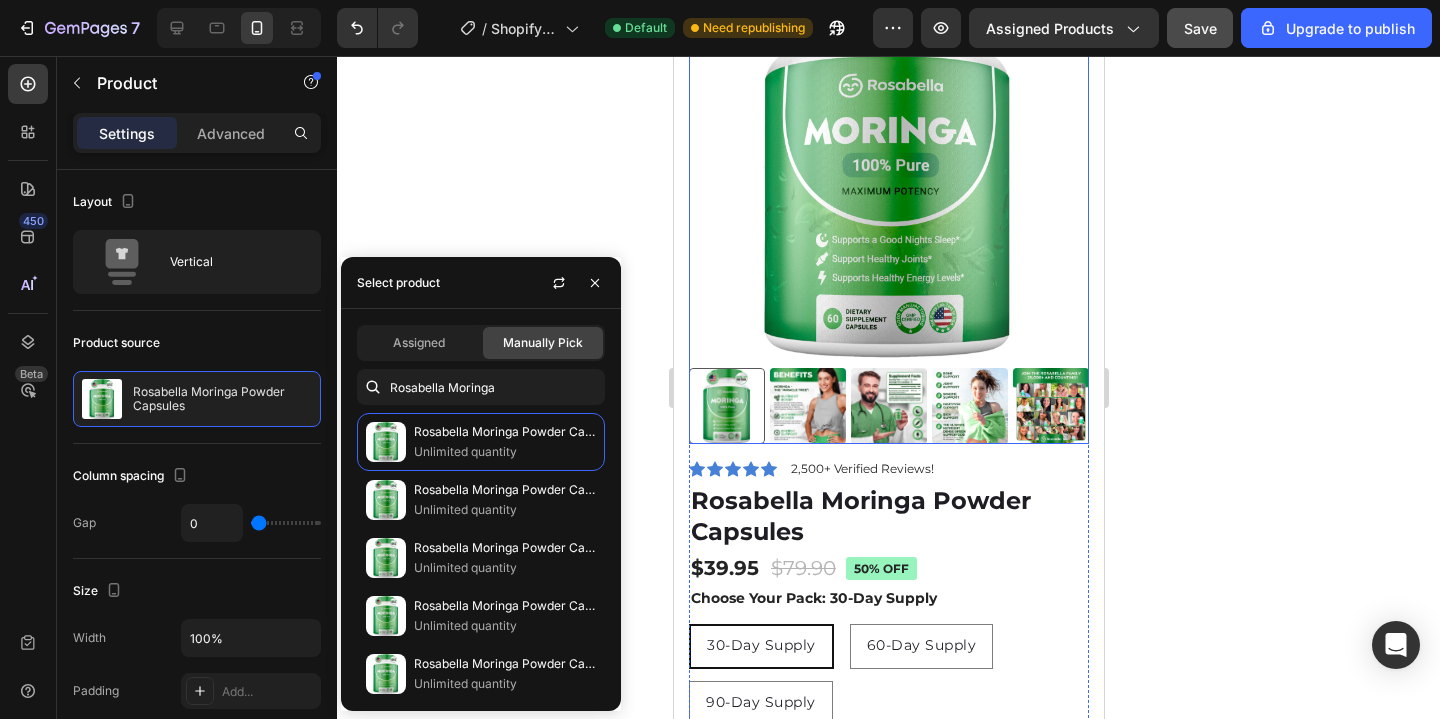 click 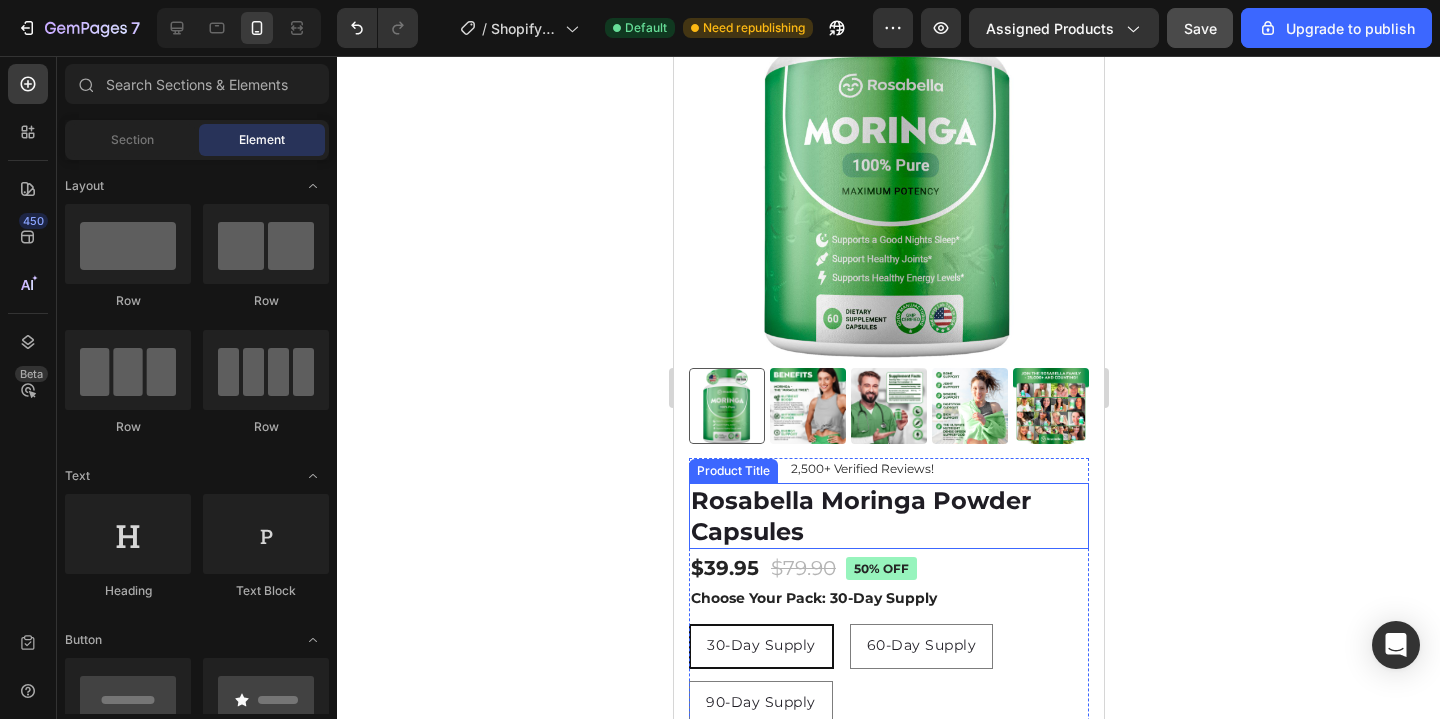 scroll, scrollTop: 297, scrollLeft: 0, axis: vertical 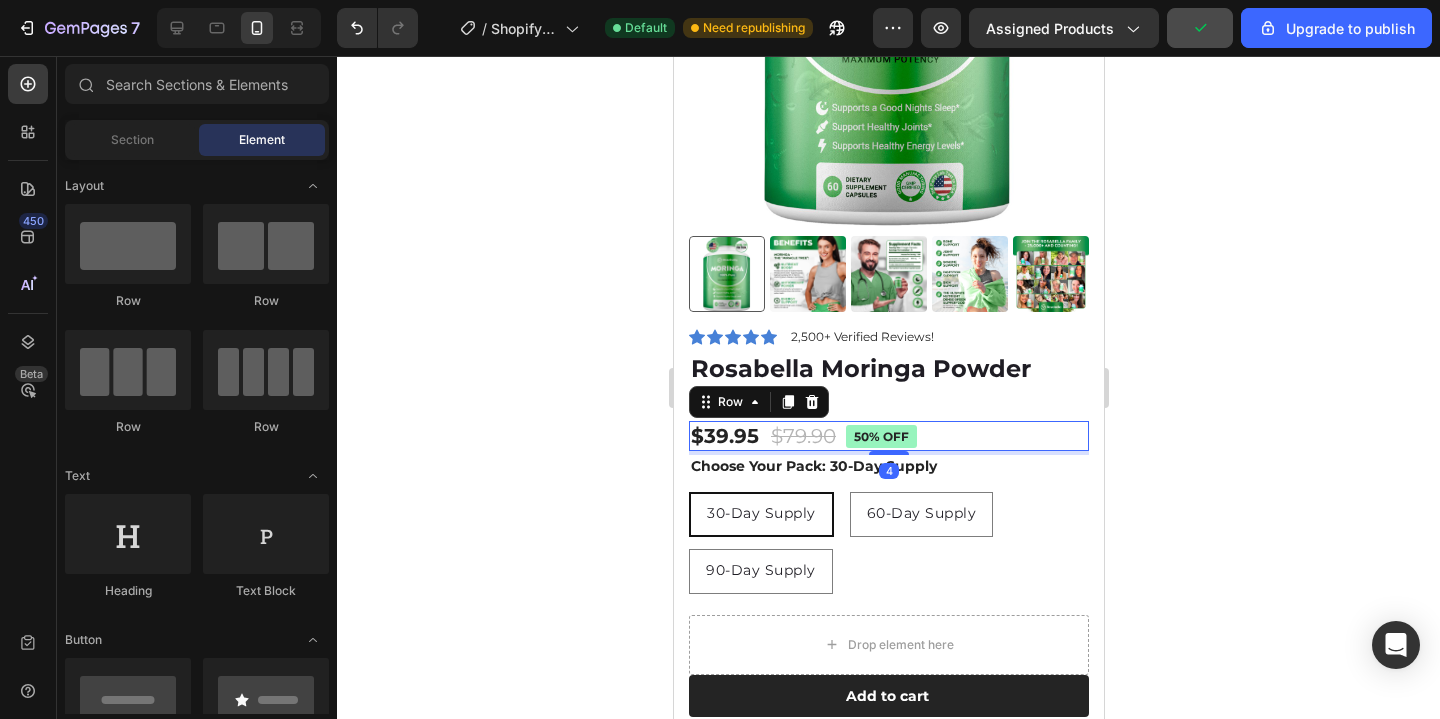 click on "$39.95 Product Price Product Price $79.90 Product Price Product Price 50% off Product Badge Row   4" at bounding box center (888, 436) 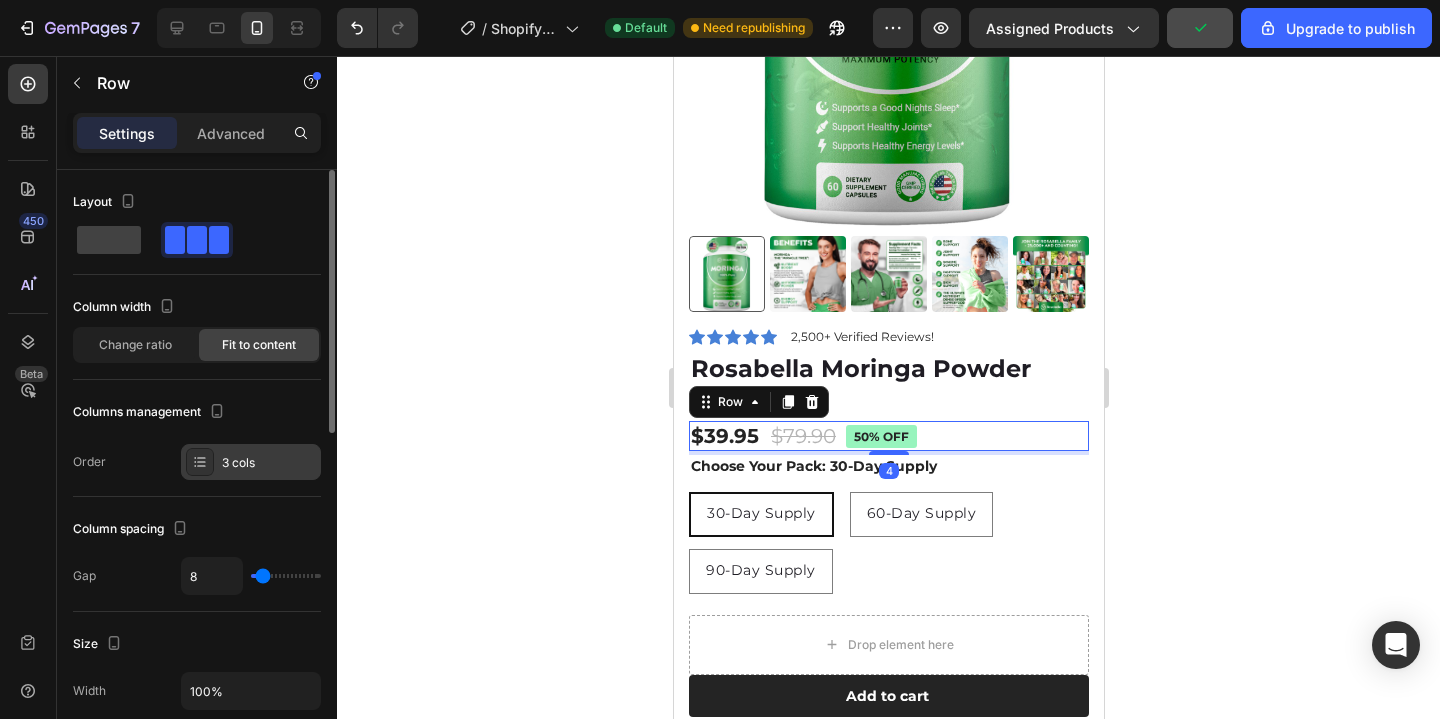 click at bounding box center (200, 462) 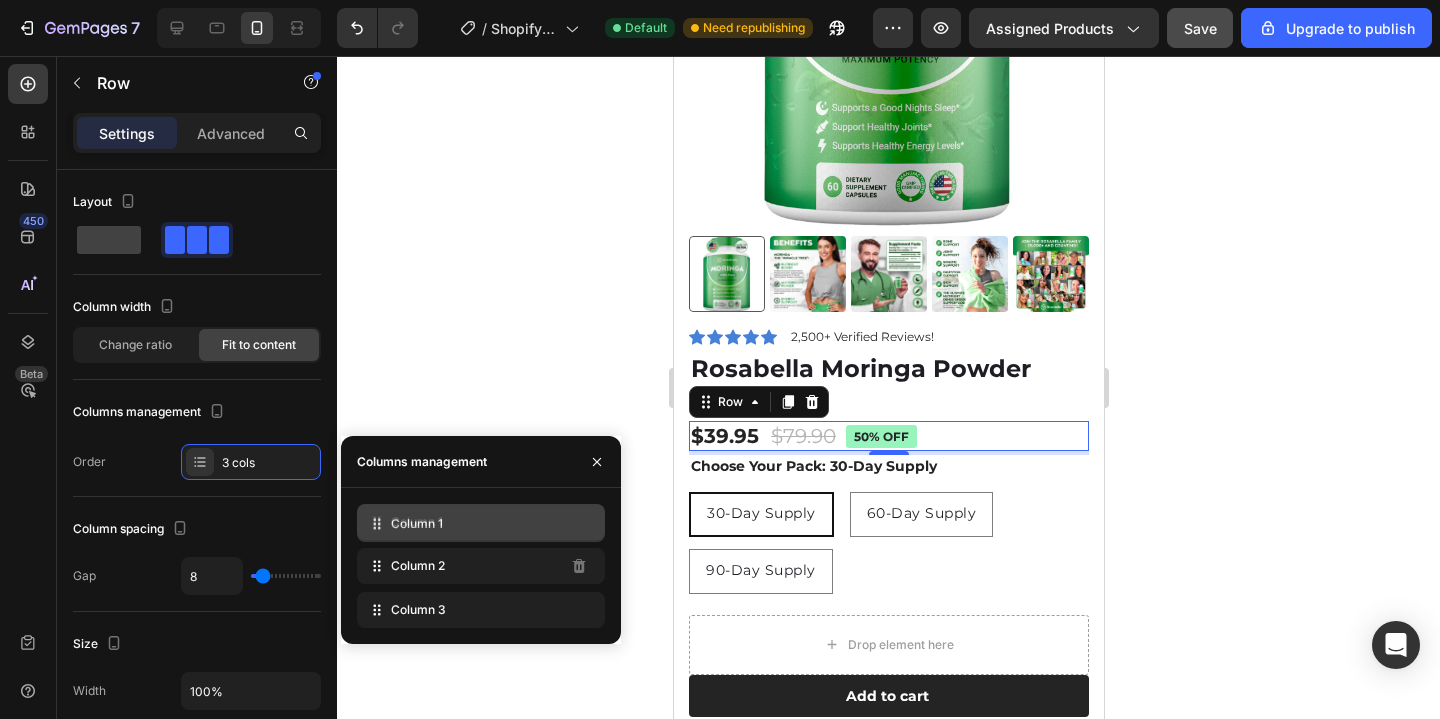 type 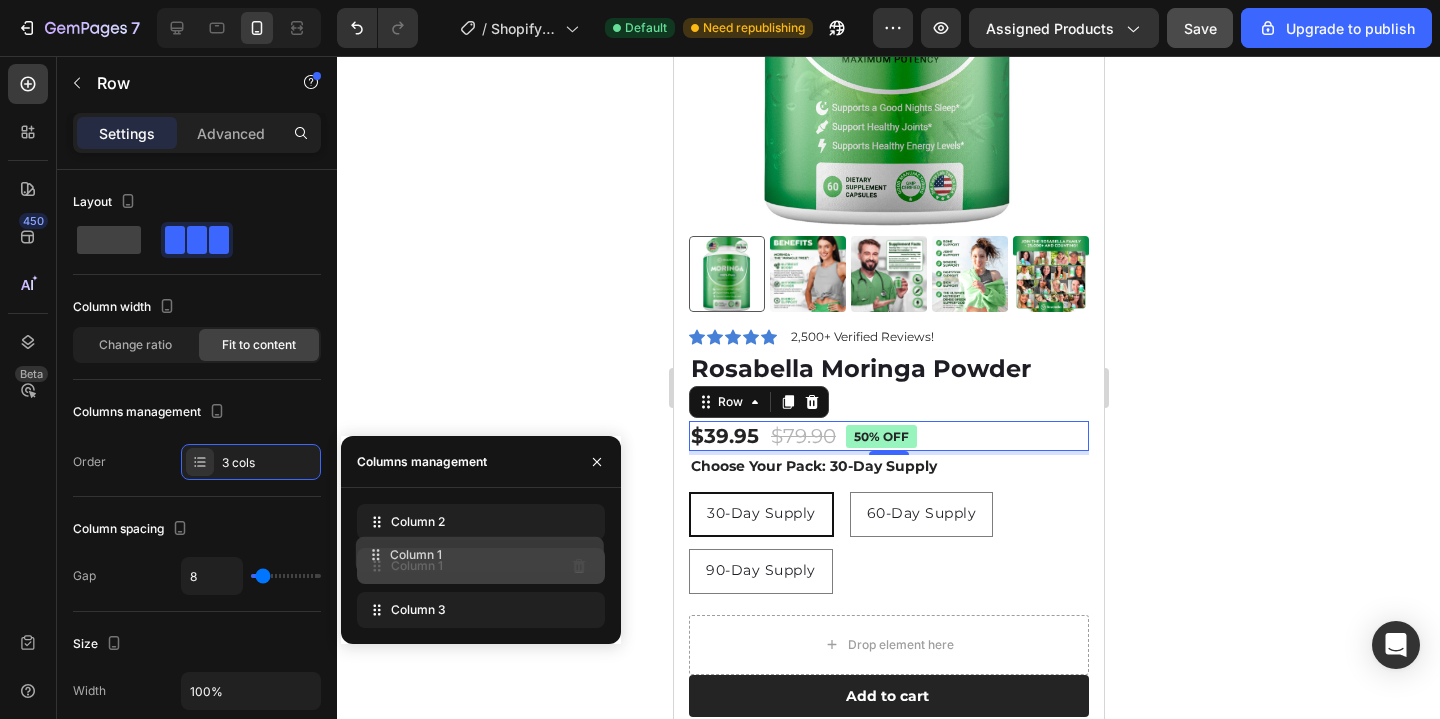 drag, startPoint x: 381, startPoint y: 517, endPoint x: 379, endPoint y: 555, distance: 38.052597 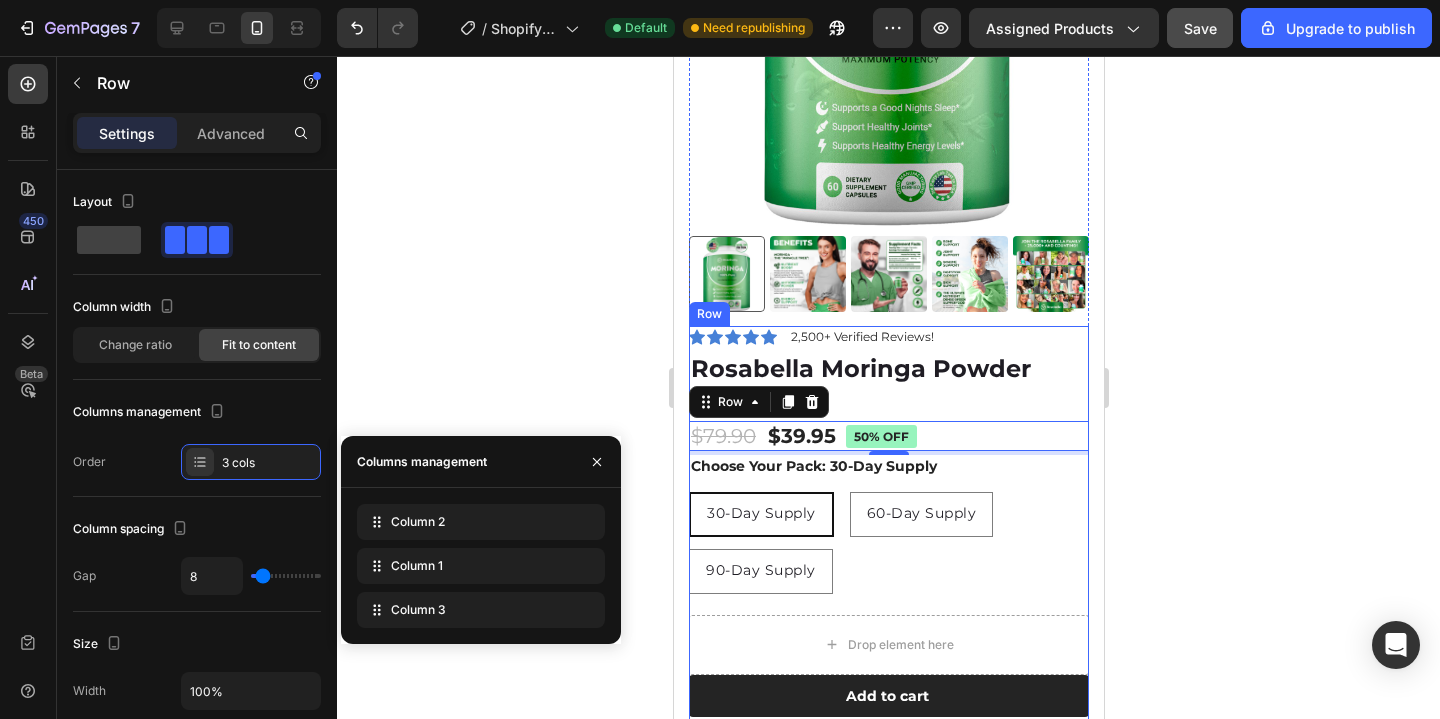 click on "$39.95 Product Price Product Price $79.90 Product Price Product Price 50% off Product Badge Row   4" at bounding box center (888, 436) 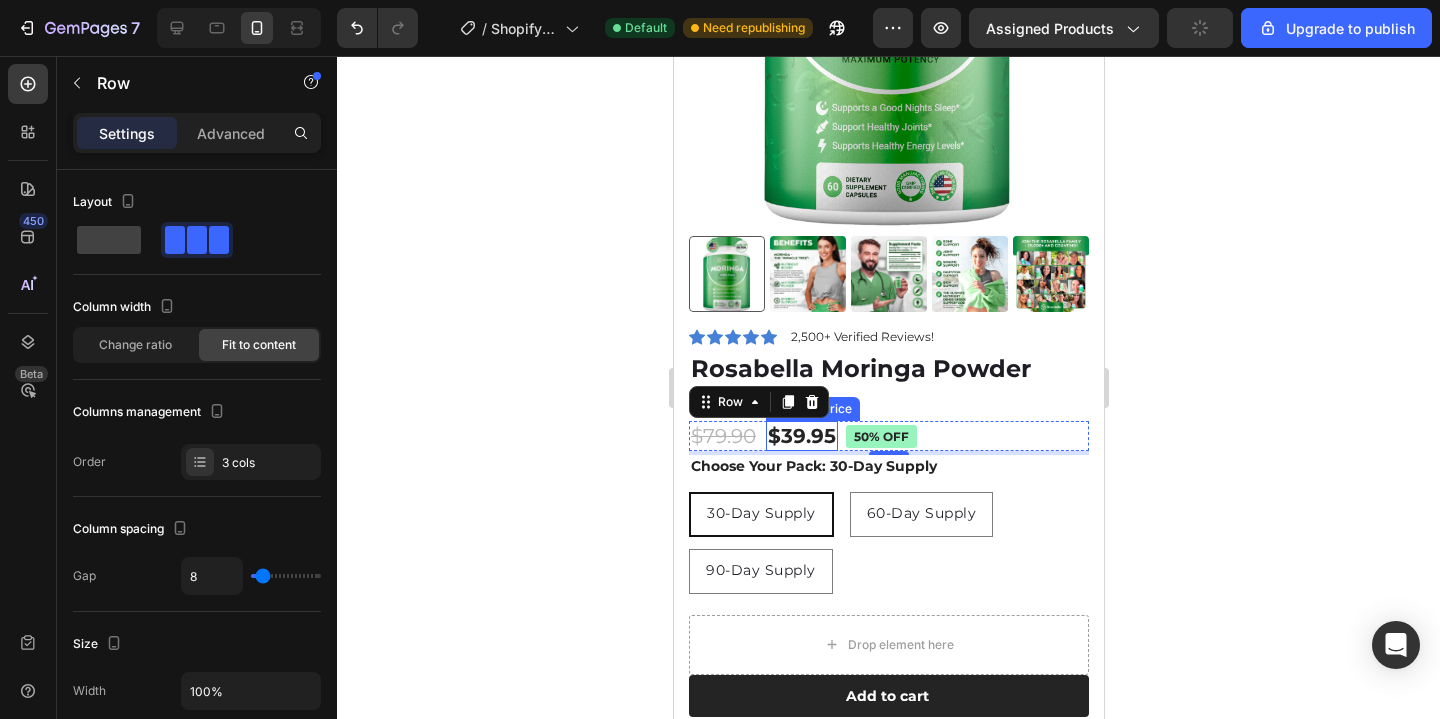 click on "$39.95" at bounding box center [801, 436] 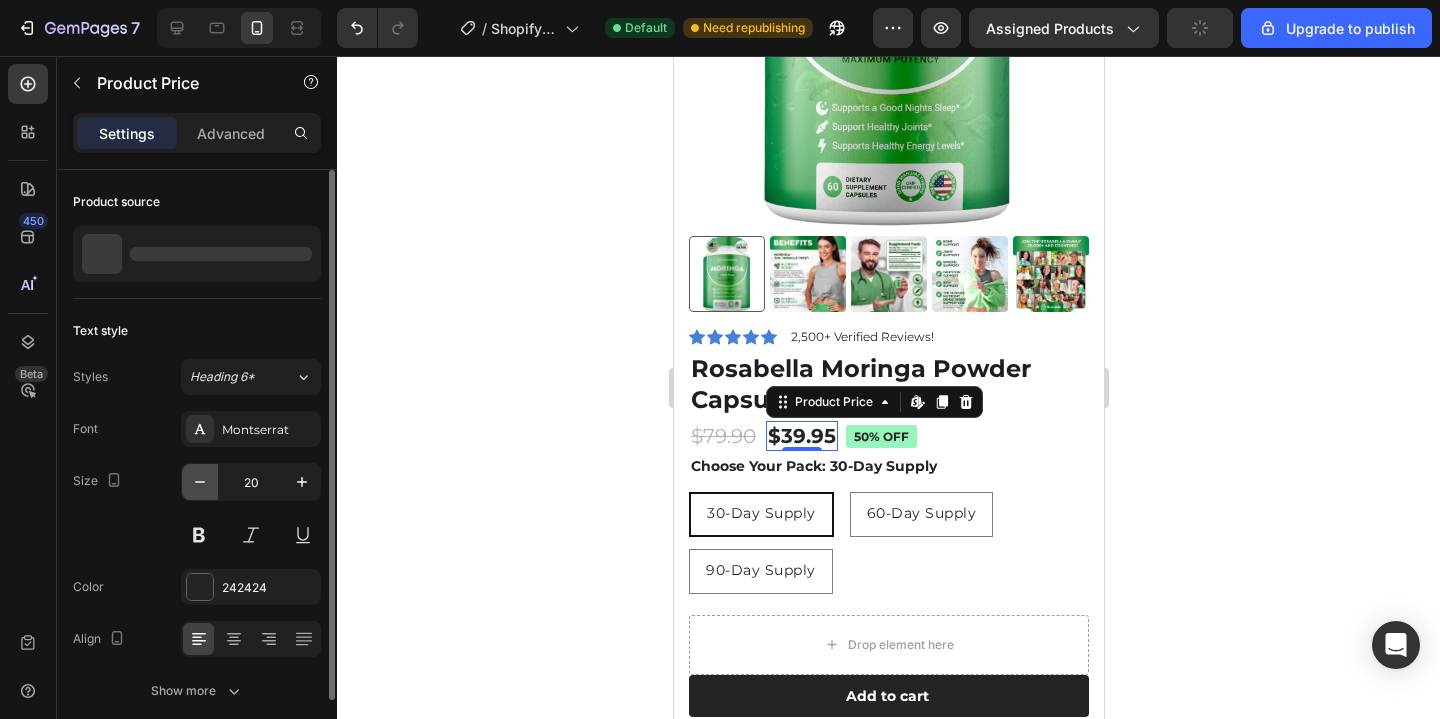 scroll, scrollTop: 86, scrollLeft: 0, axis: vertical 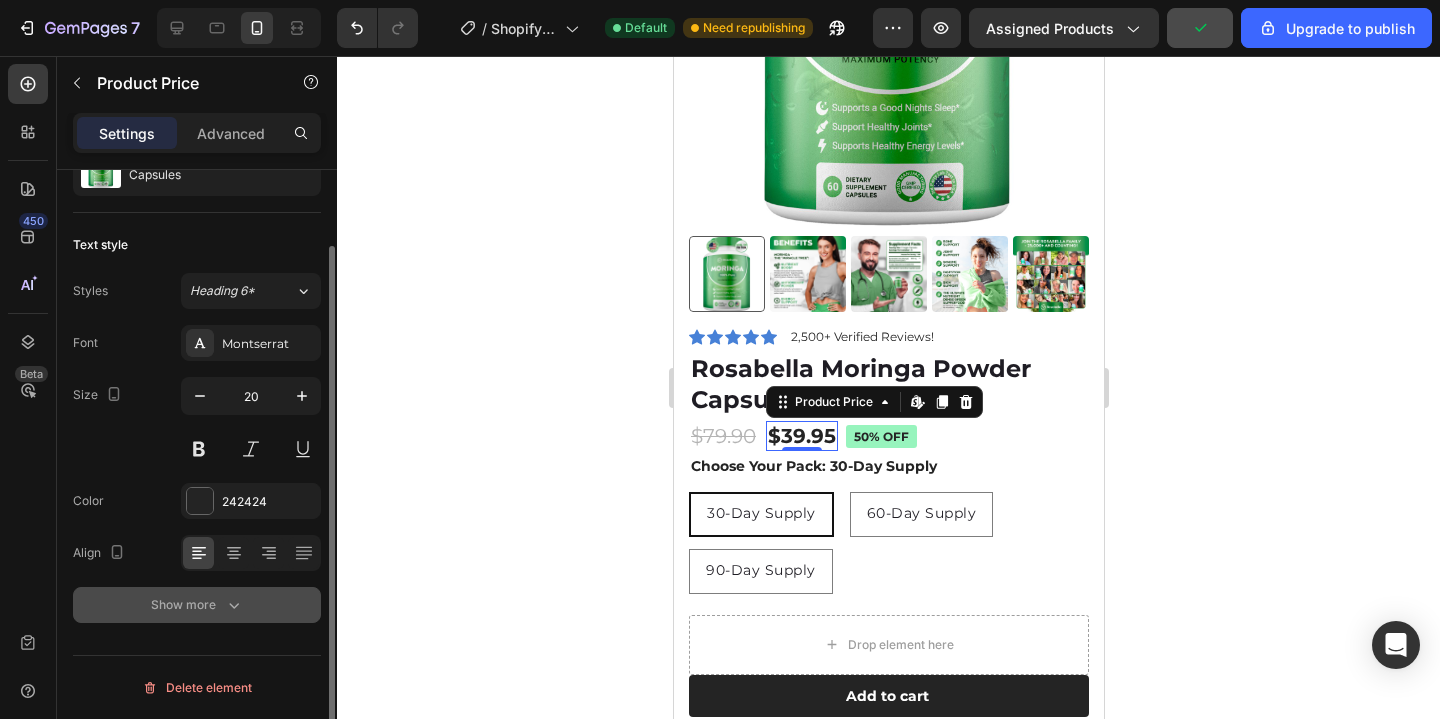 click on "Show more" at bounding box center [197, 605] 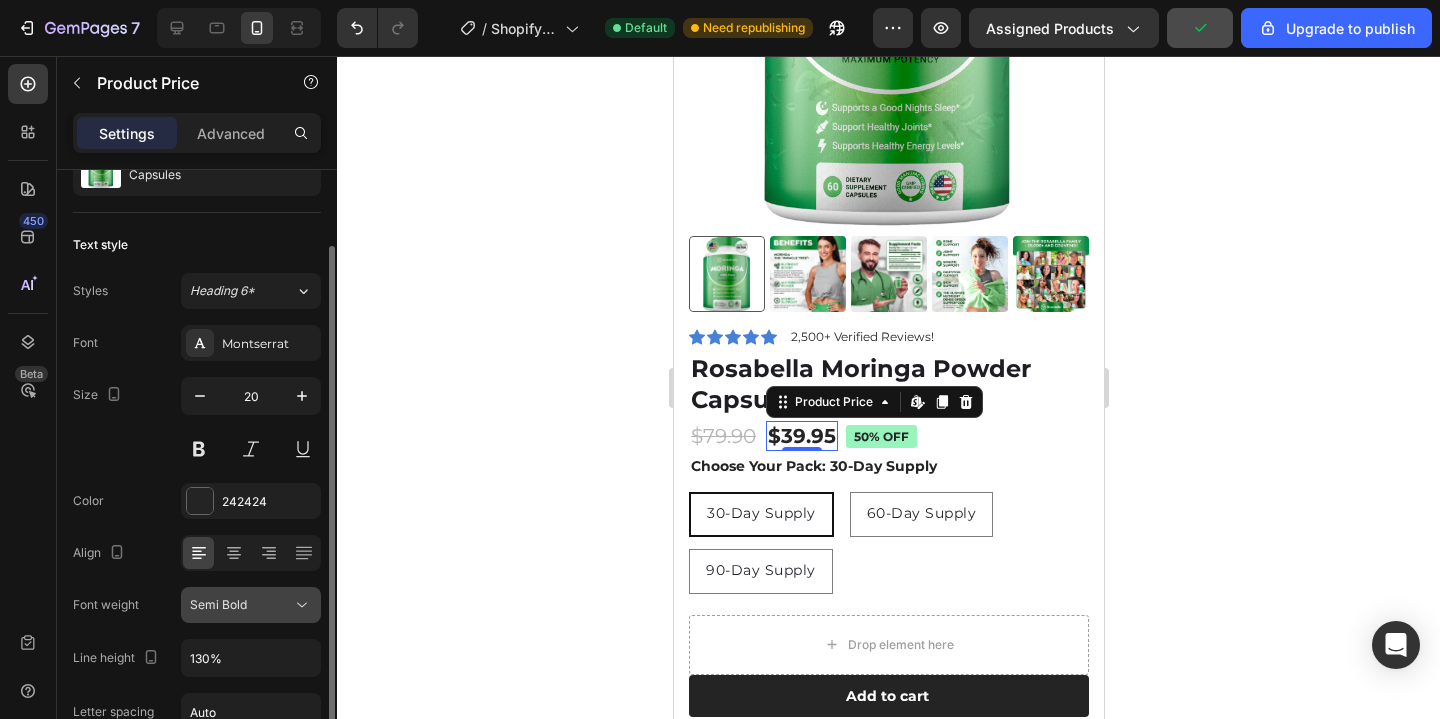 click on "Semi Bold" 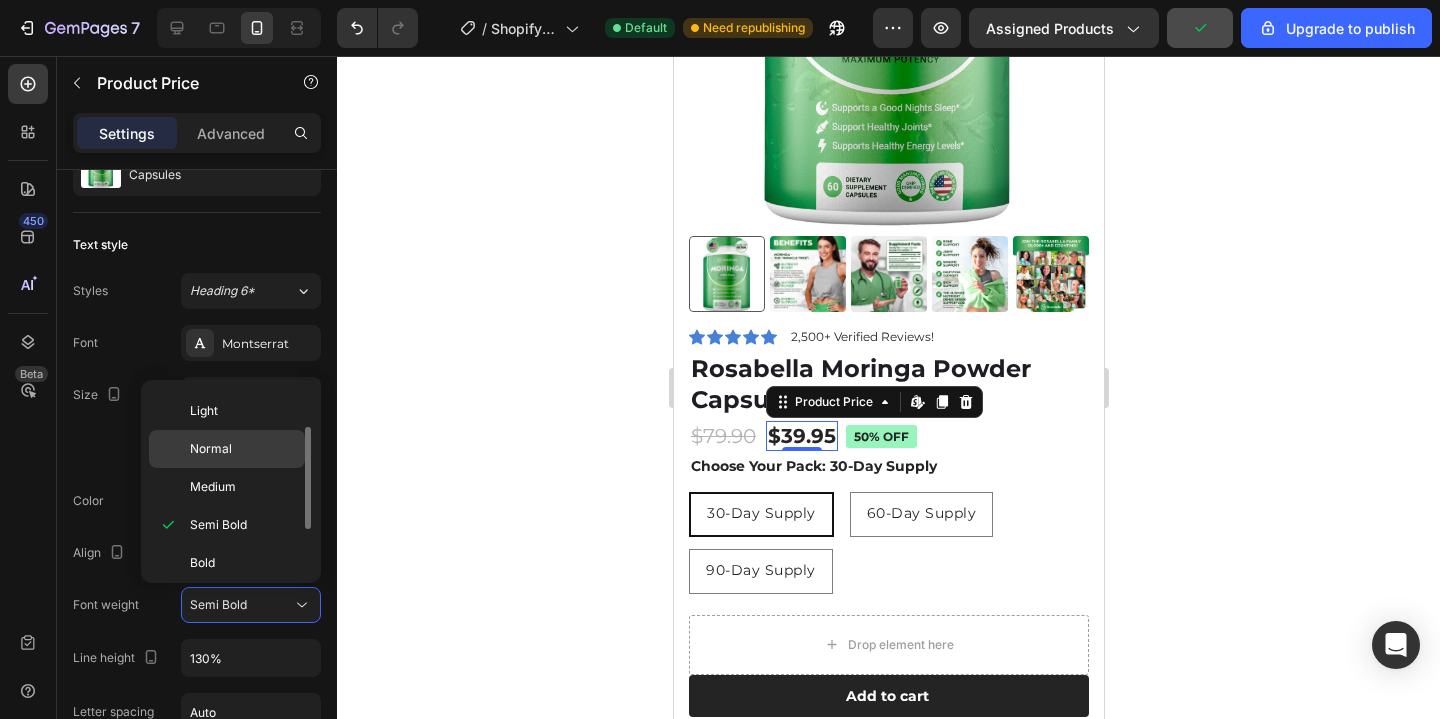 scroll, scrollTop: 155, scrollLeft: 0, axis: vertical 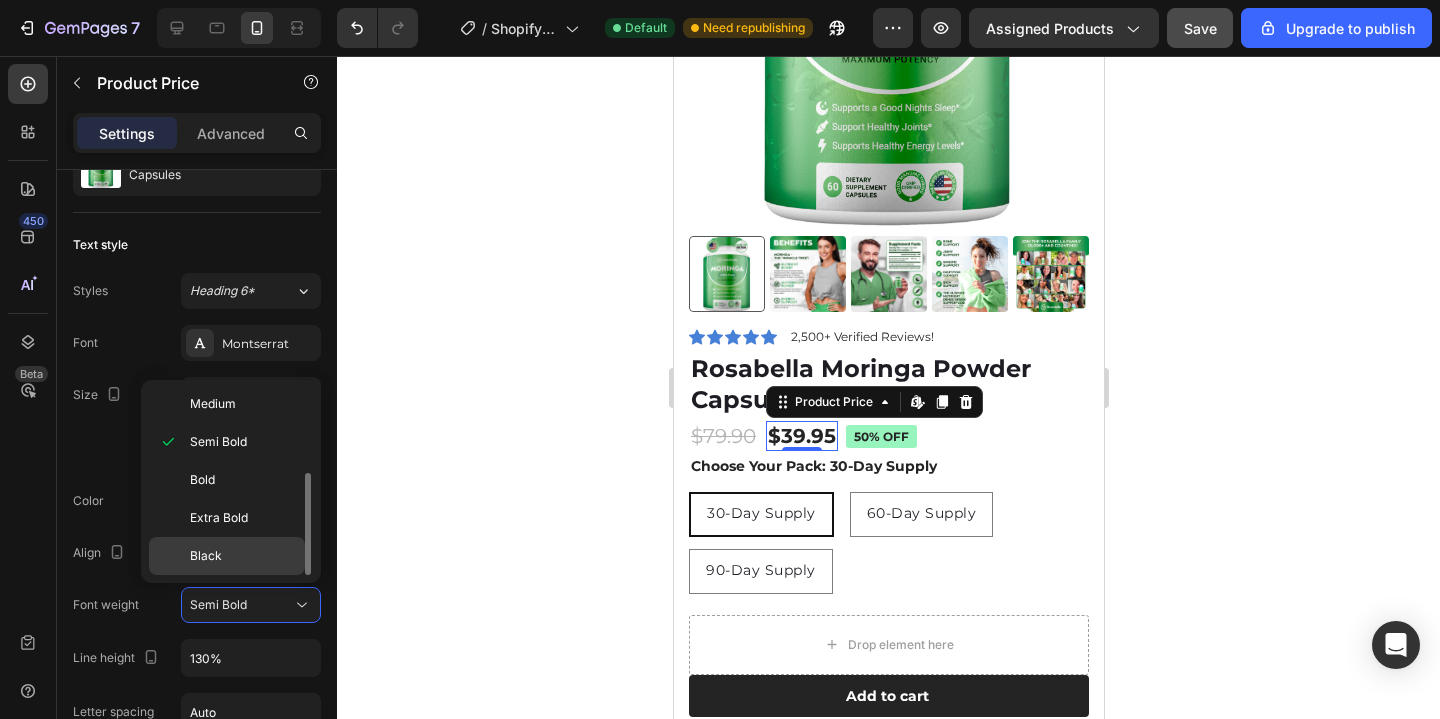 click on "Black" at bounding box center (243, 556) 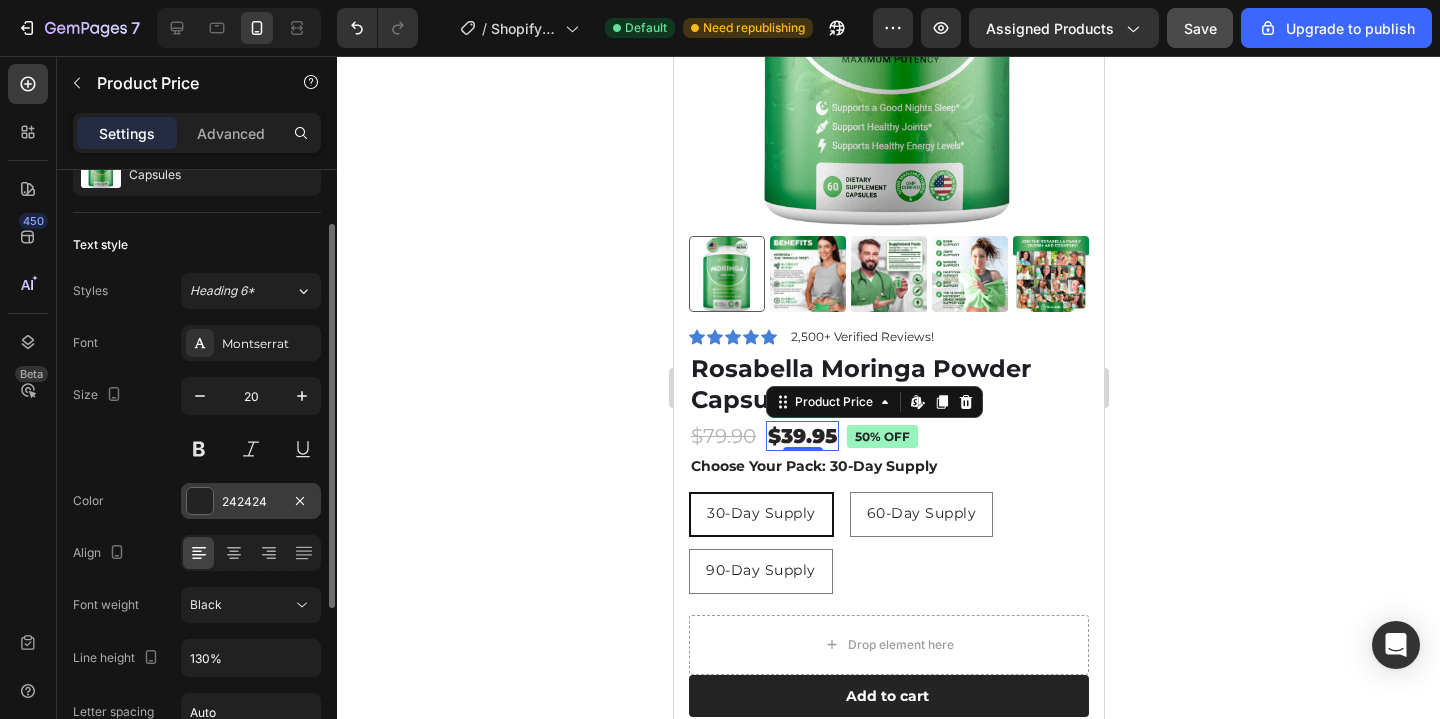 click on "242424" at bounding box center (251, 501) 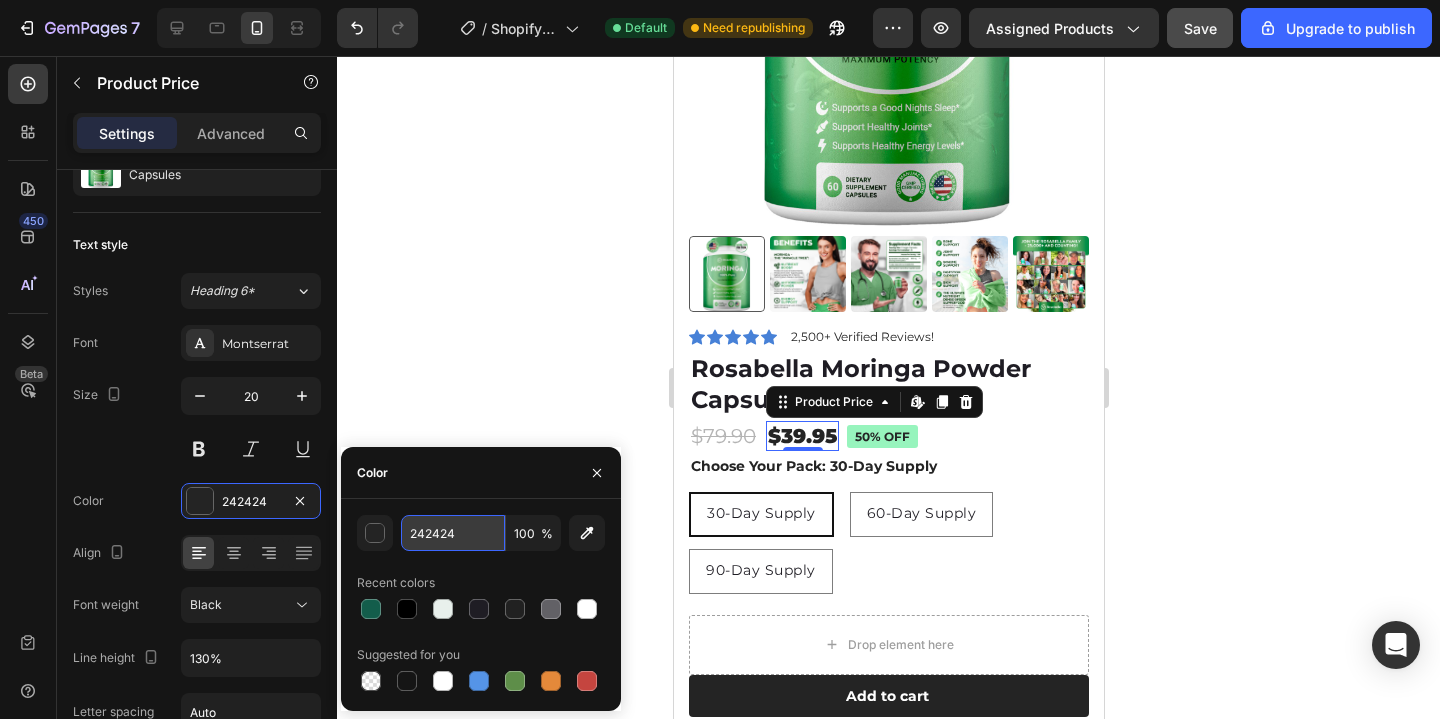 click on "242424" at bounding box center (453, 533) 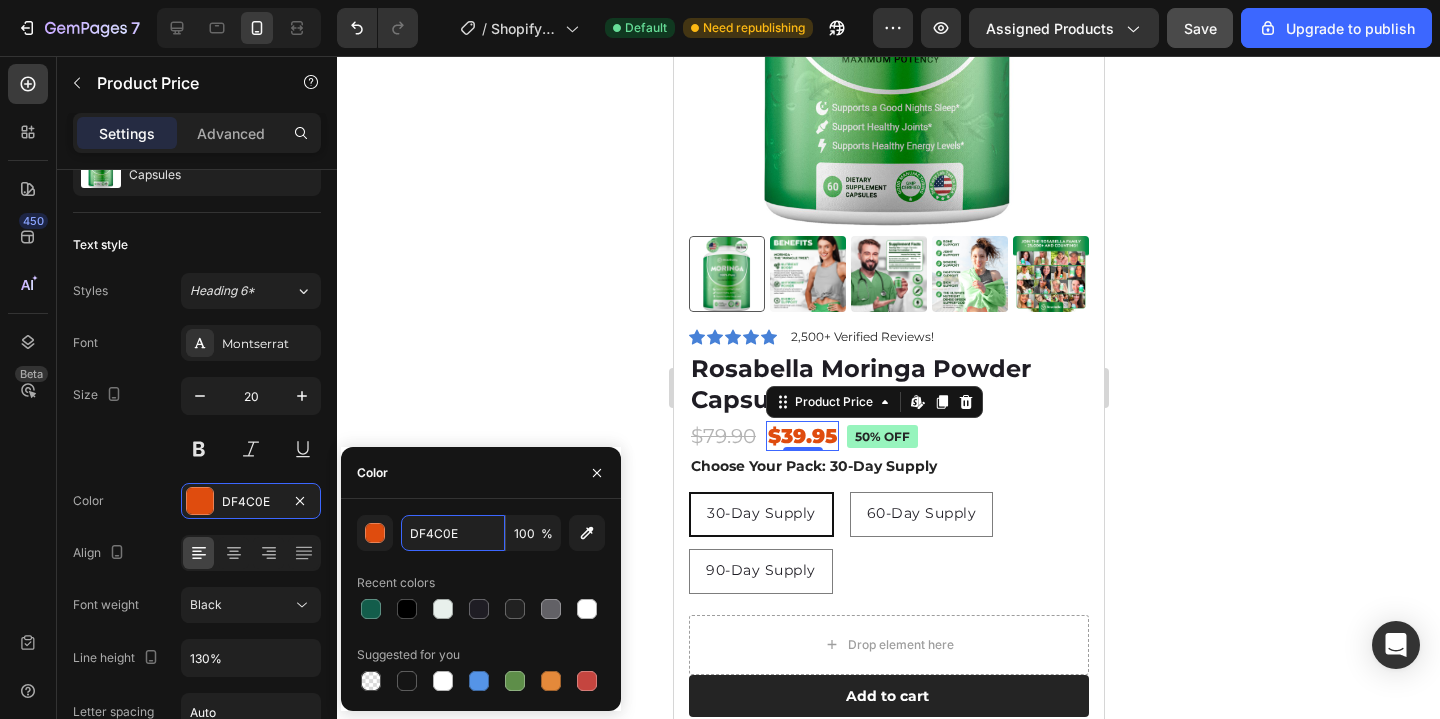 type on "DF4C0E" 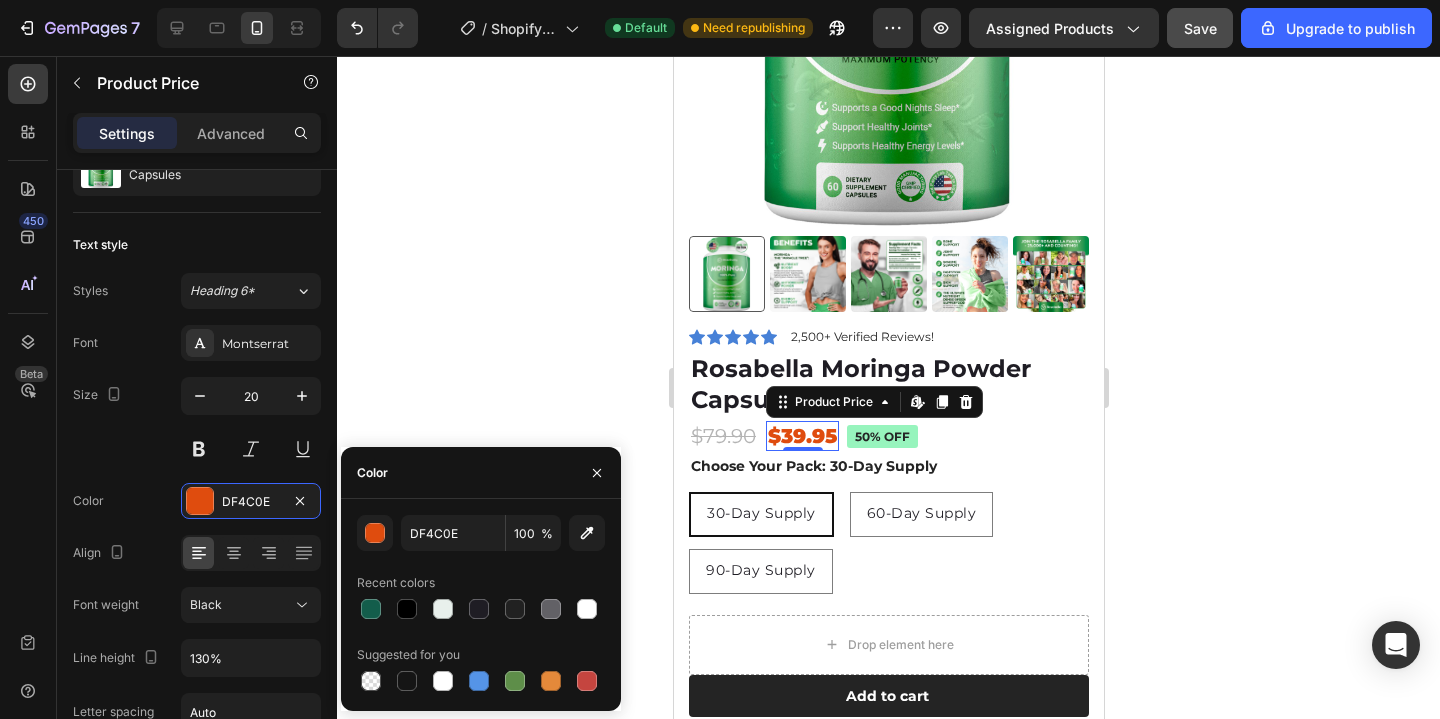 click on "Recent colors" at bounding box center (481, 583) 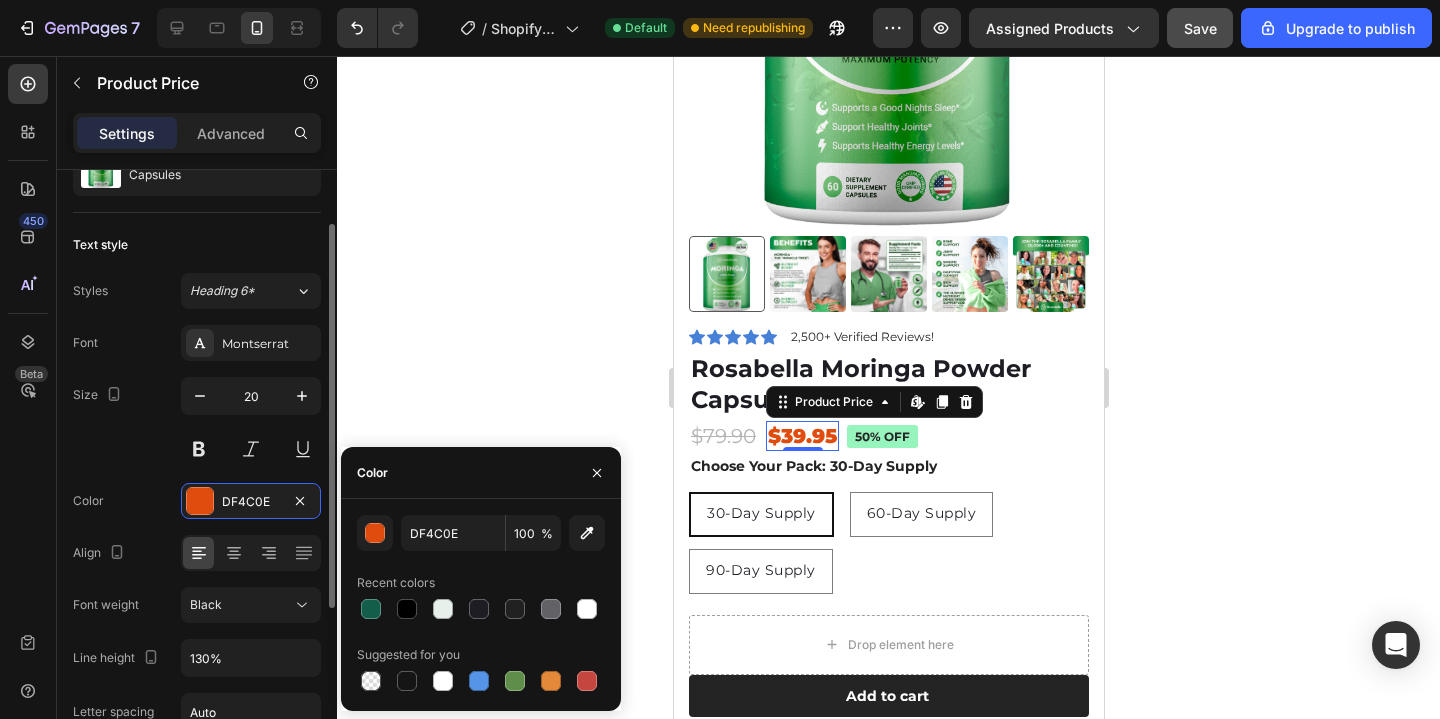 click on "Color DF4C0E" at bounding box center (197, 501) 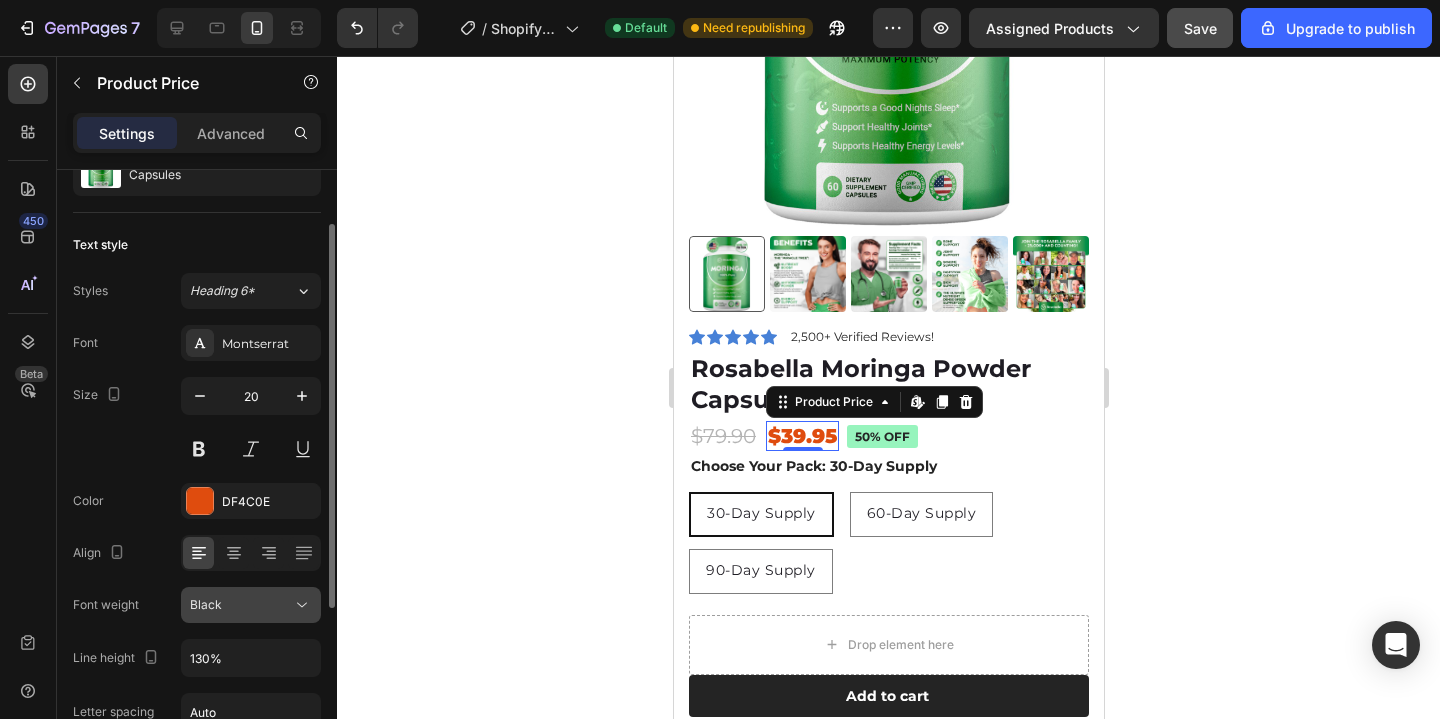 click on "Black" at bounding box center (206, 605) 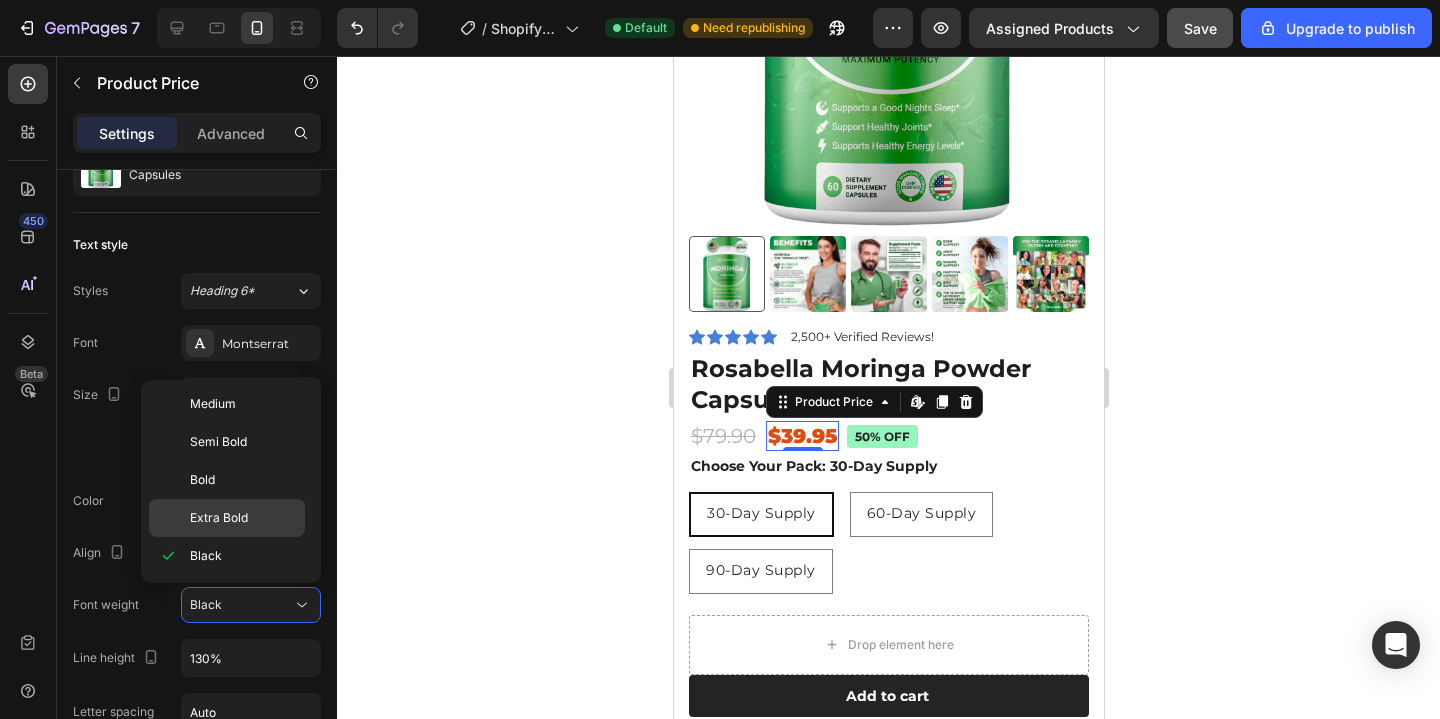 click on "Extra Bold" 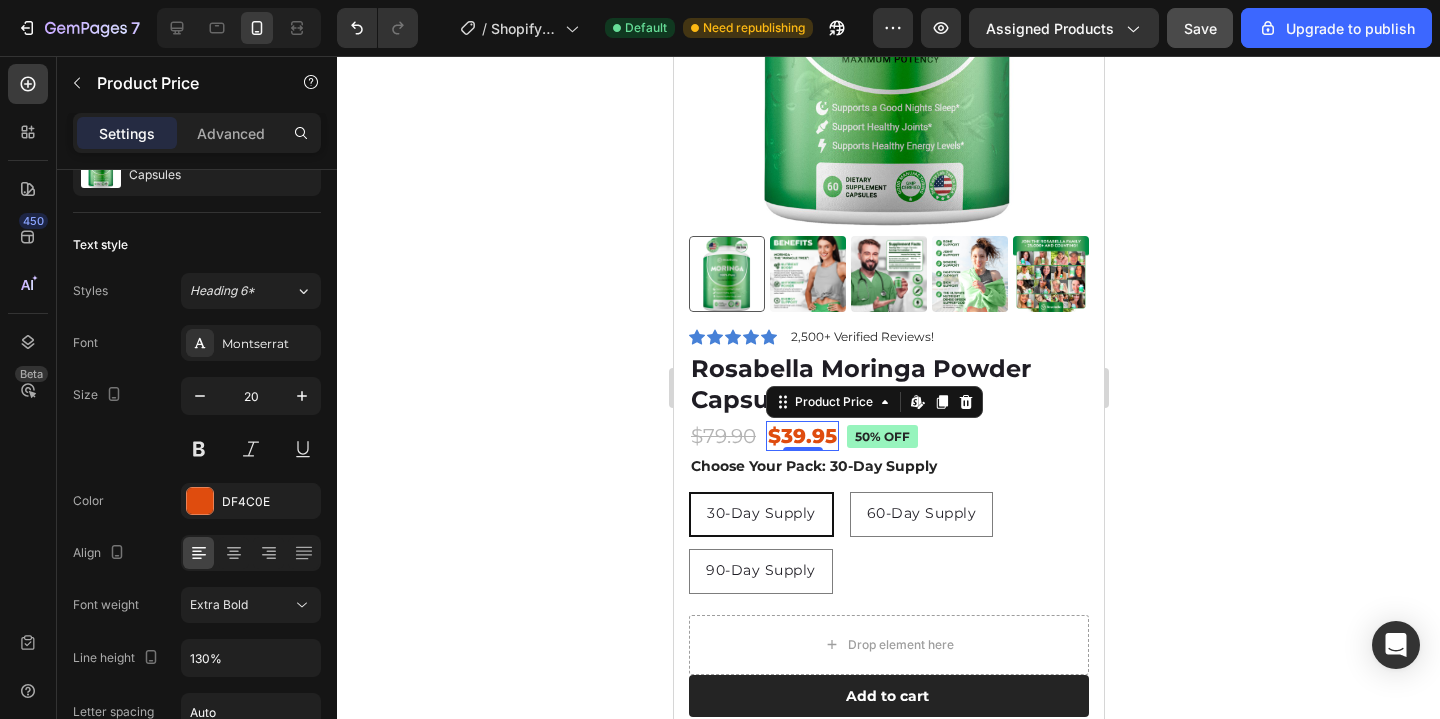 click 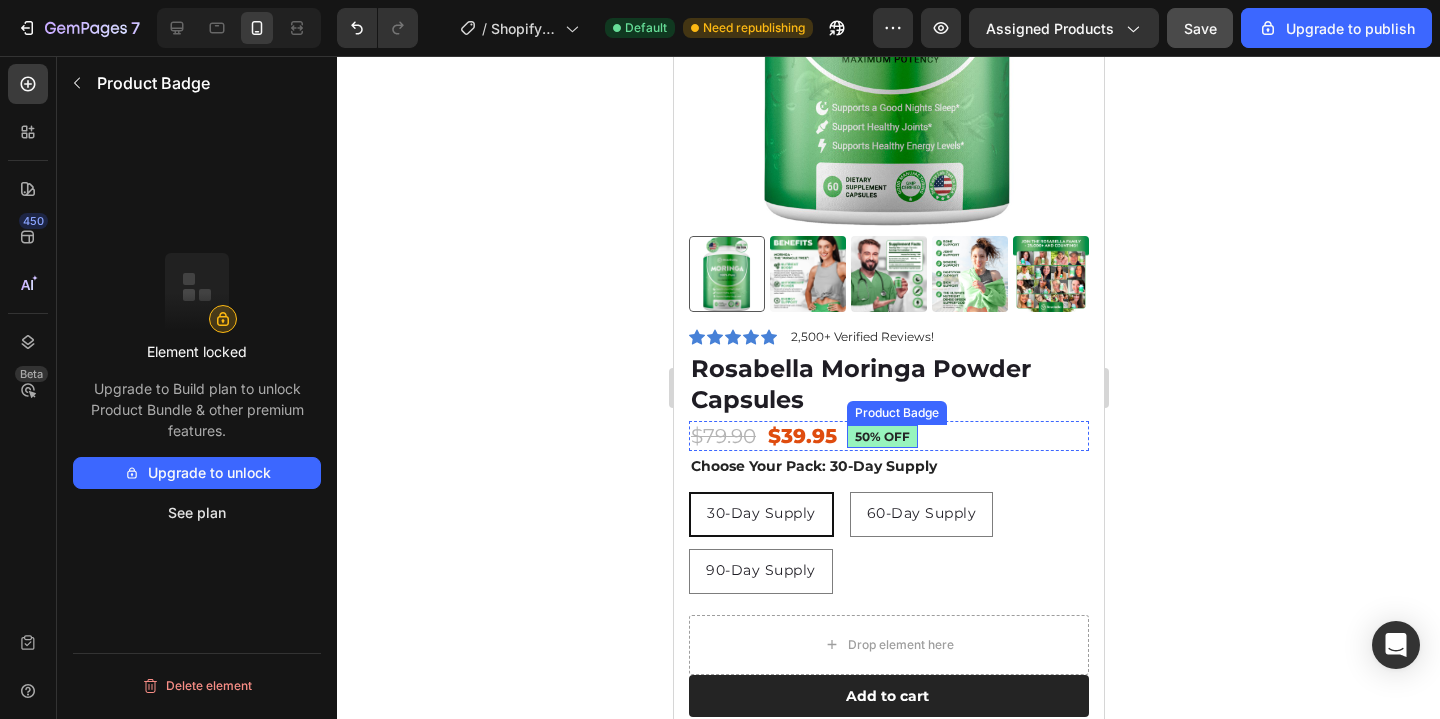 click on "50% off" at bounding box center [881, 437] 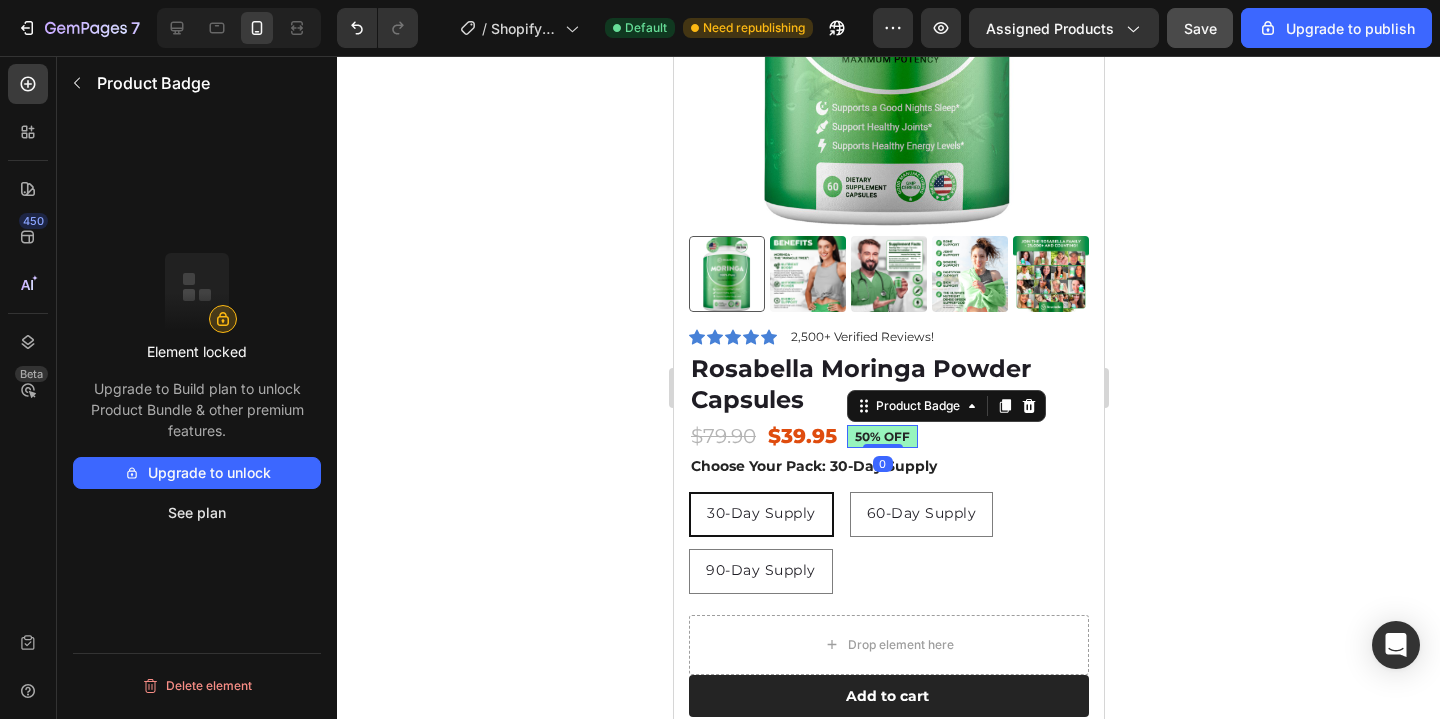 click on "7   /  Shopify Original Product Template Default Need republishing Preview Assigned Products  Save  Upgrade to publish" 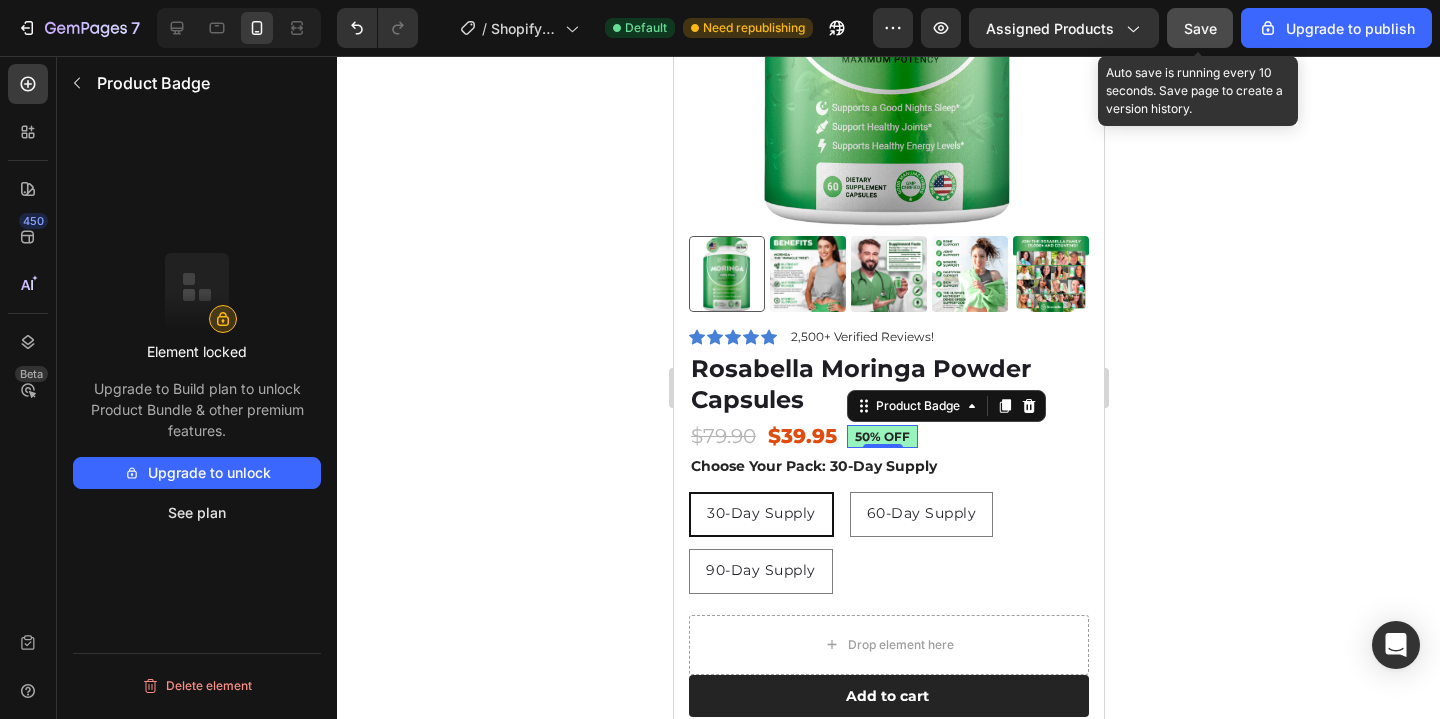 click on "Save" 